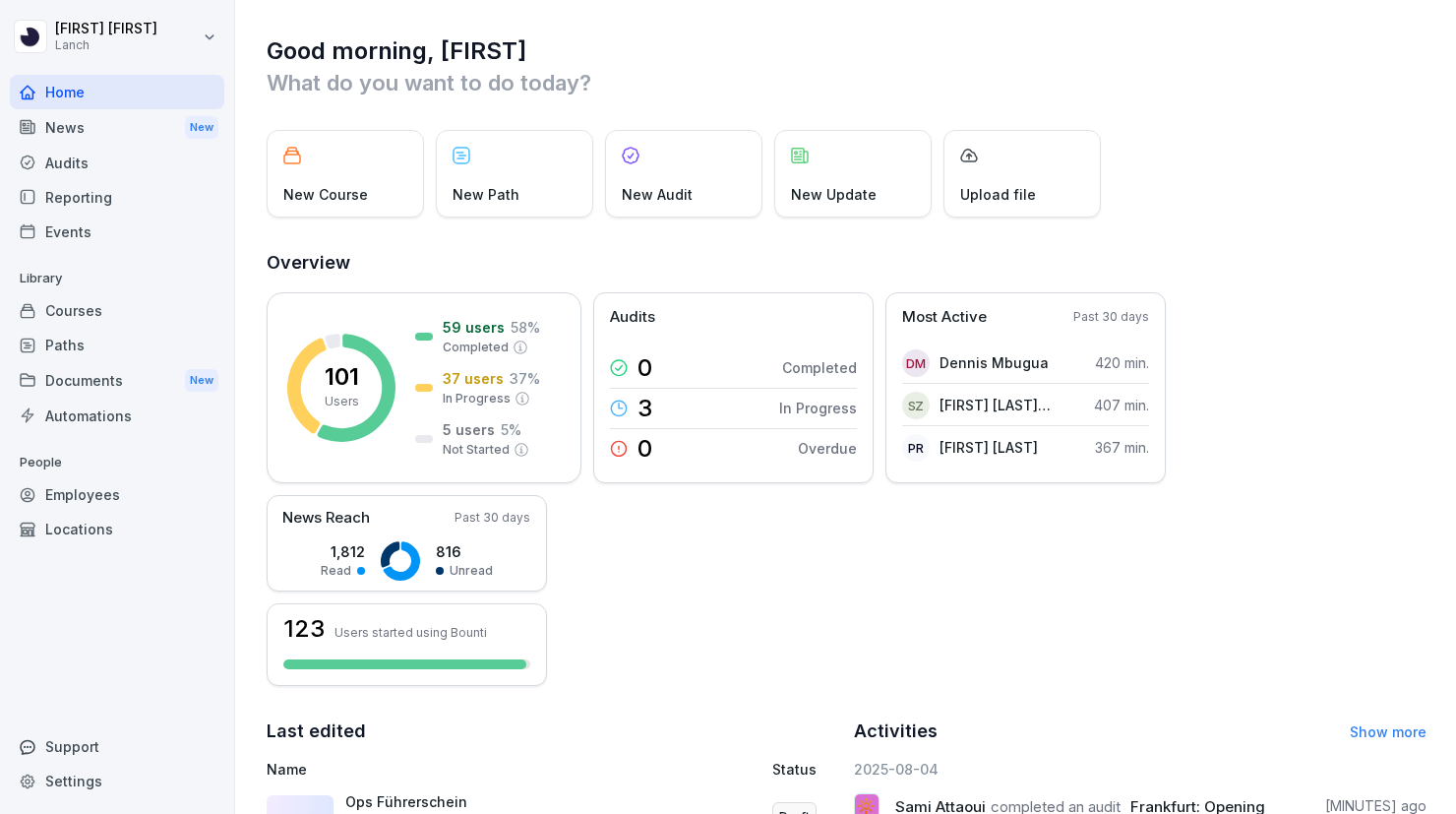 scroll, scrollTop: 0, scrollLeft: 0, axis: both 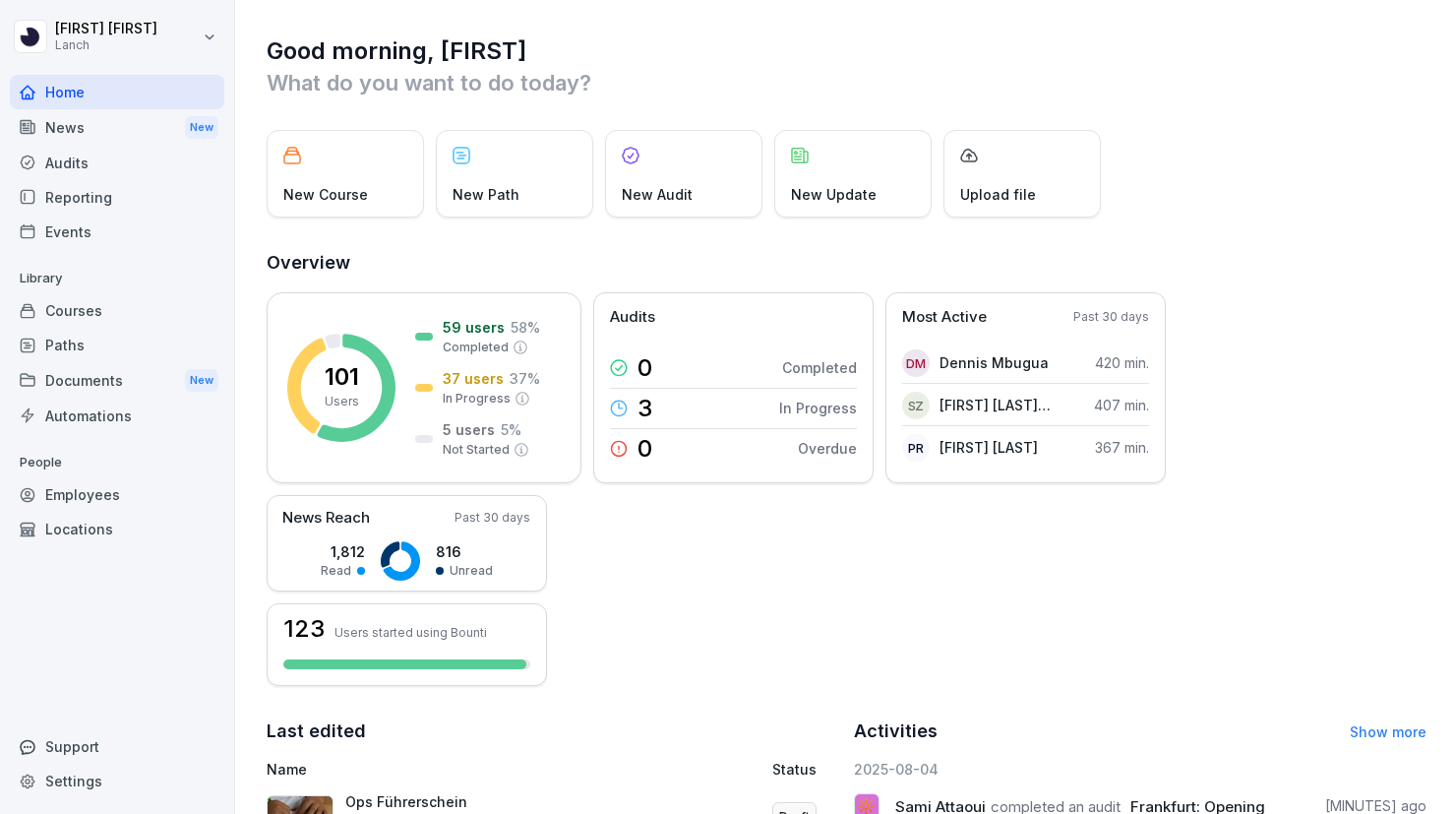 click on "Audits" at bounding box center [117, 162] 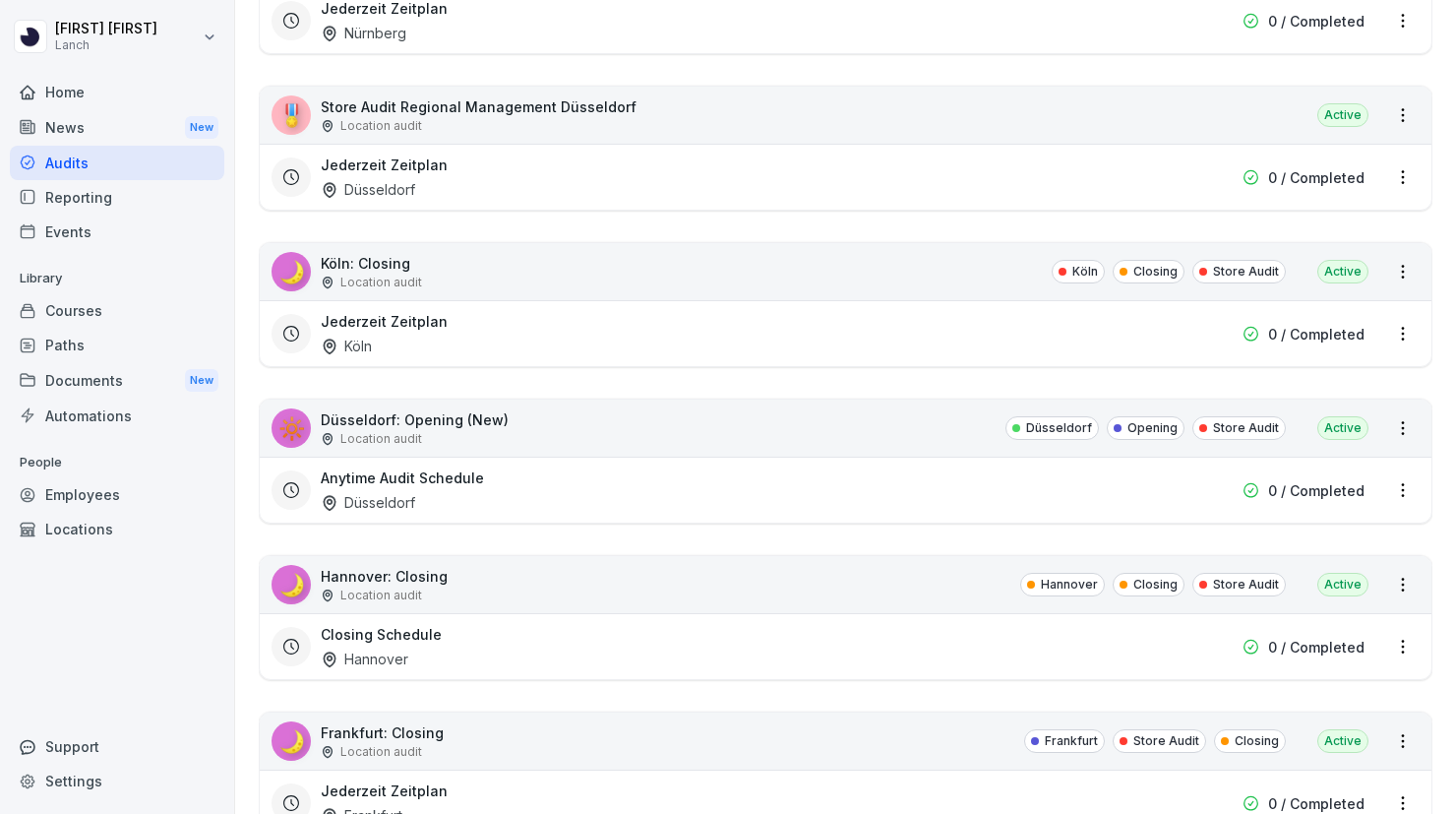 scroll, scrollTop: 1080, scrollLeft: 0, axis: vertical 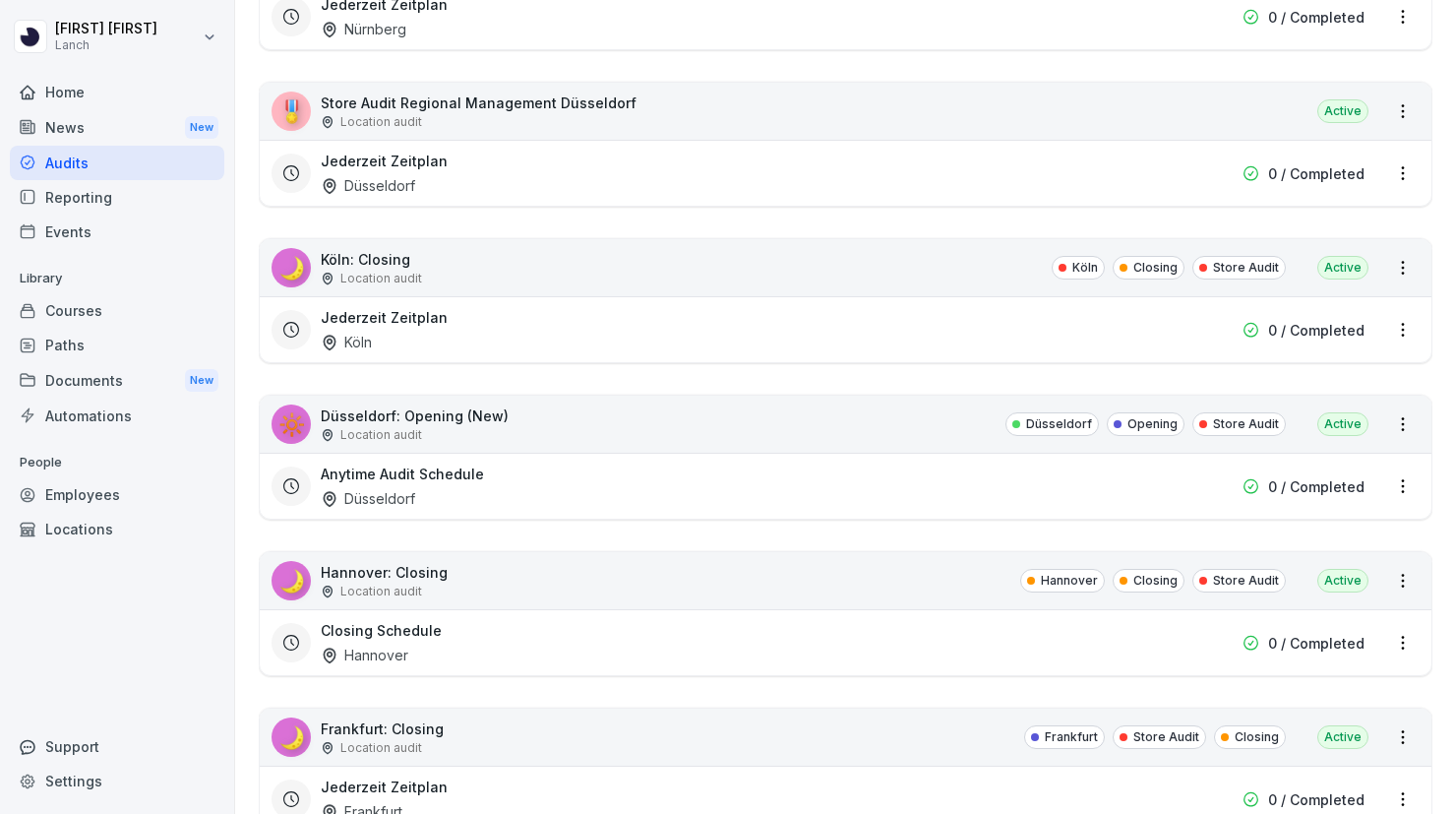 click on "Anytime Audit Schedule [CITY]" at bounding box center [719, 486] 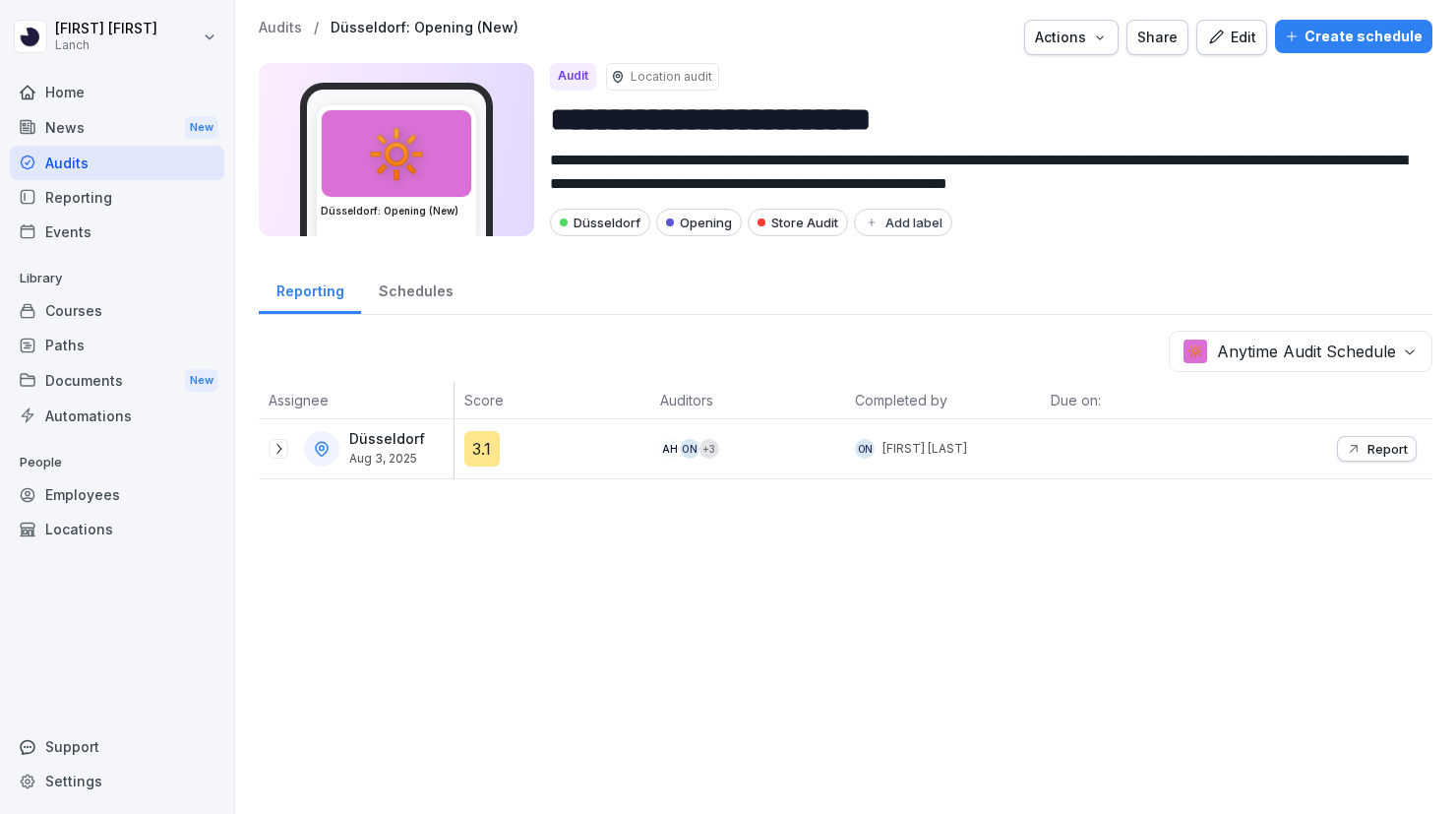 click 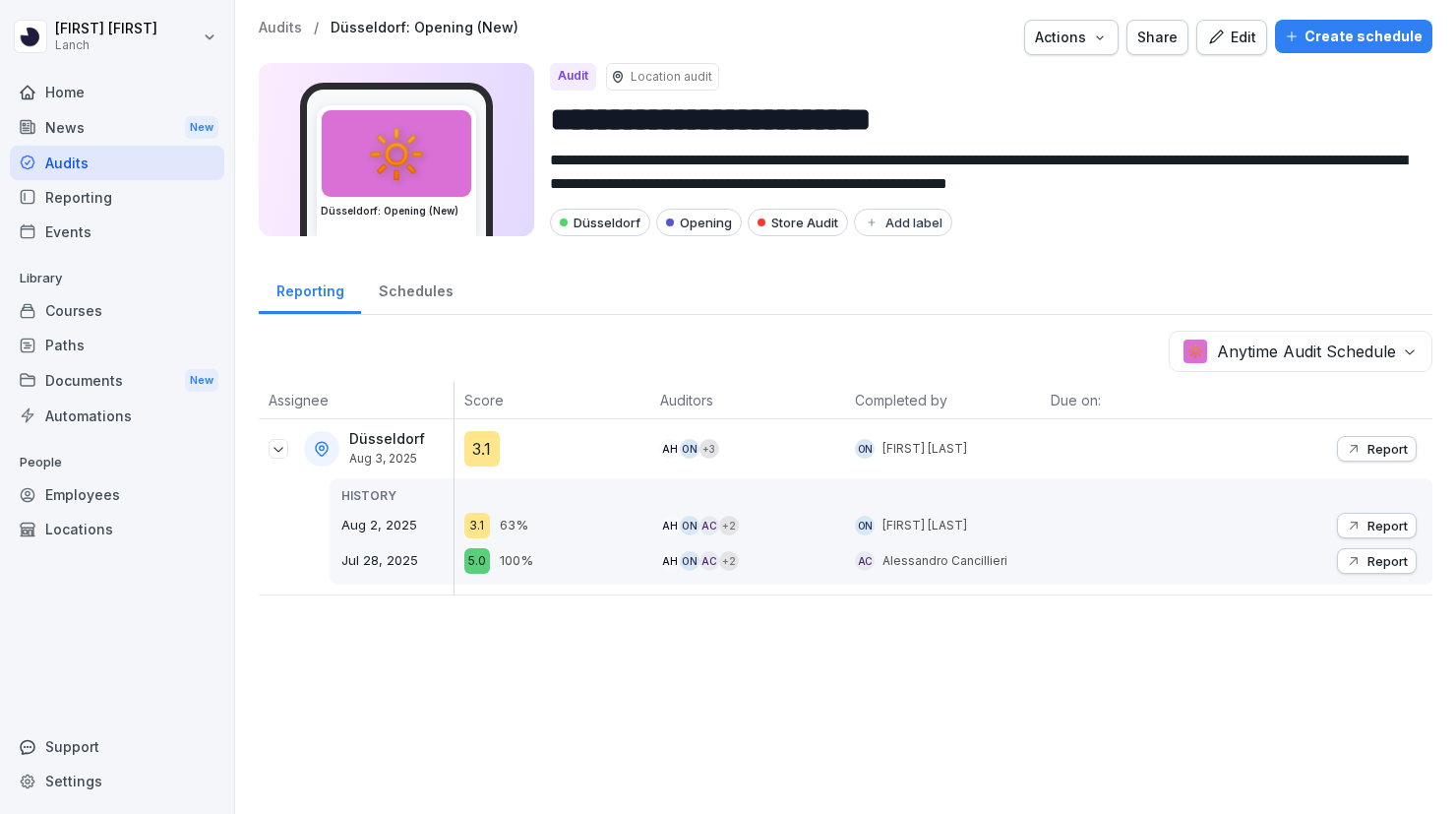 click 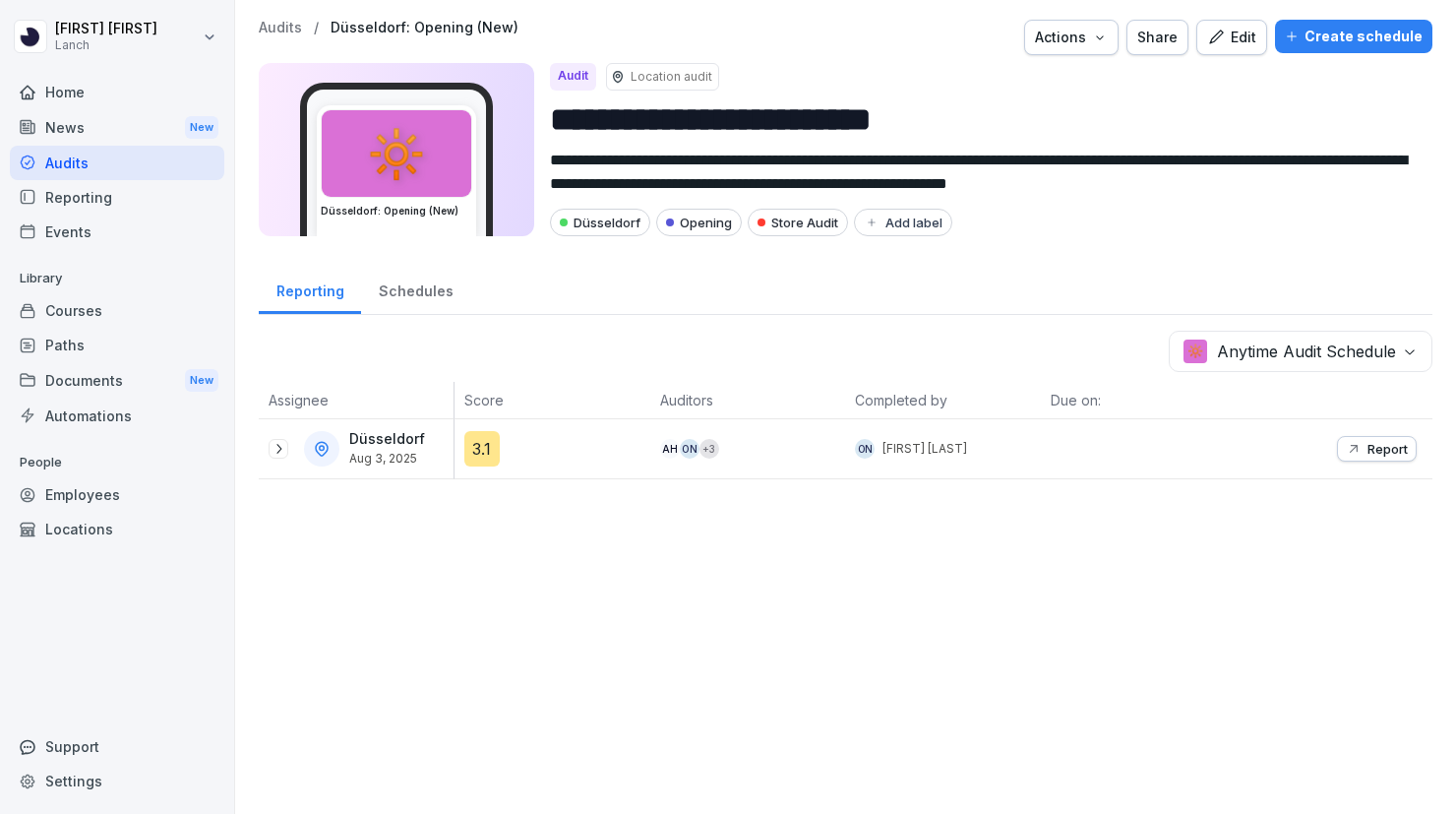 click 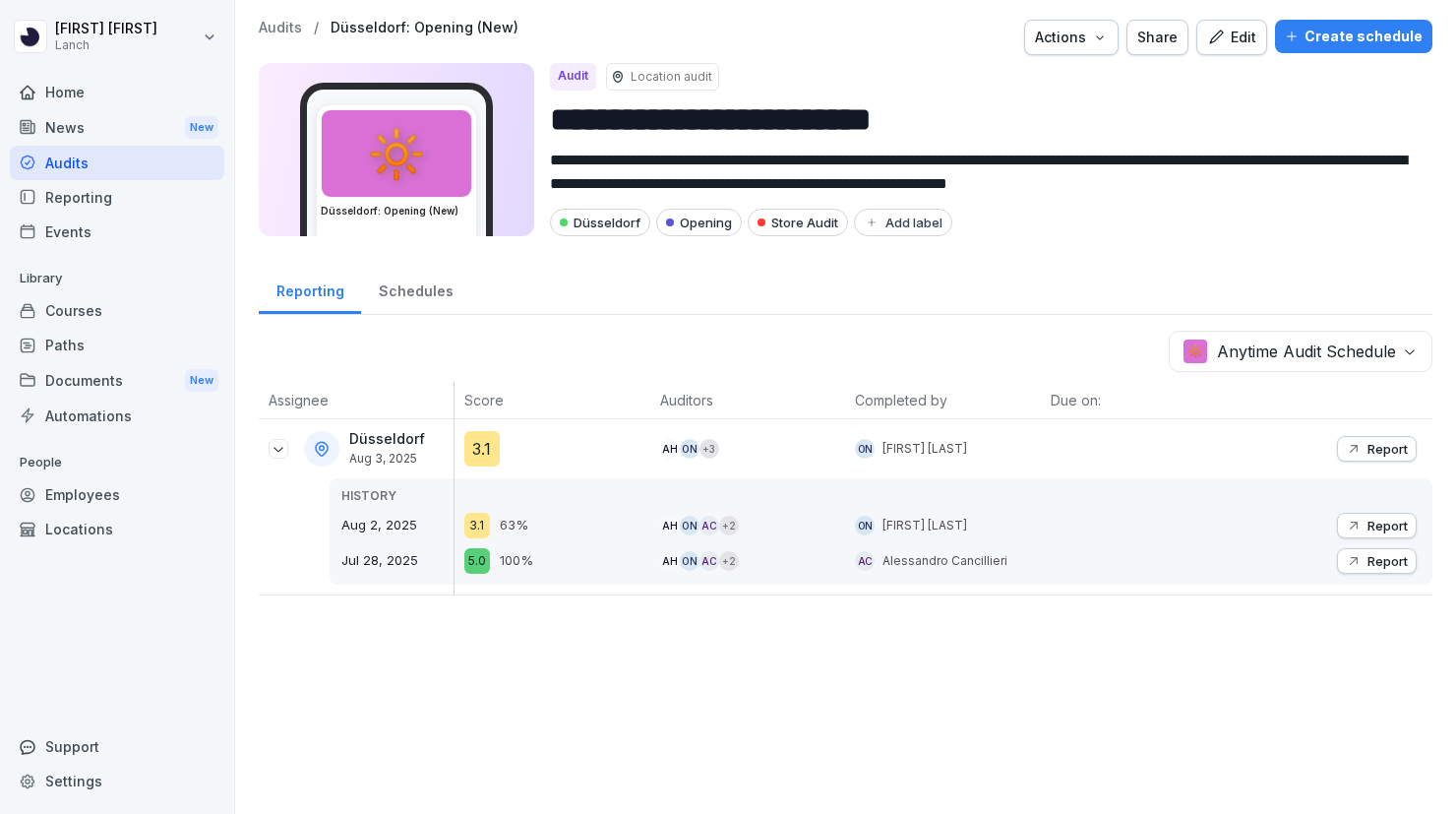 click on "Schedules" at bounding box center (415, 288) 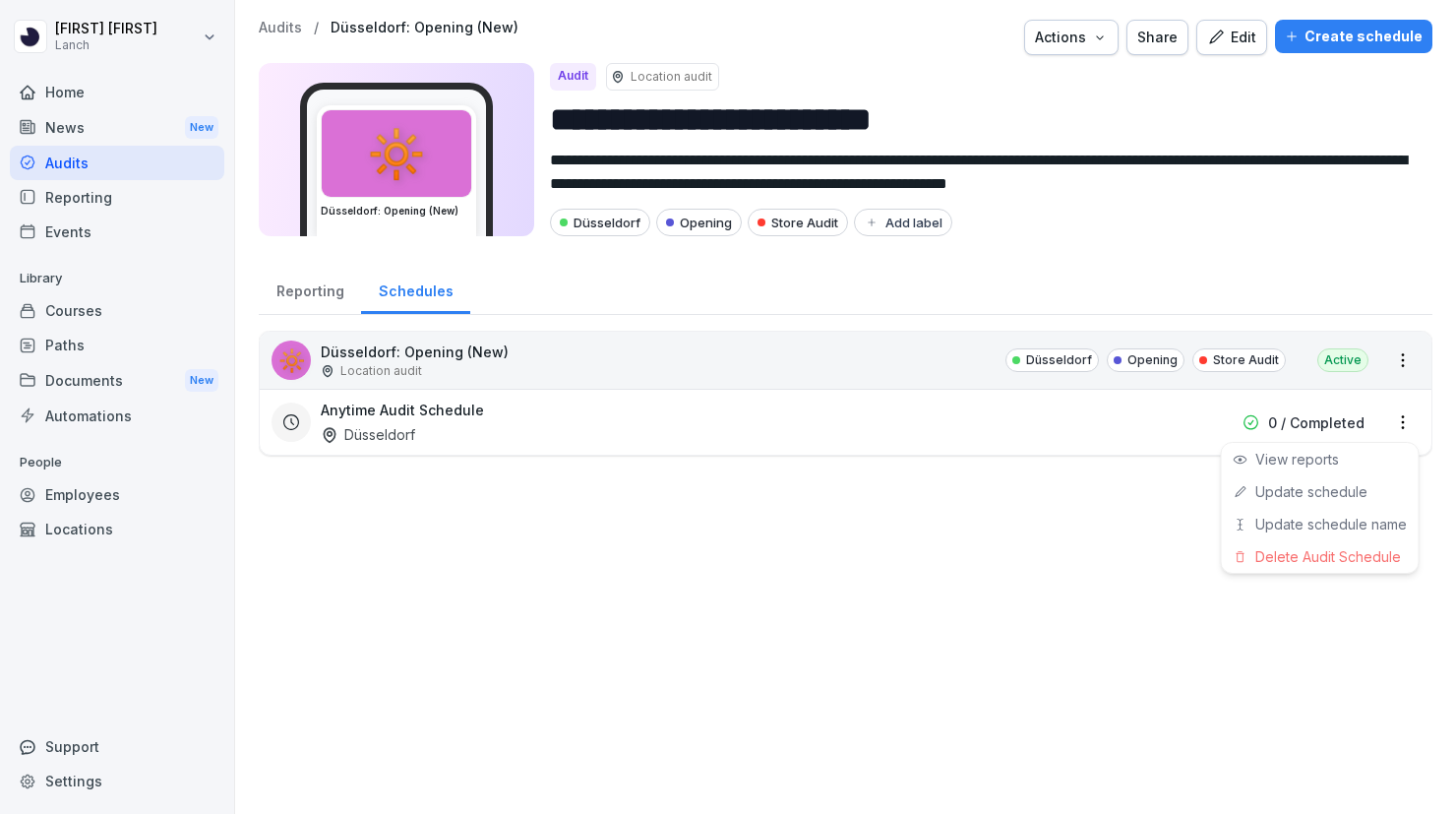 click on "**********" at bounding box center [728, 407] 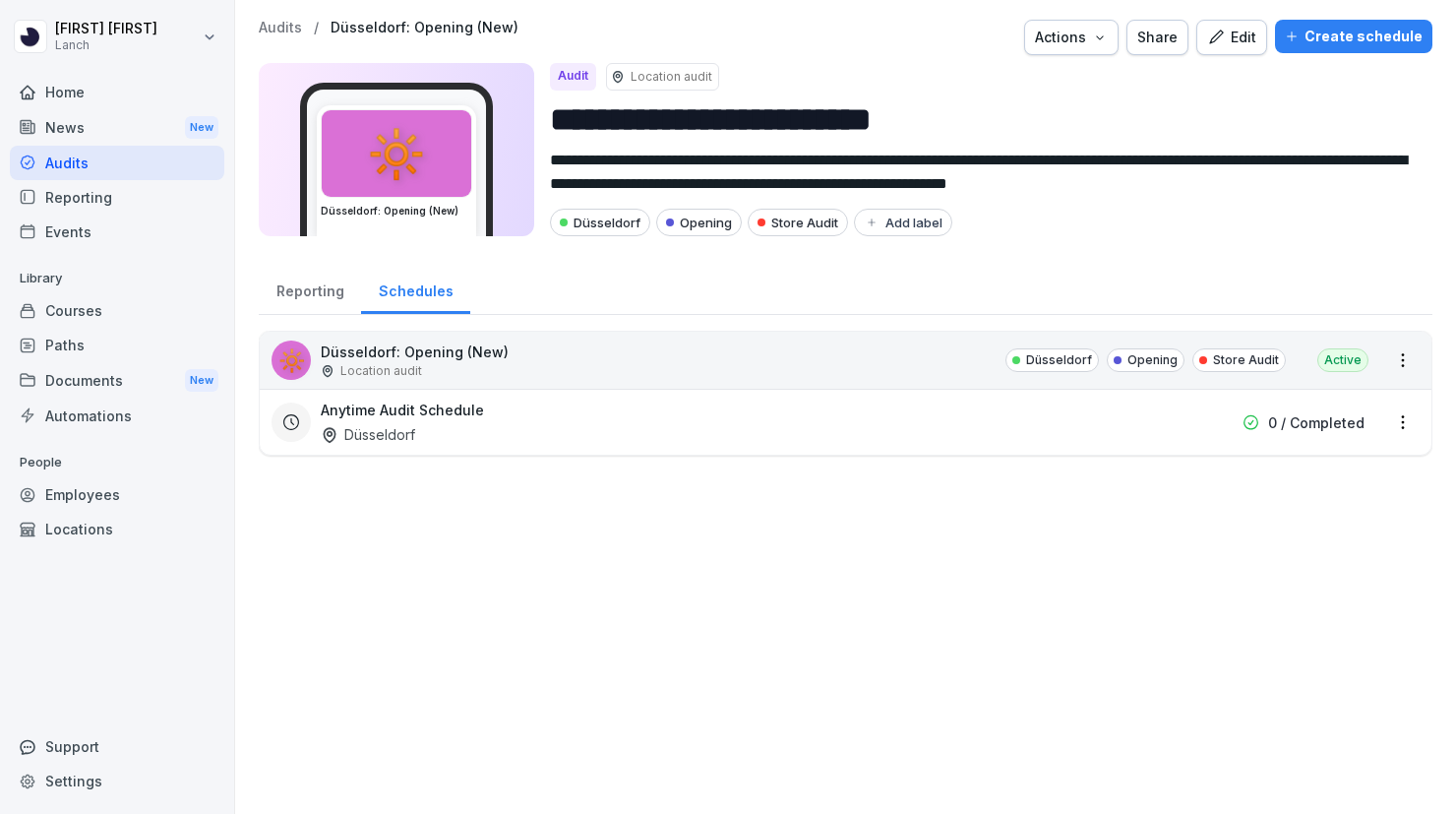 click on "Employees" at bounding box center [117, 494] 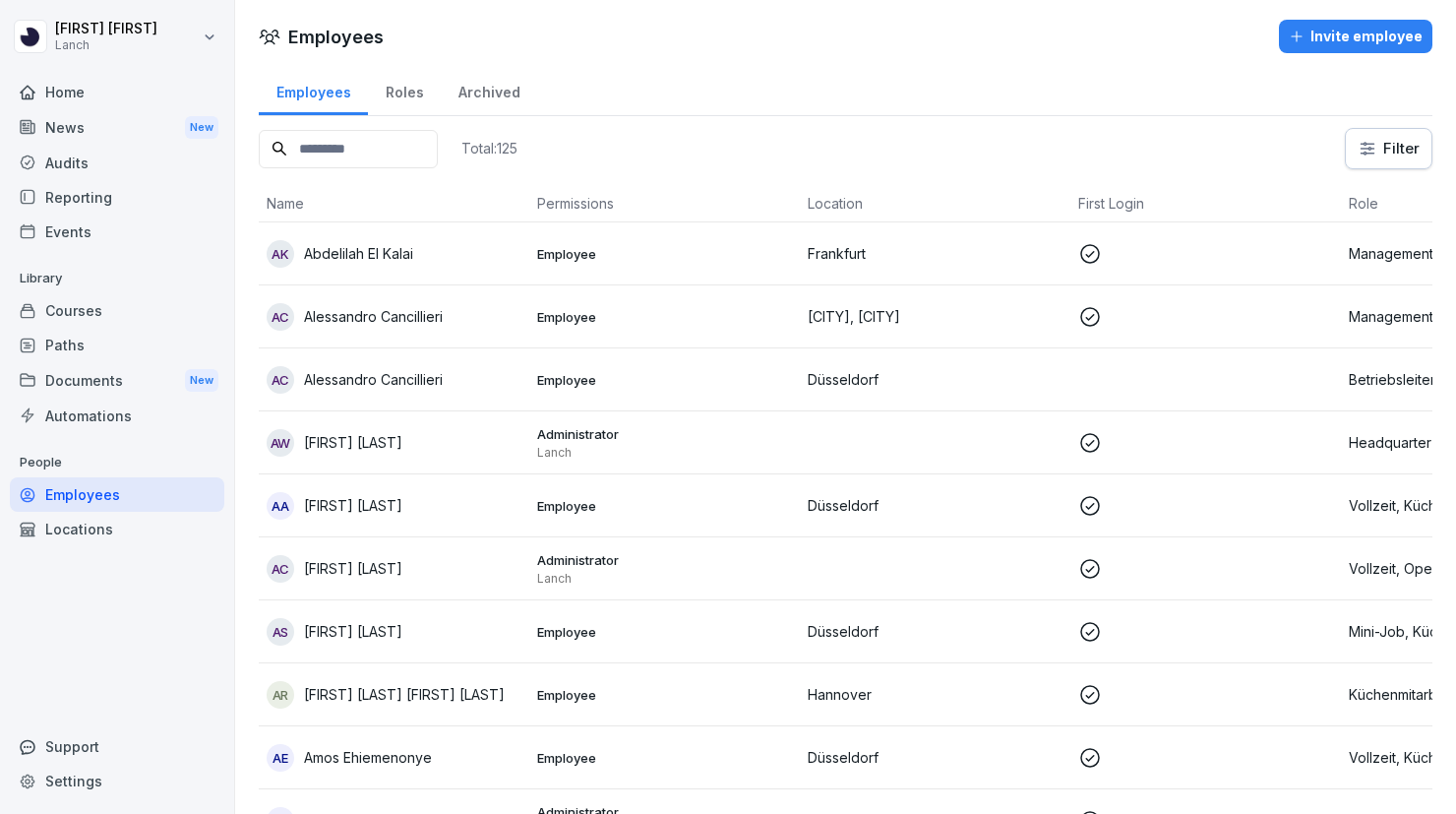 click at bounding box center (348, 149) 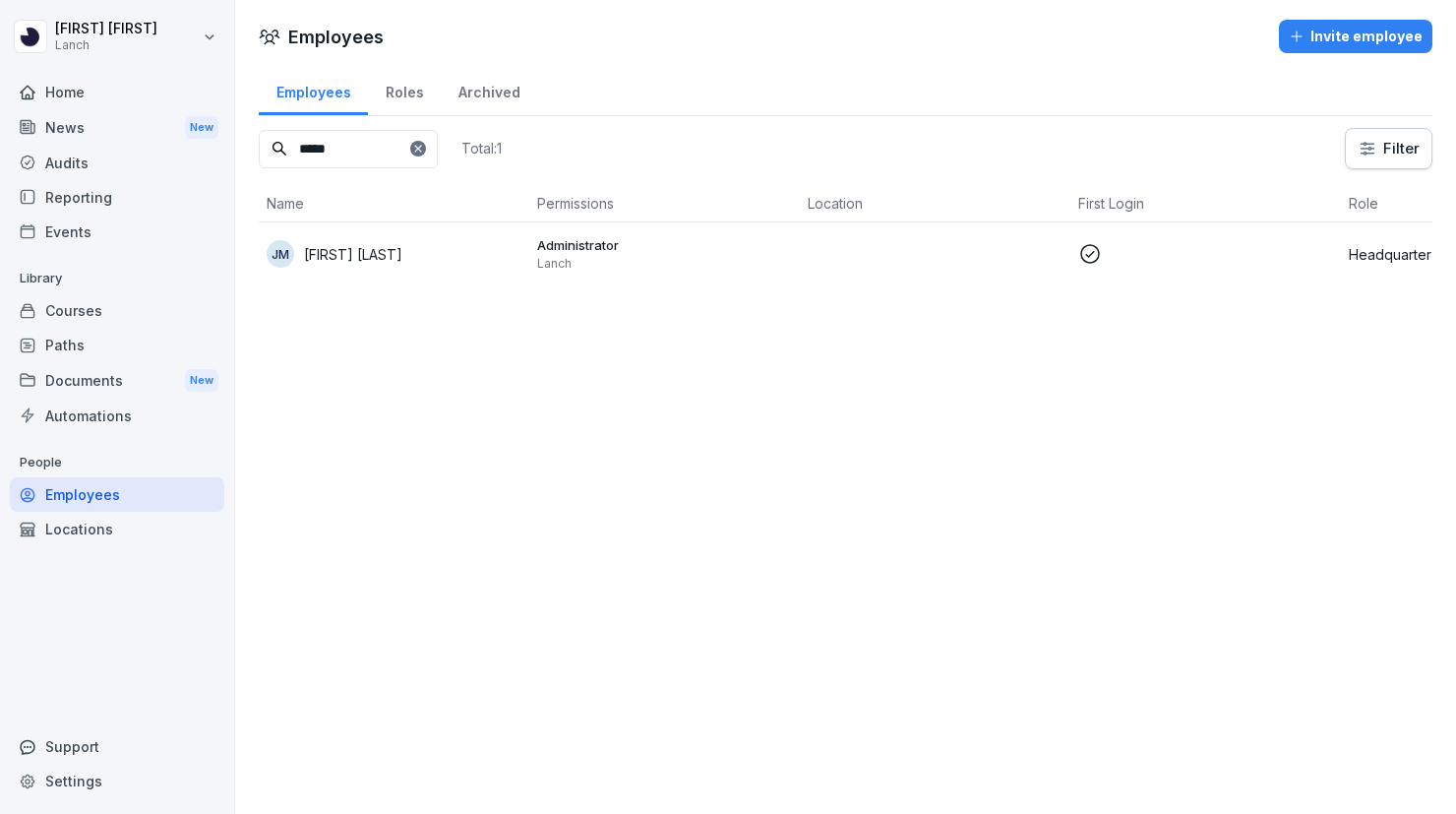 click at bounding box center (1205, 254) 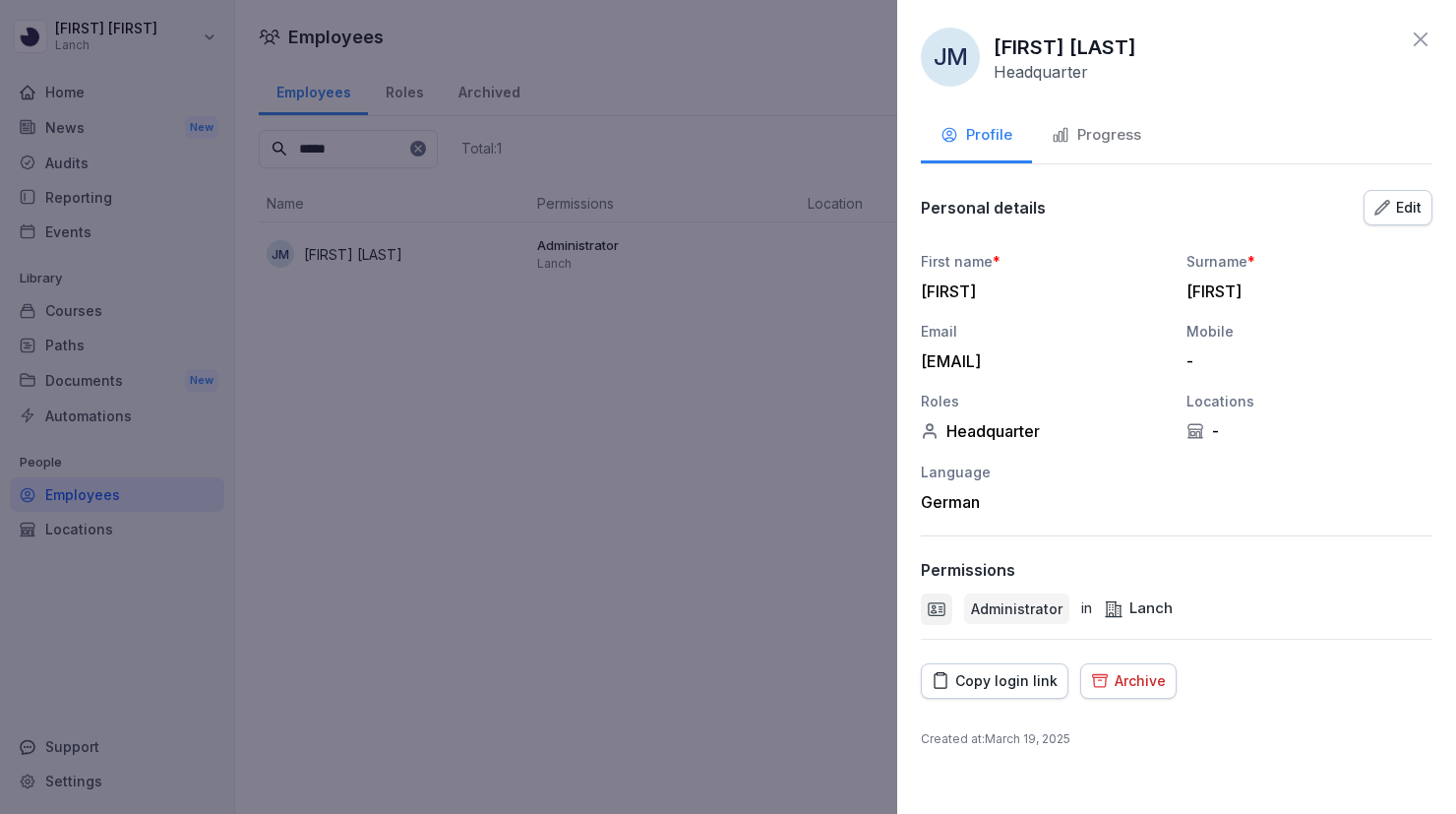 click 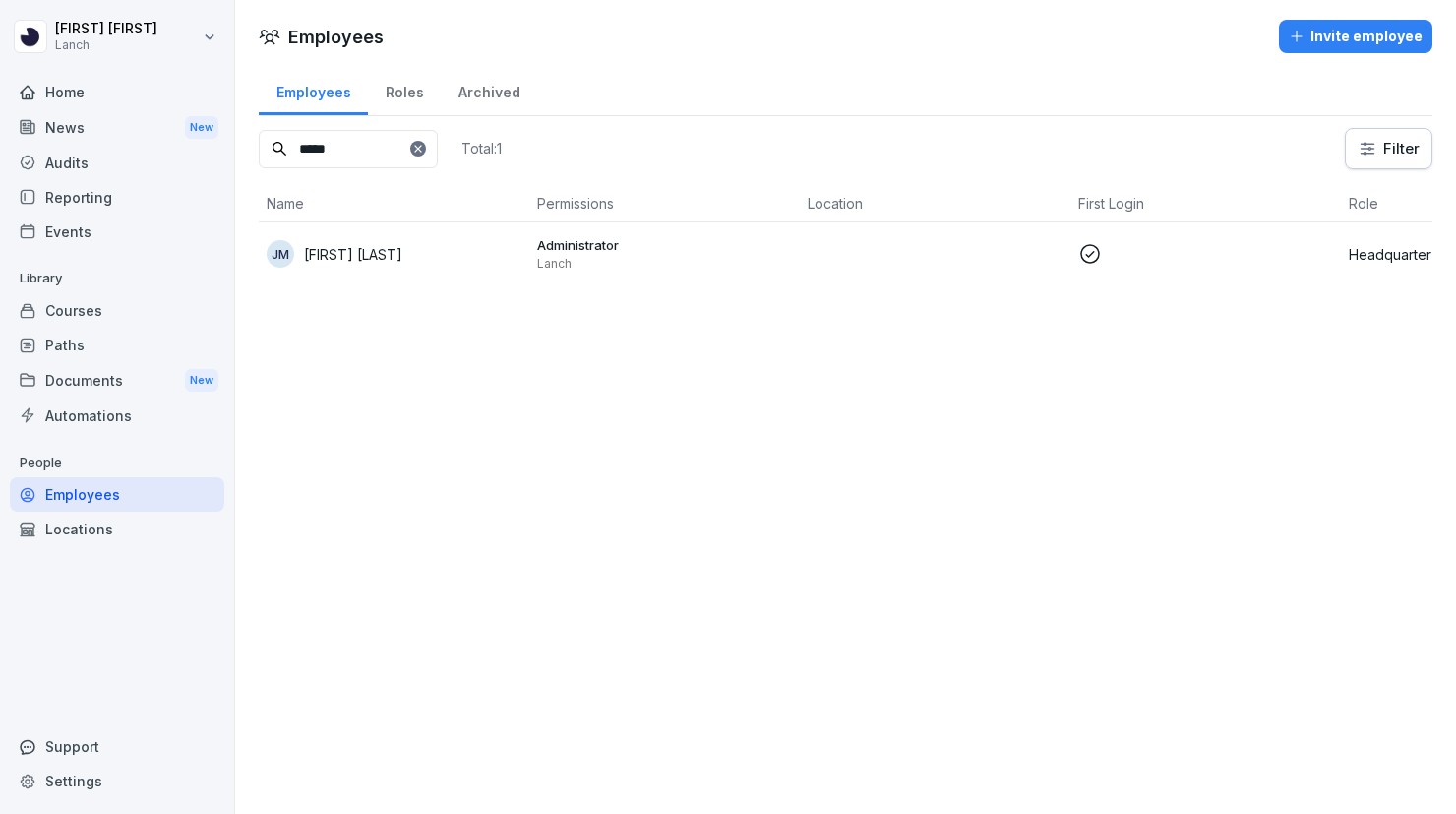 click on "*****" at bounding box center [348, 149] 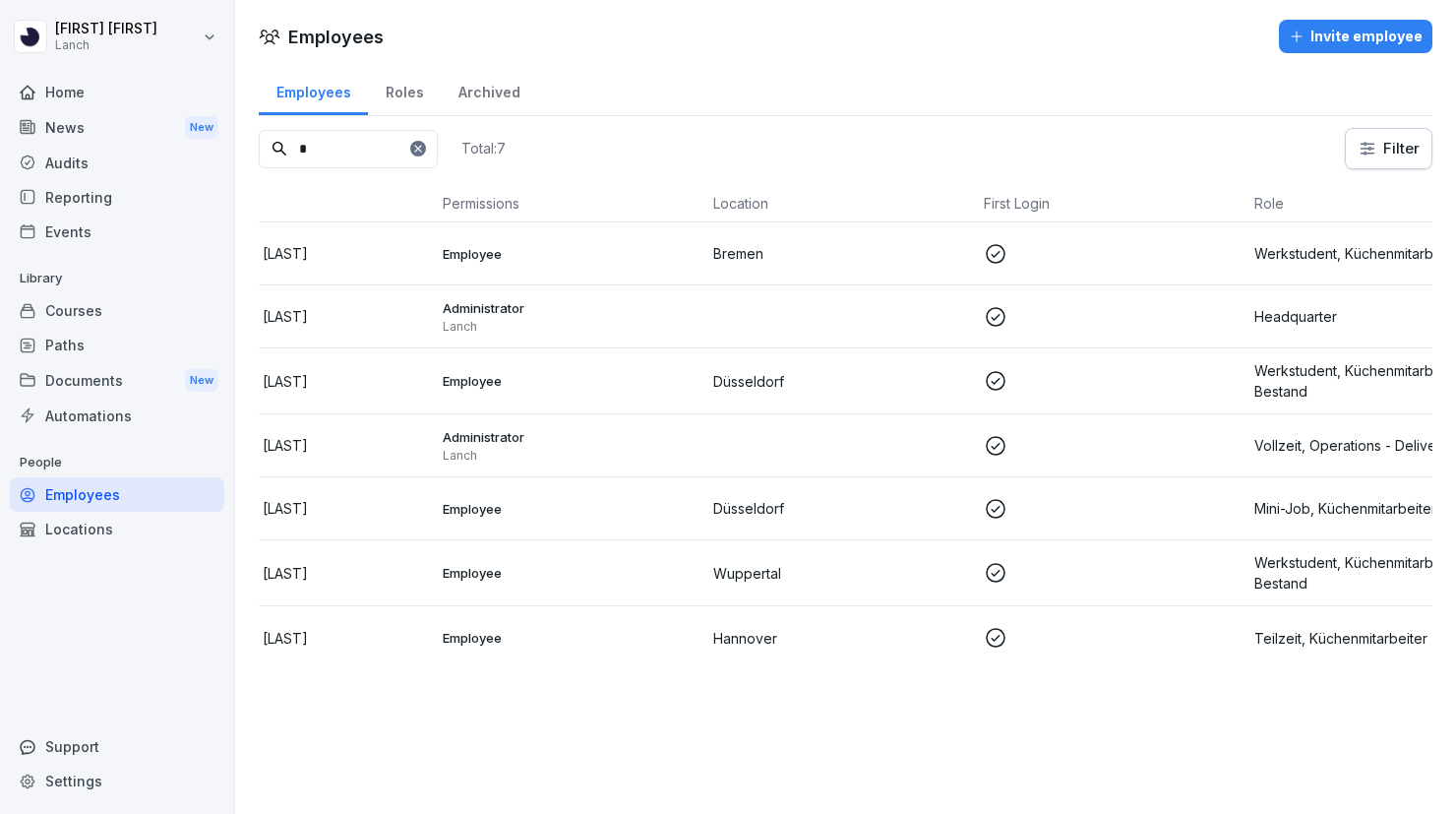 scroll, scrollTop: 0, scrollLeft: 0, axis: both 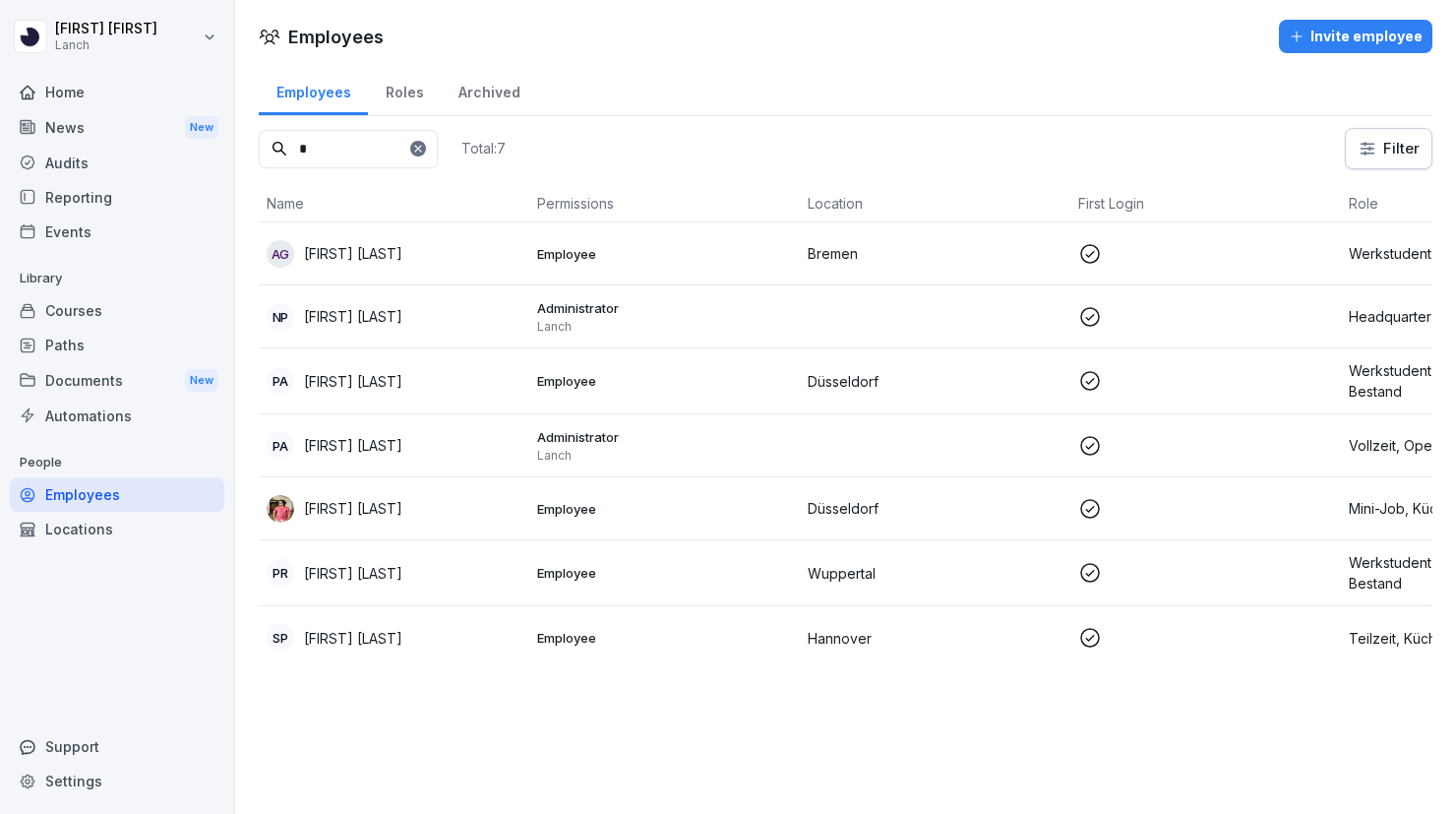 type on "*" 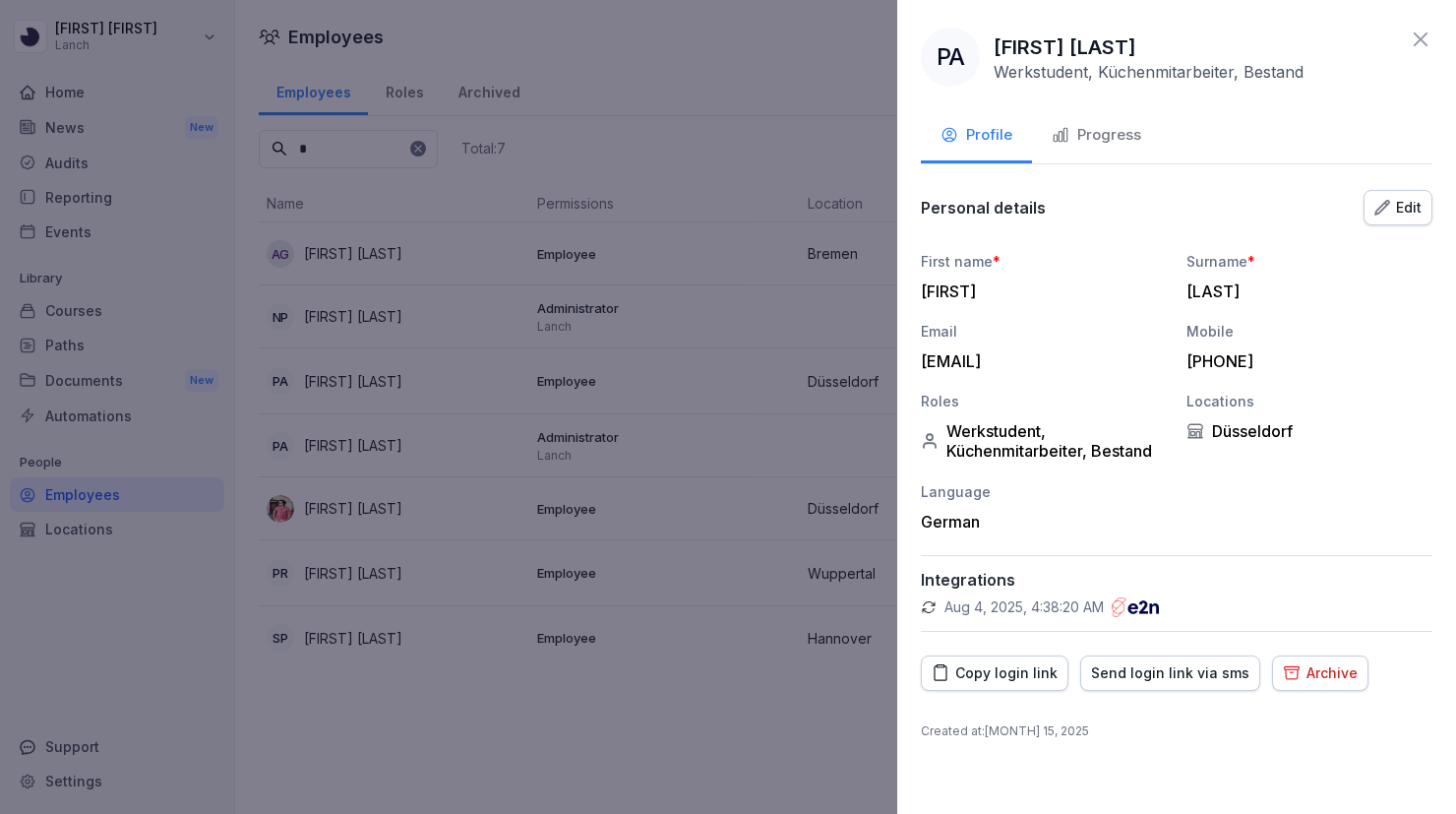click on "Send login link via sms" at bounding box center [1170, 673] 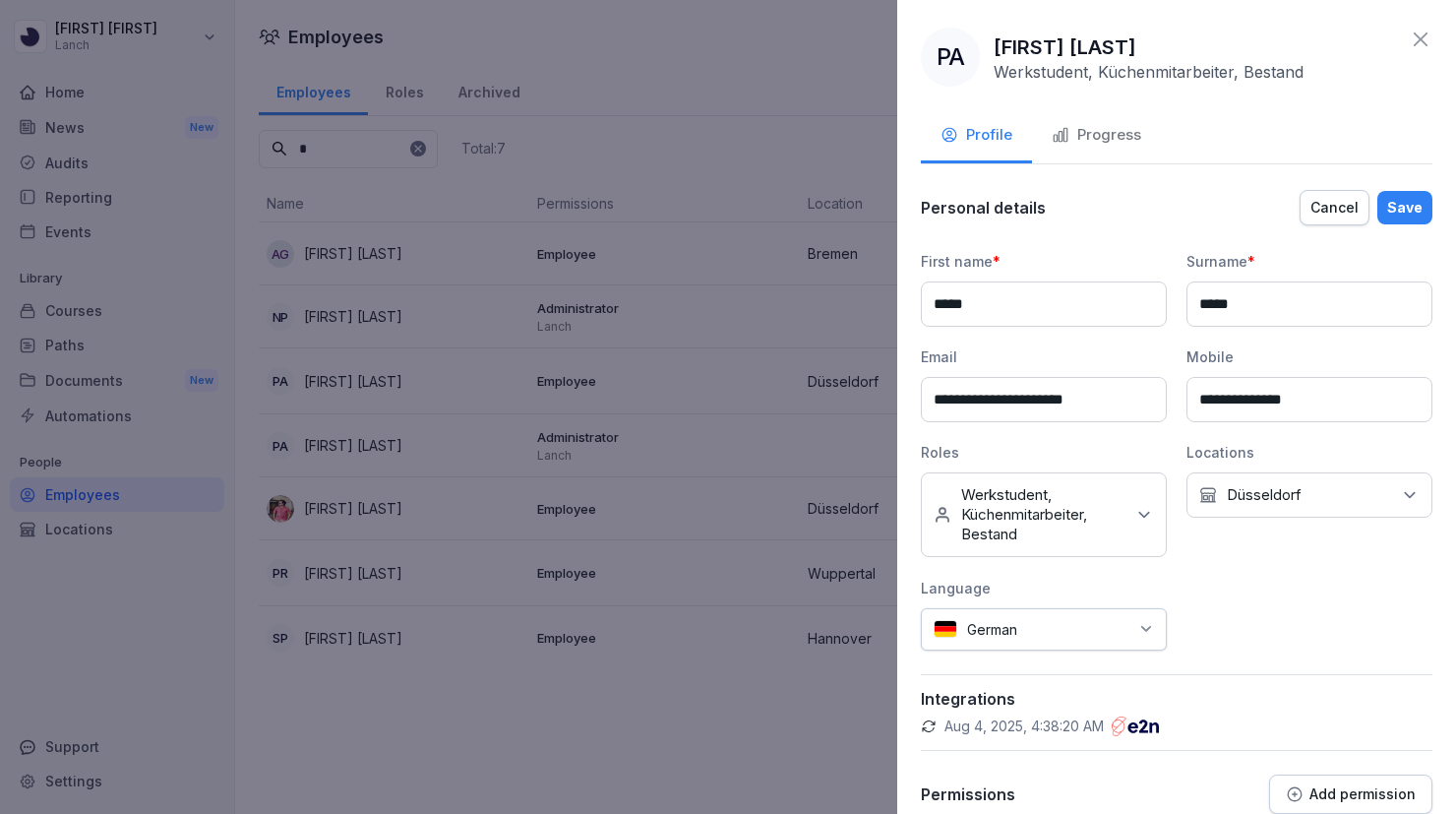 click on "No roles Werkstudent, Küchenmitarbeiter, Bestand" at bounding box center (1044, 515) 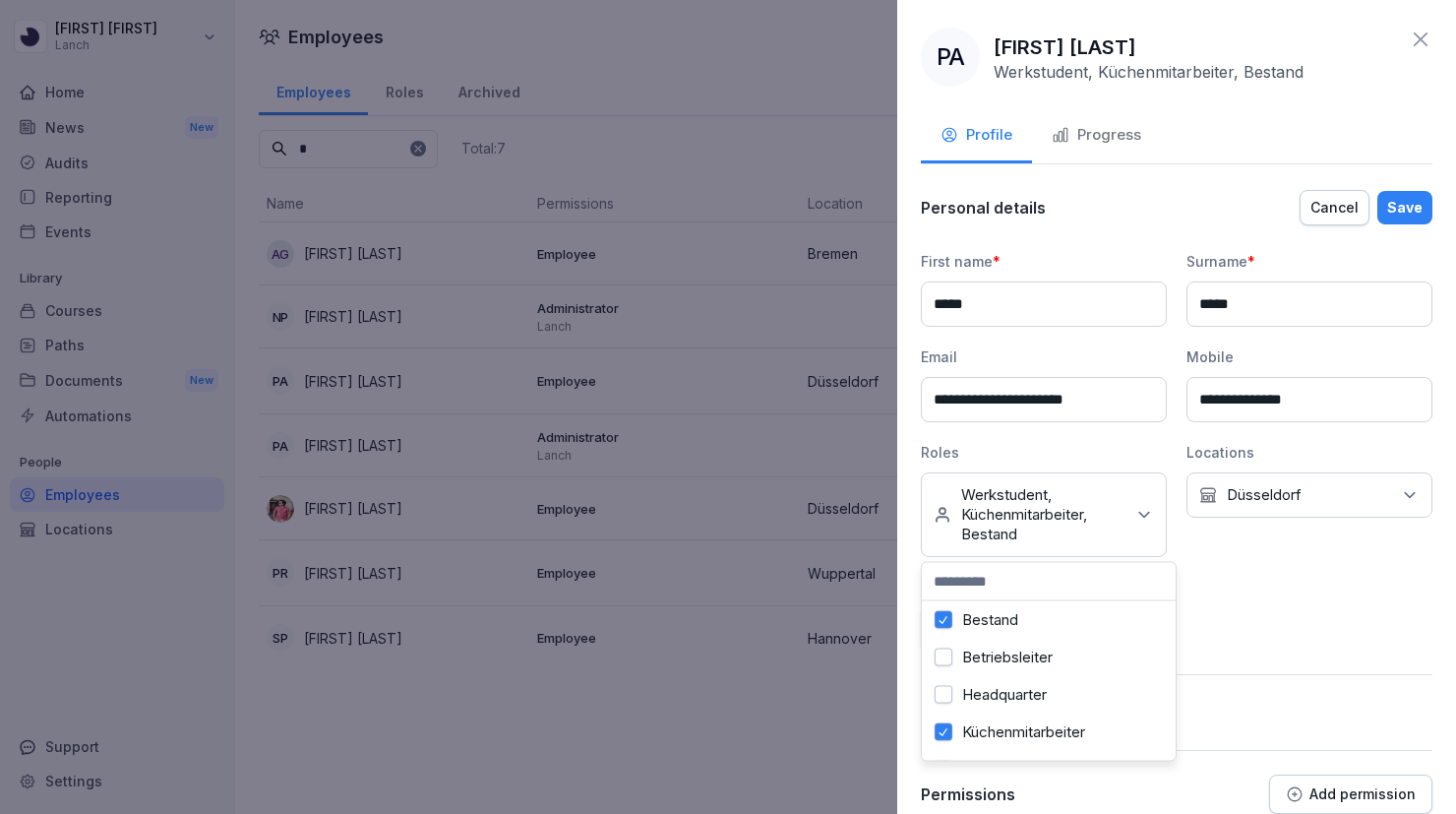scroll, scrollTop: 0, scrollLeft: 0, axis: both 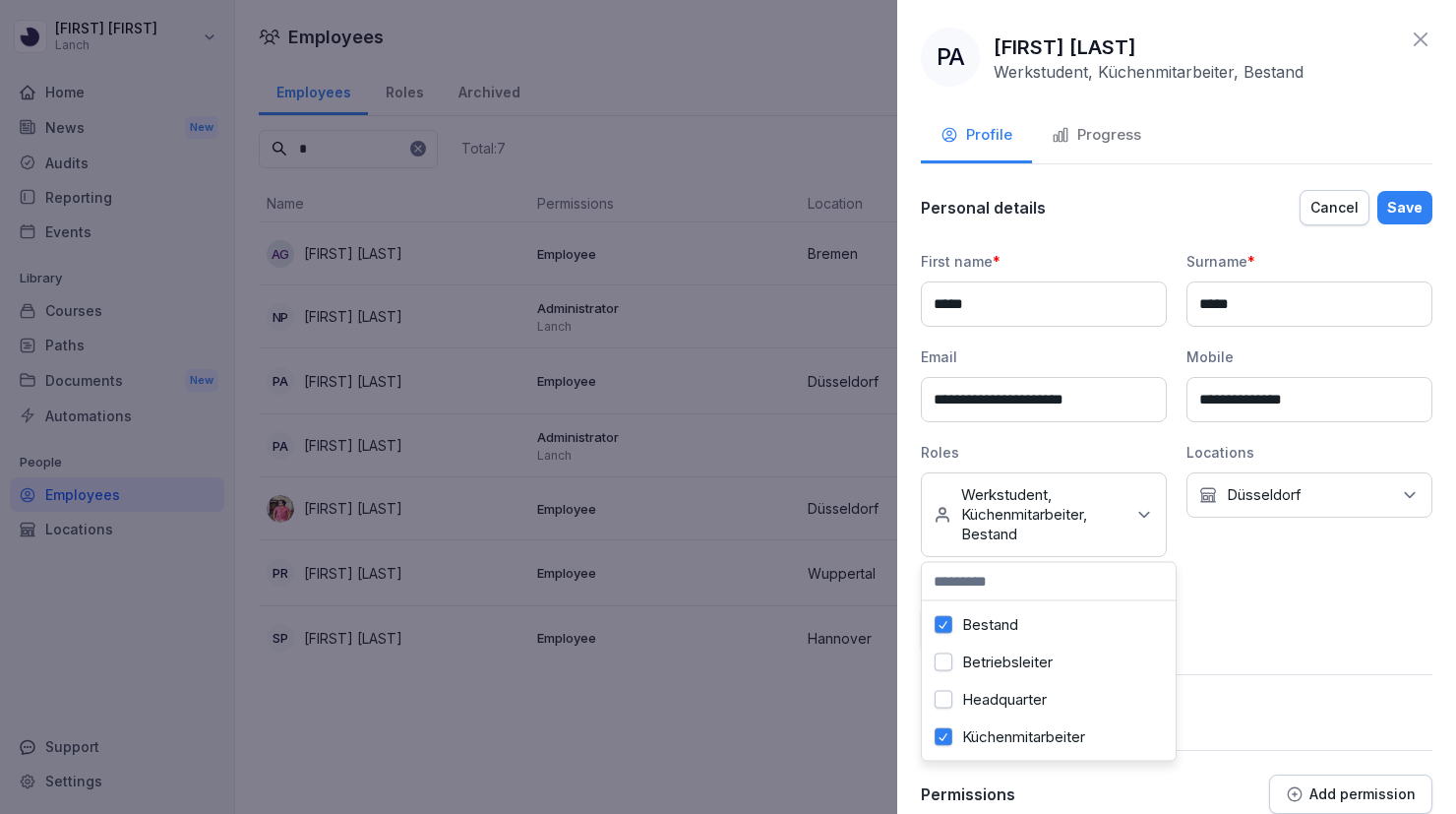 click on "**********" at bounding box center [1177, 451] 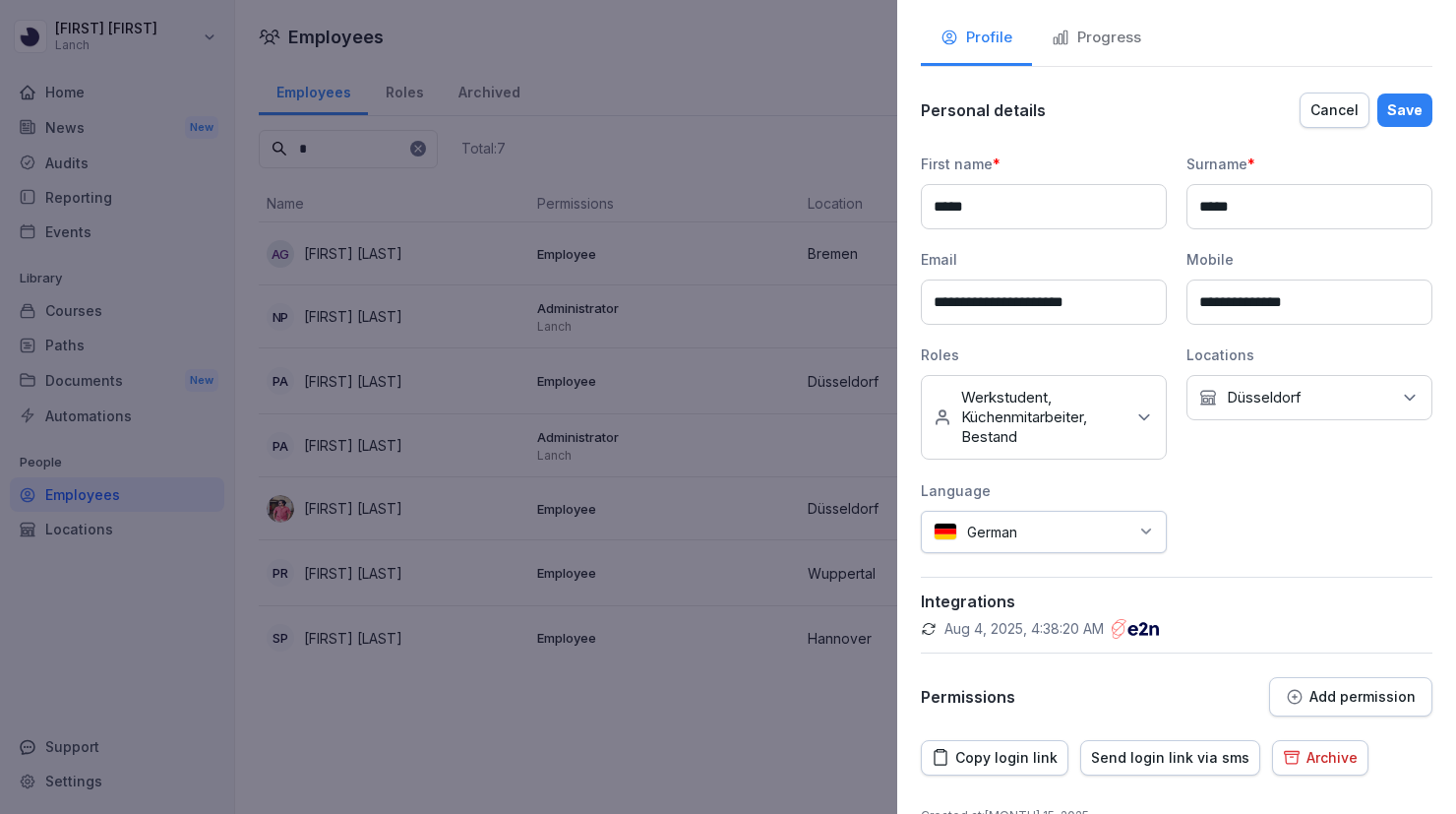scroll, scrollTop: 60, scrollLeft: 0, axis: vertical 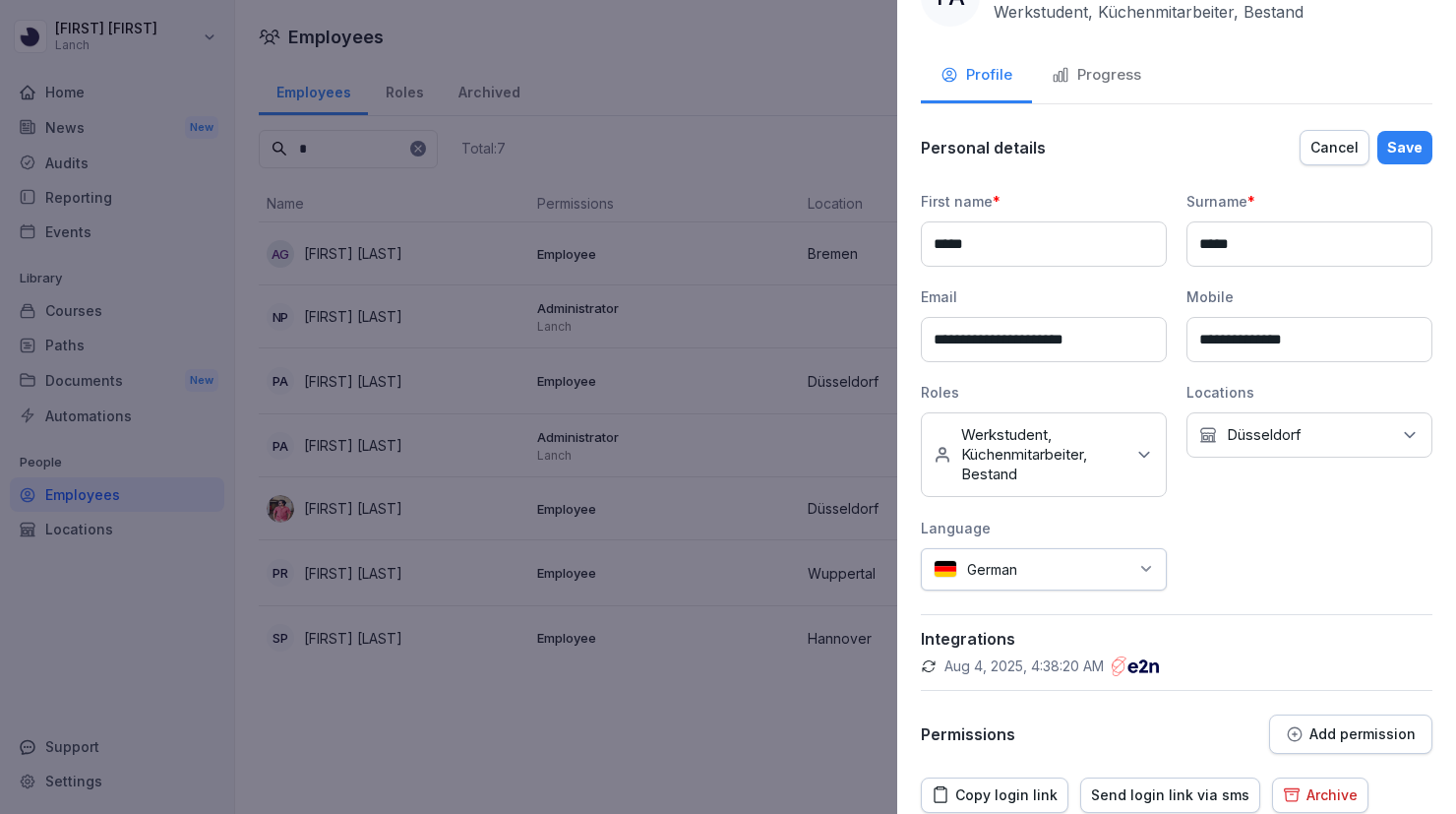 click on "Save" at bounding box center (1405, 148) 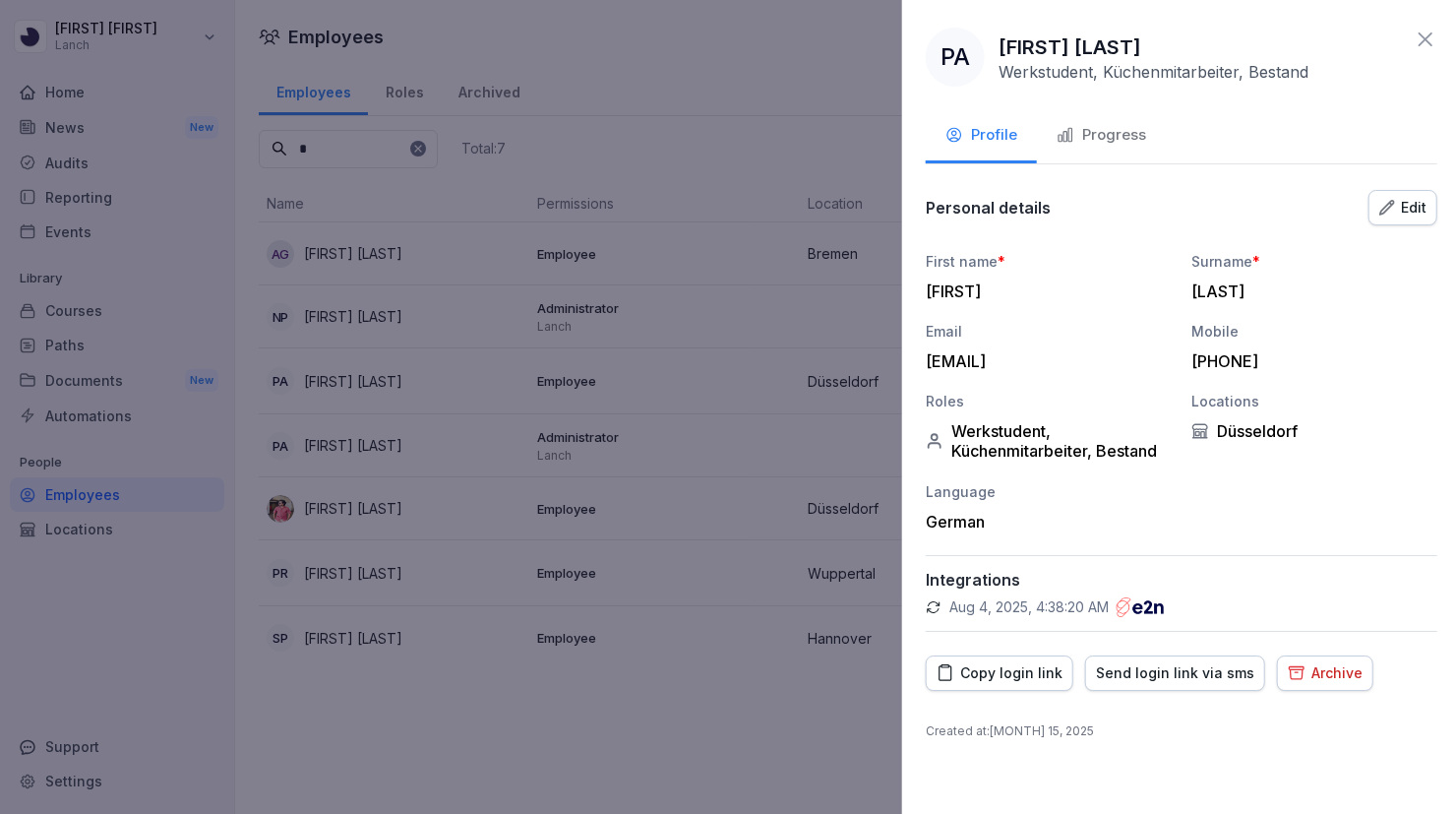 click at bounding box center [728, 407] 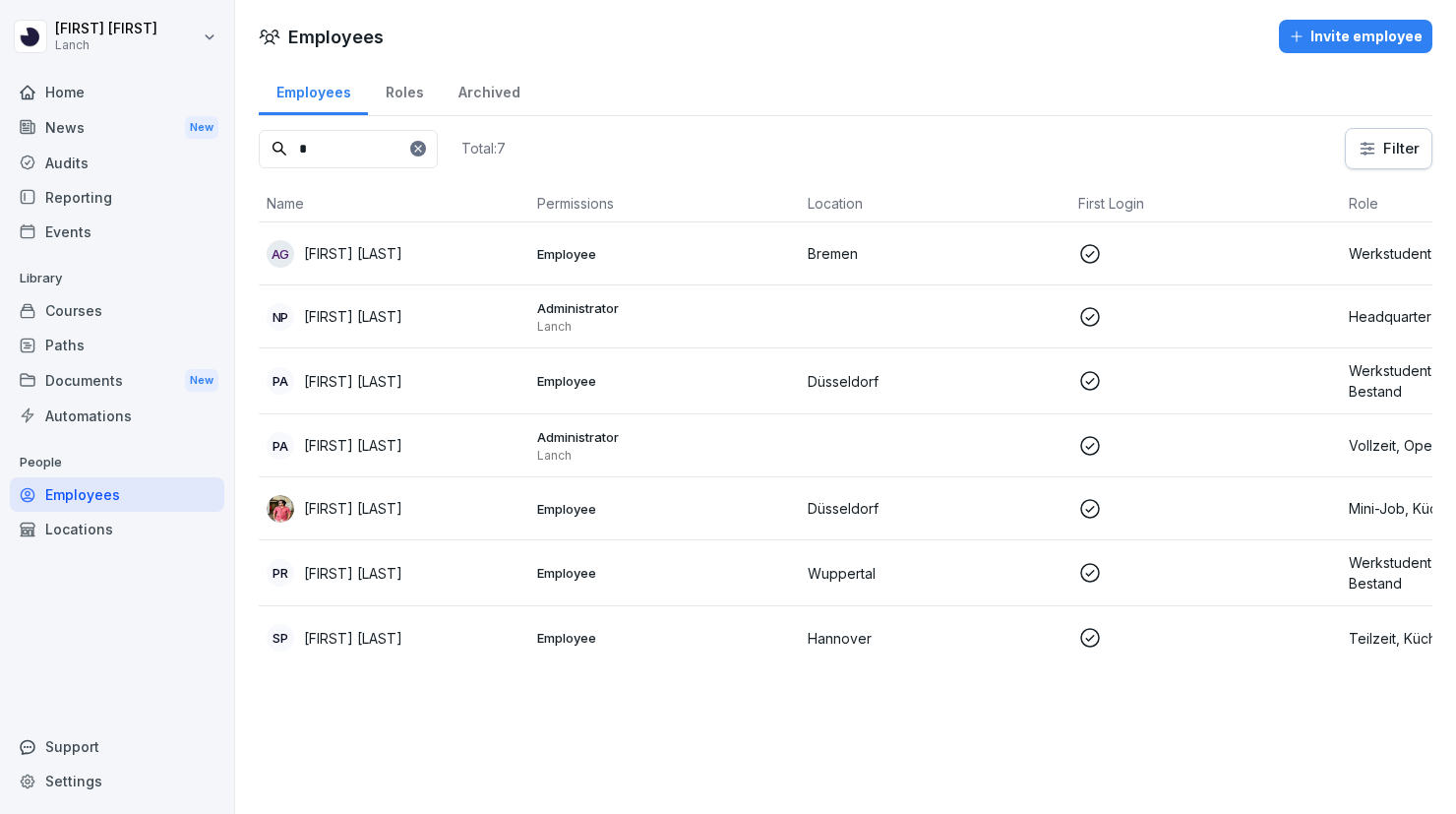 click on "Audits" at bounding box center [117, 162] 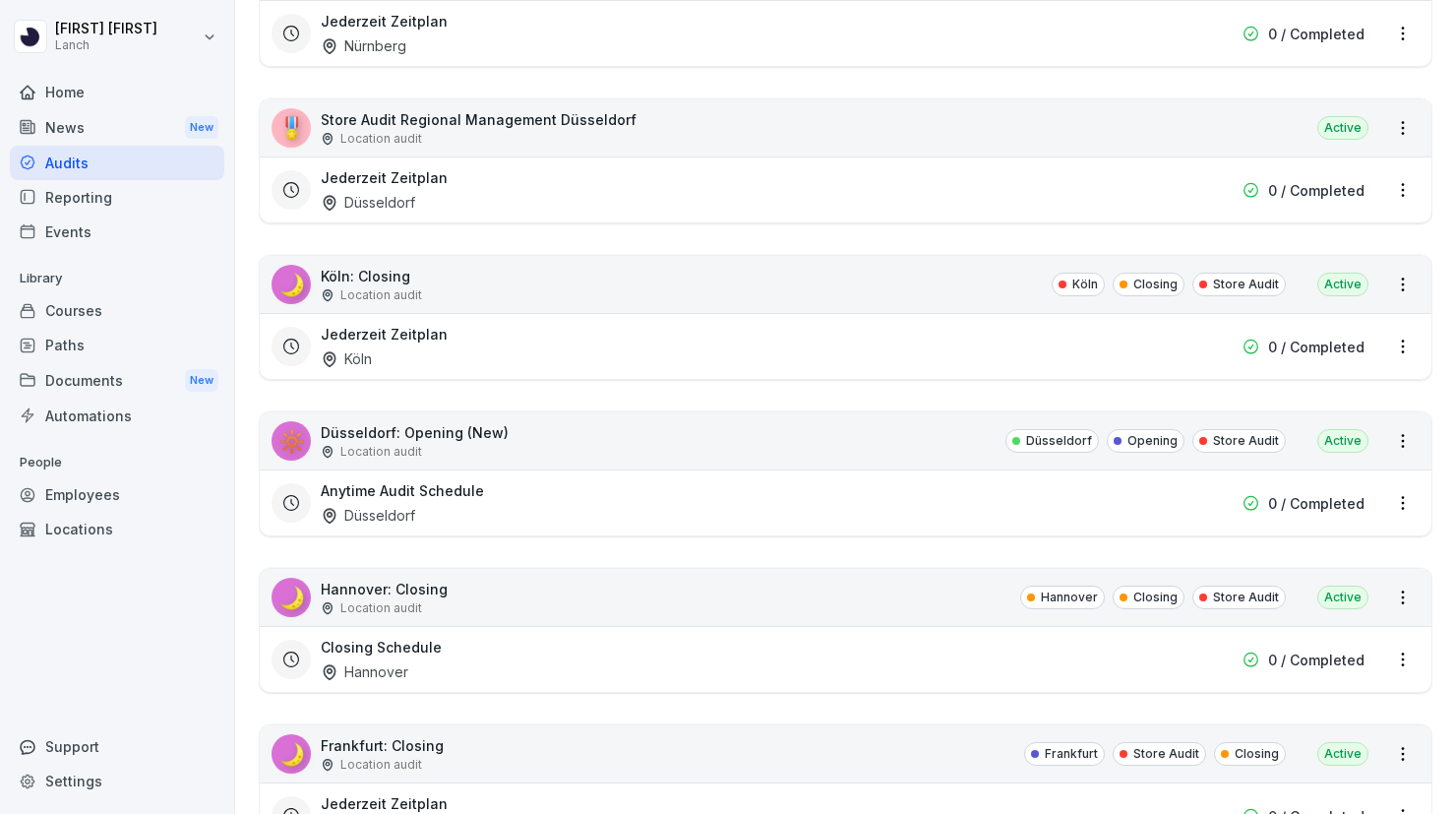 scroll, scrollTop: 1068, scrollLeft: 0, axis: vertical 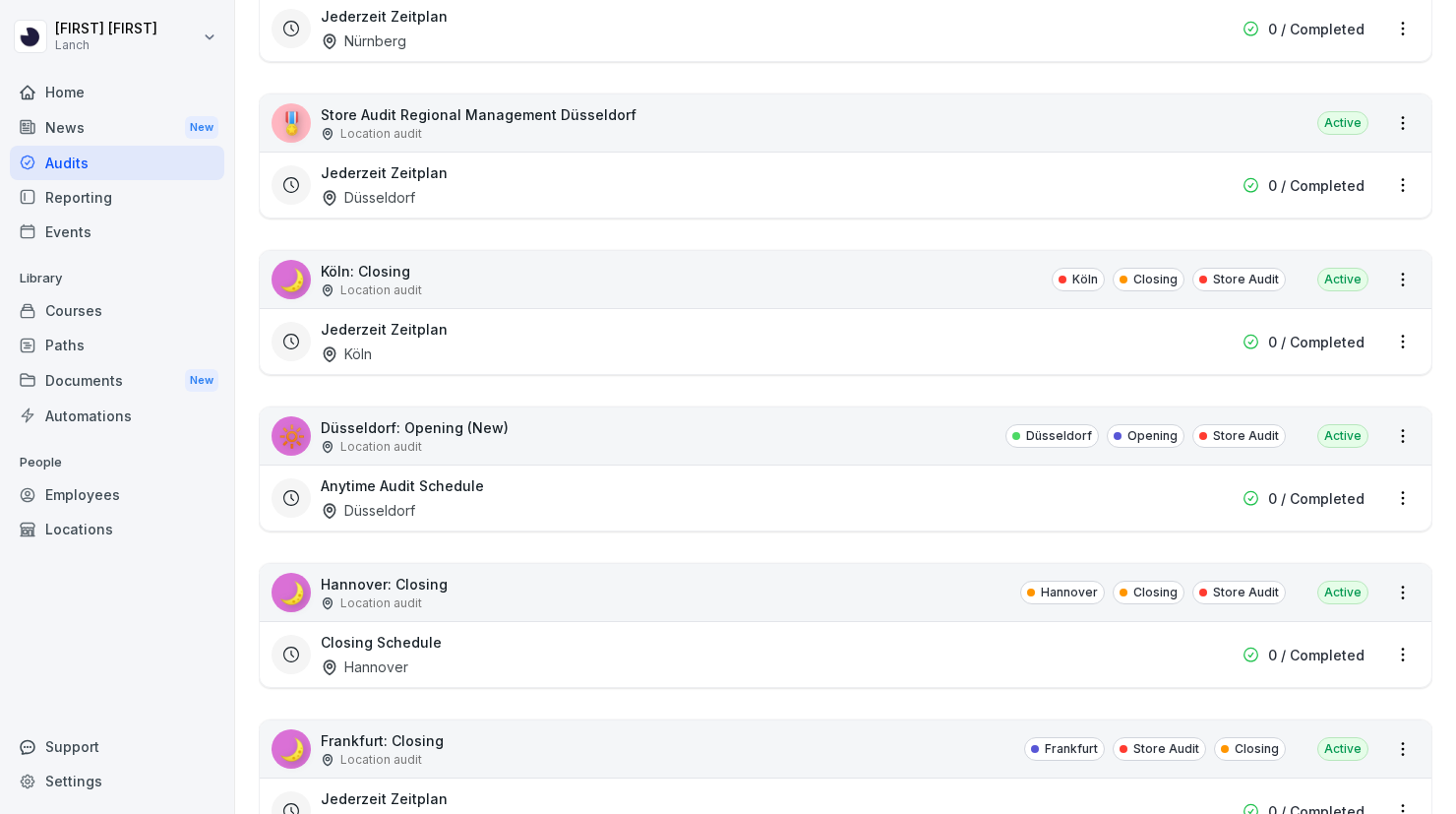 click on "Anytime Audit Schedule [CITY]" at bounding box center (719, 498) 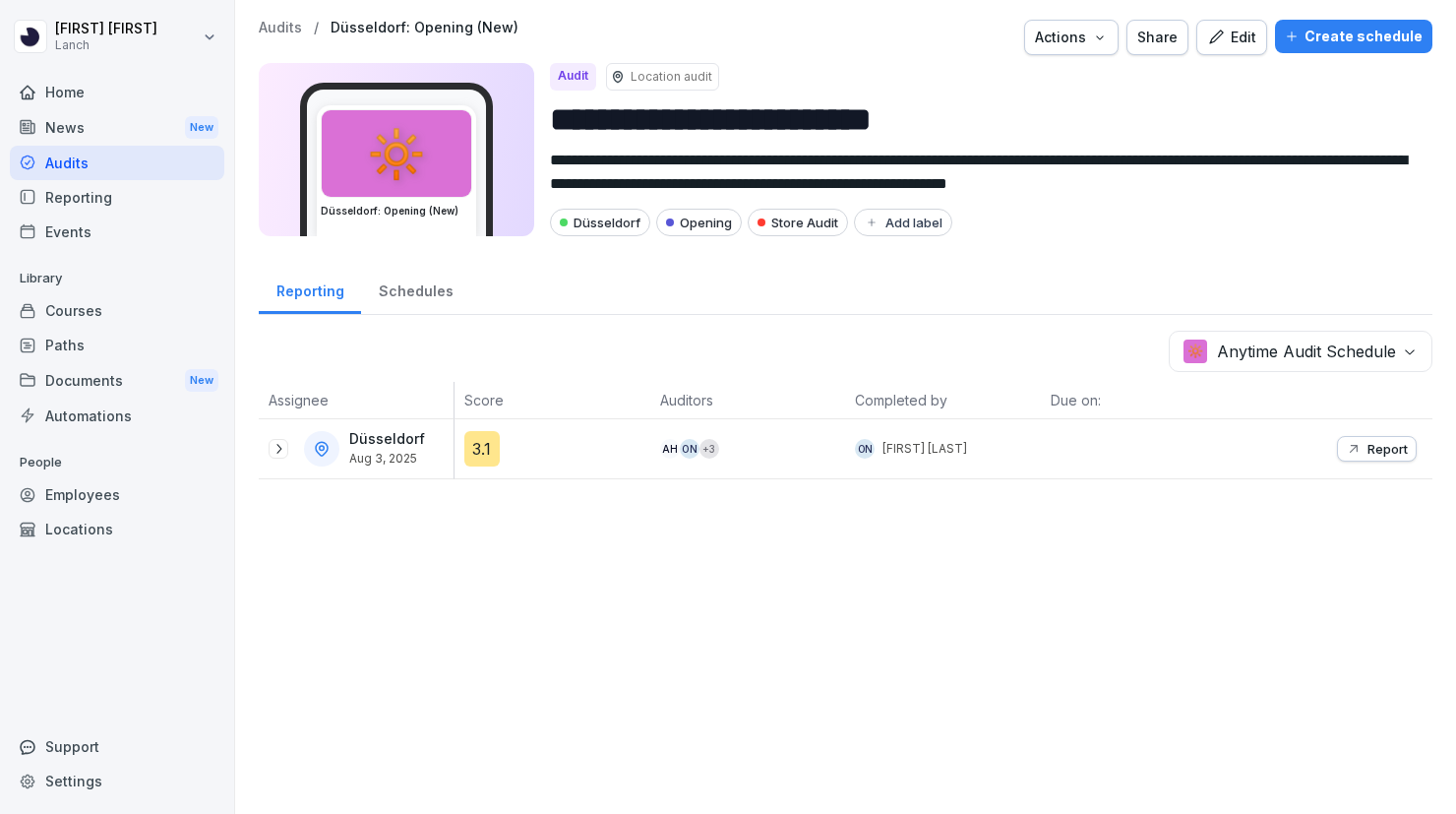 click 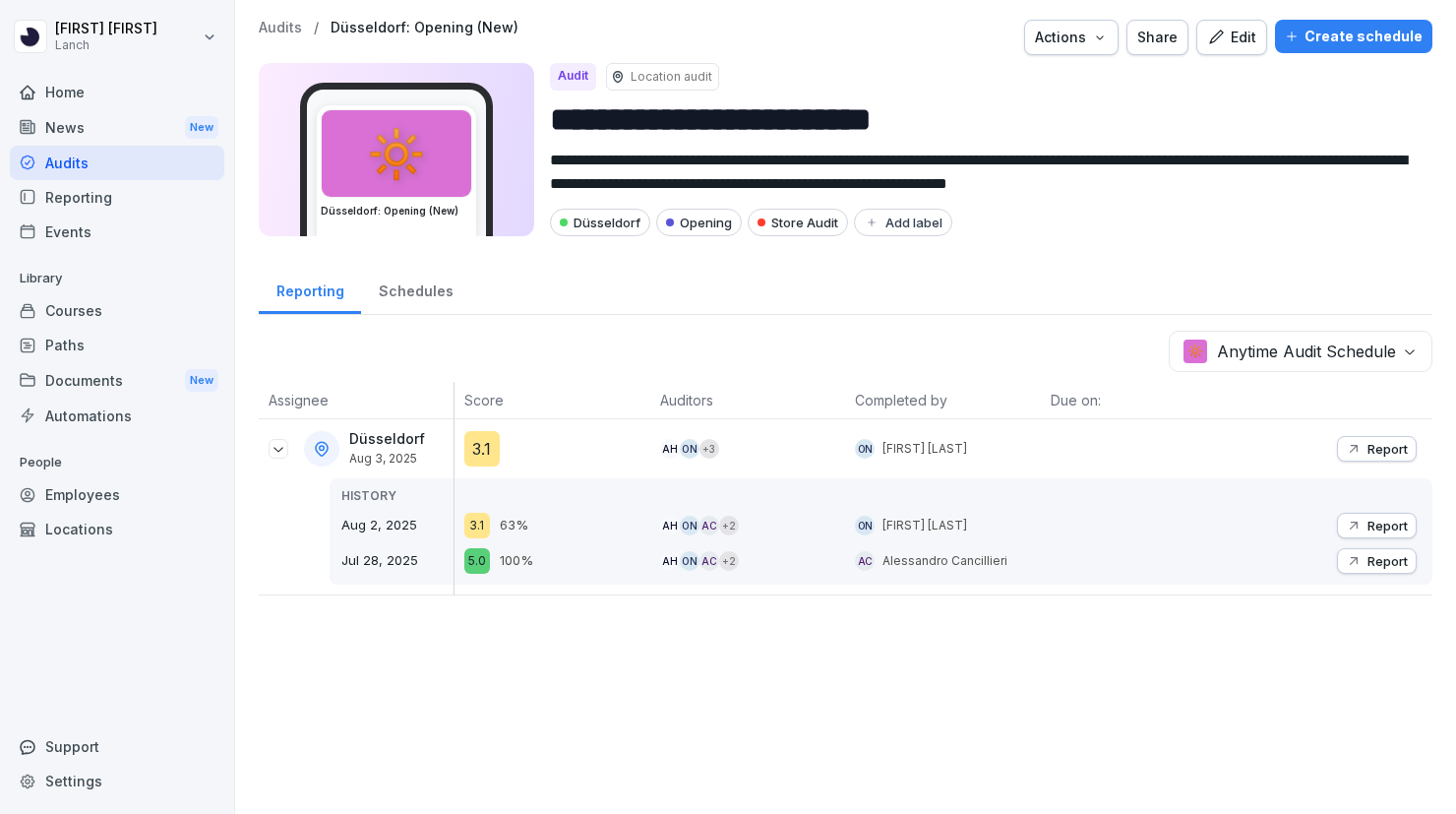 click on "**********" at bounding box center (728, 407) 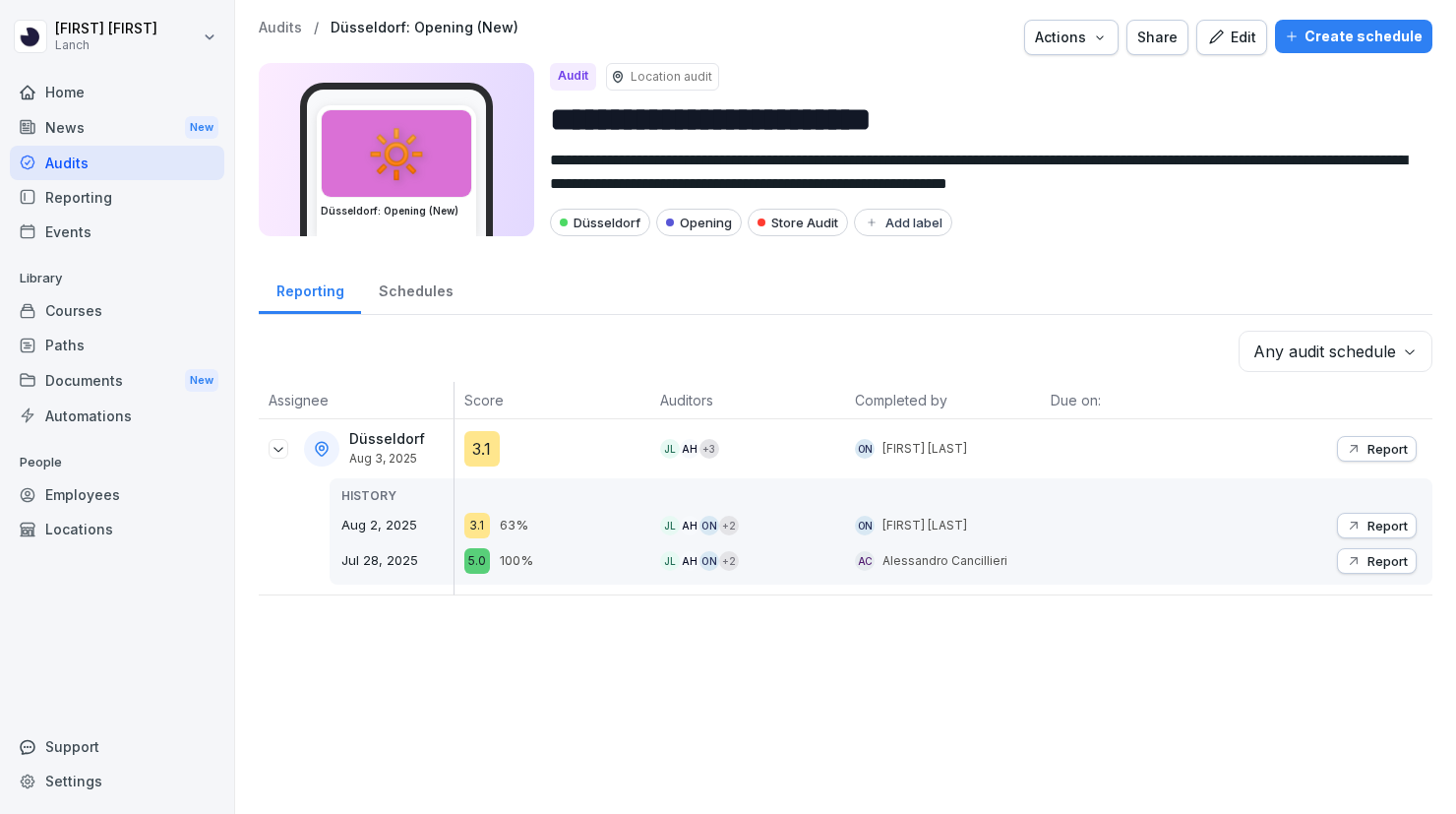 click on "Schedules" at bounding box center [415, 288] 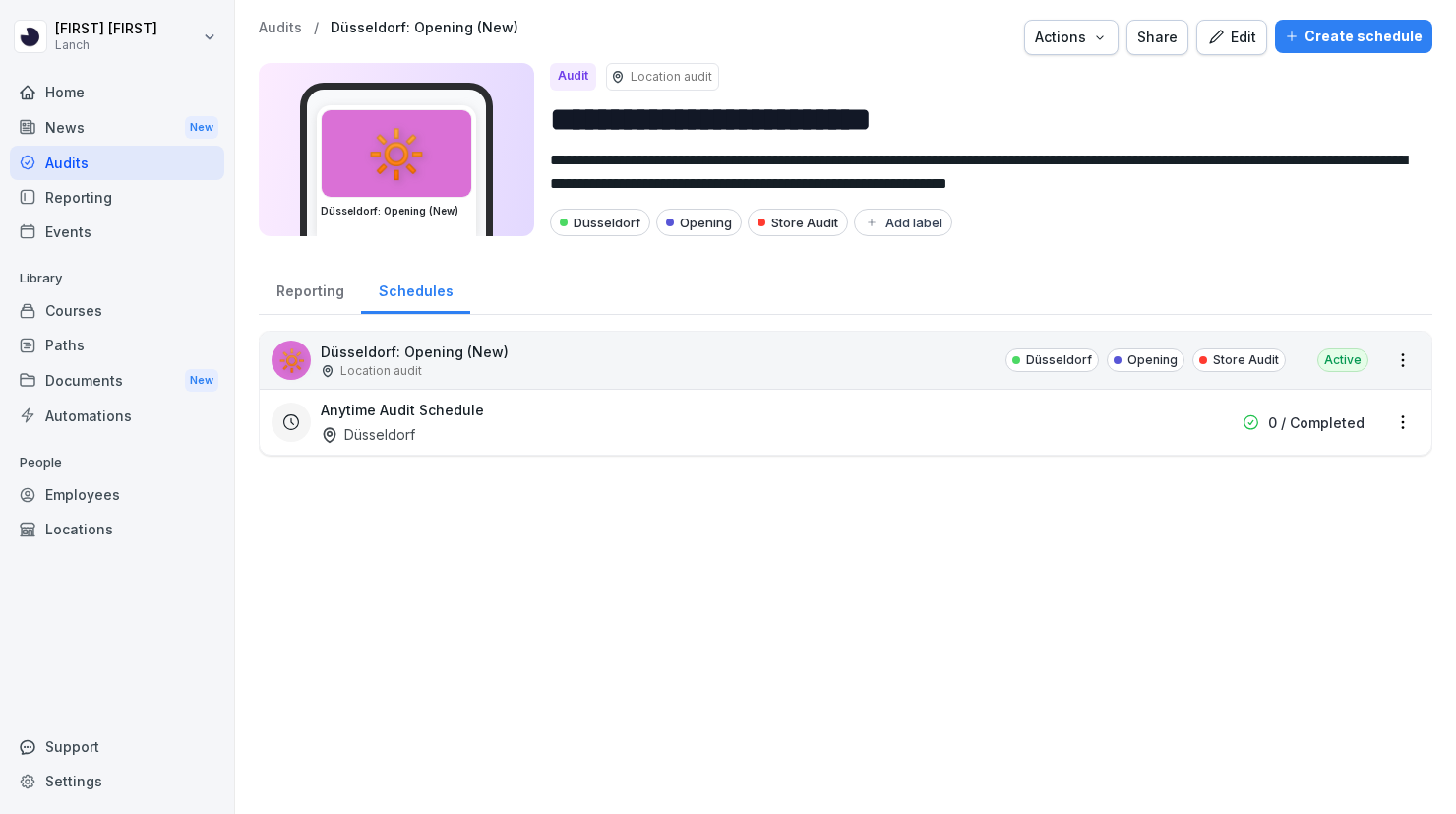 click on "**********" at bounding box center [728, 407] 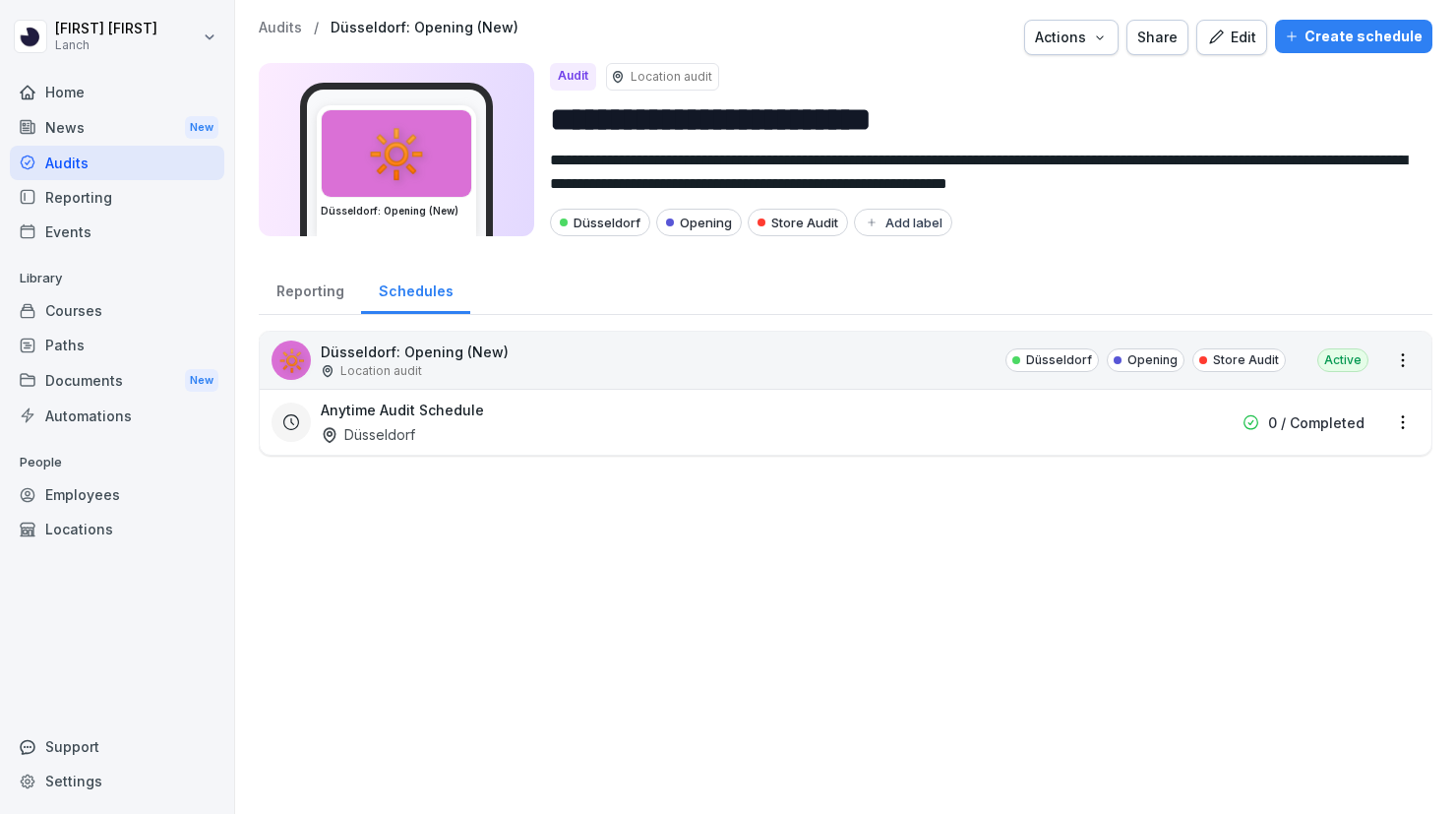 click on "**********" at bounding box center [728, 407] 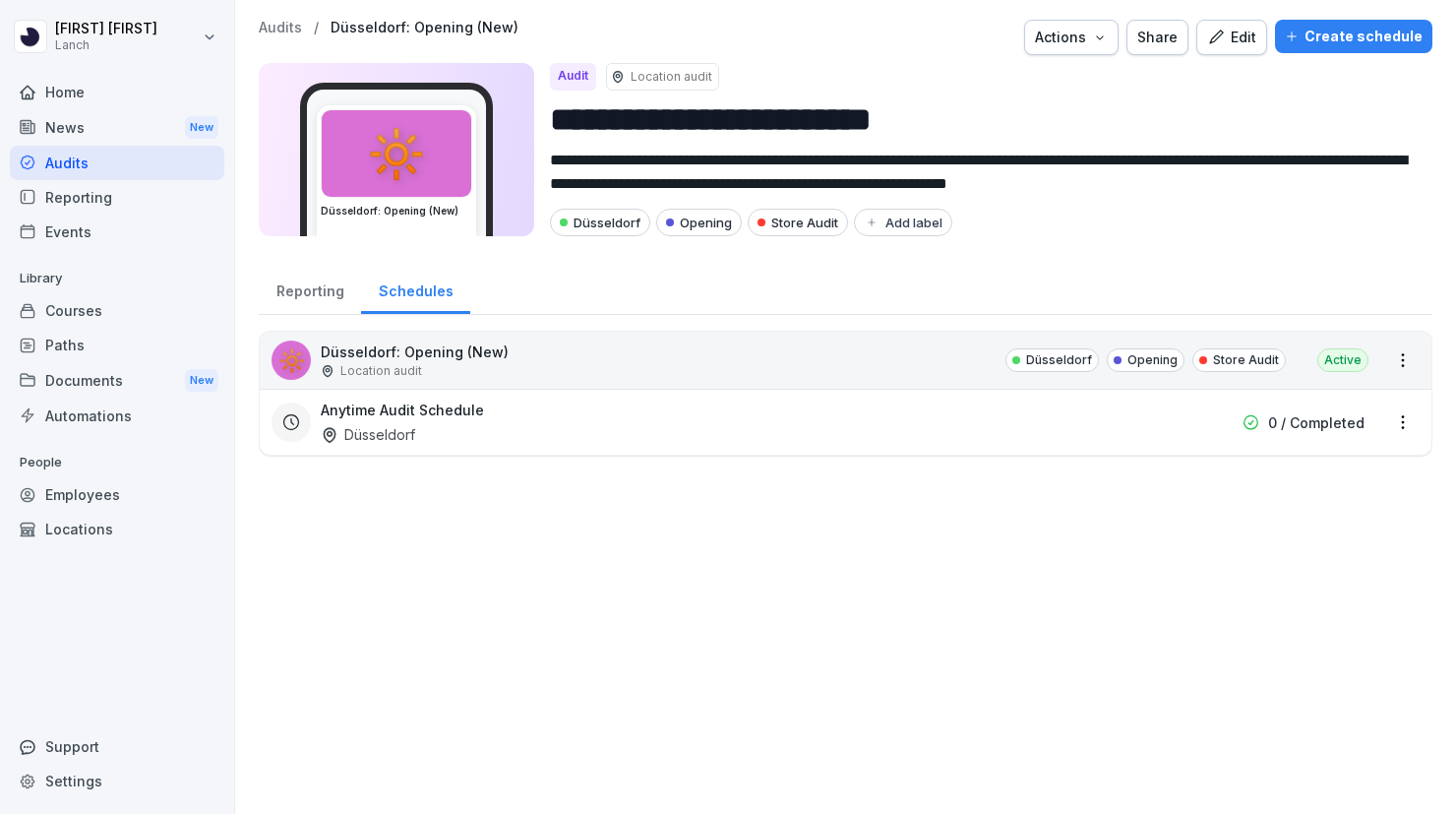 click on "Edit" at bounding box center [1232, 37] 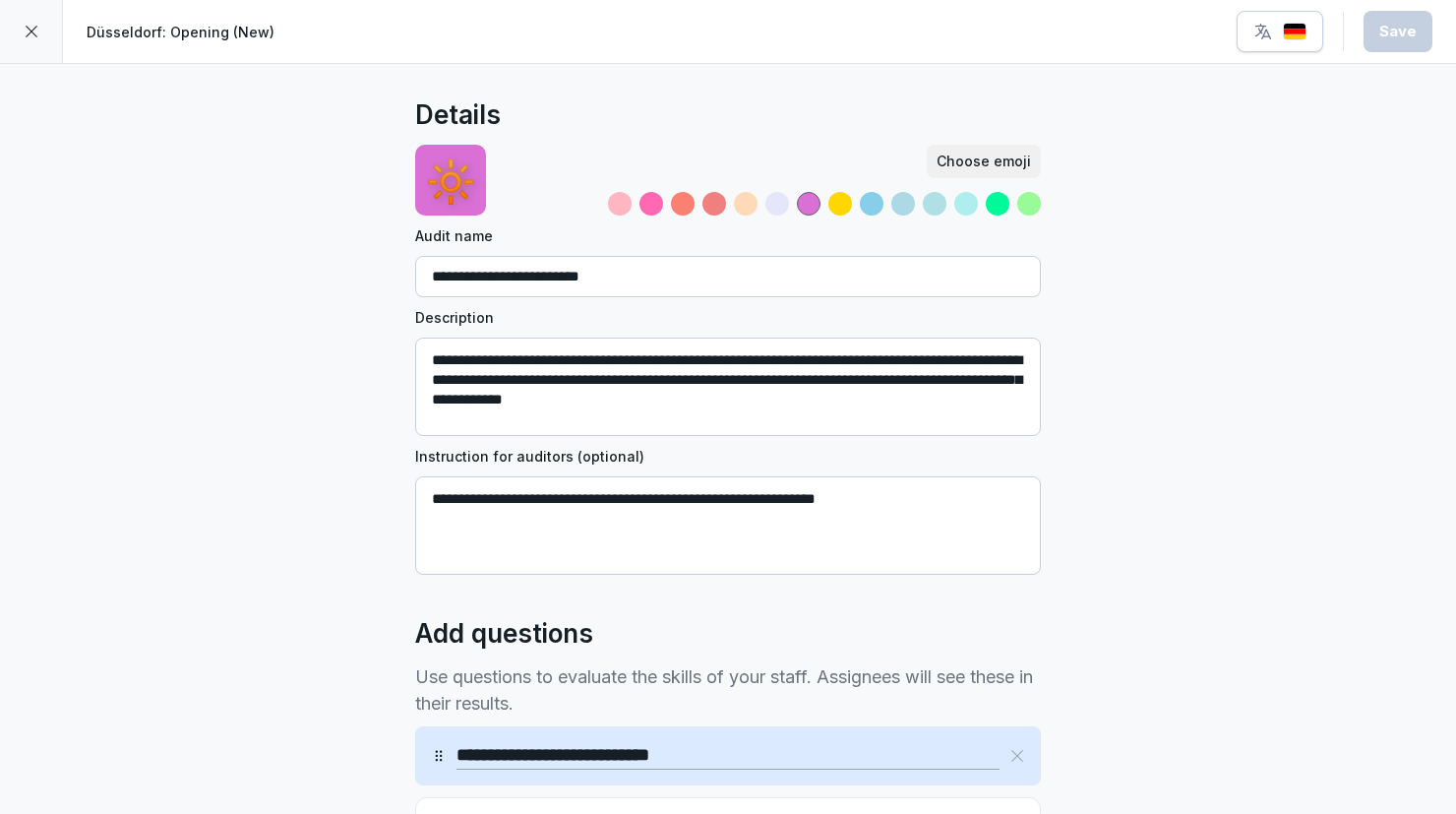 click 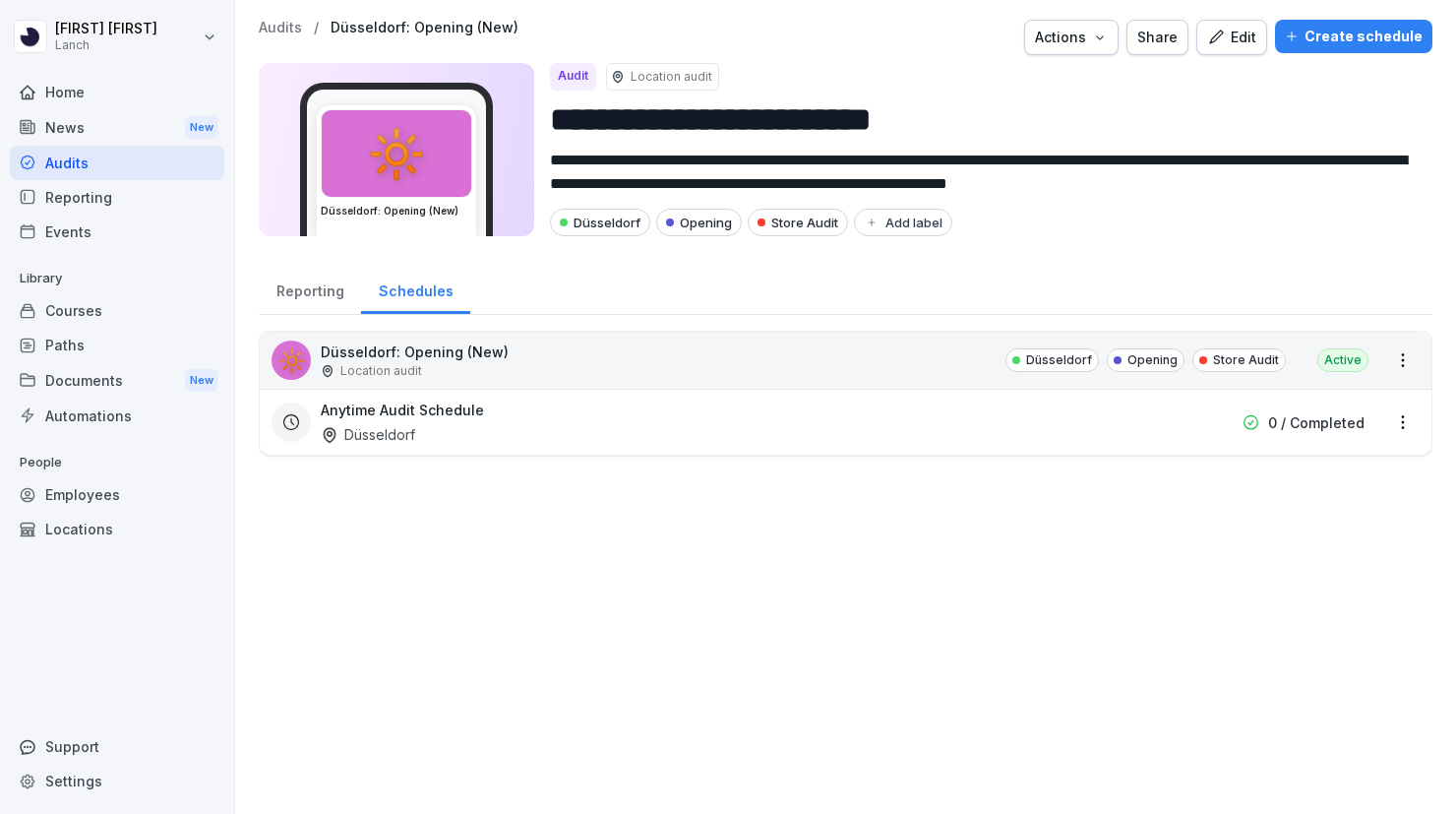 click on "Employees" at bounding box center (117, 494) 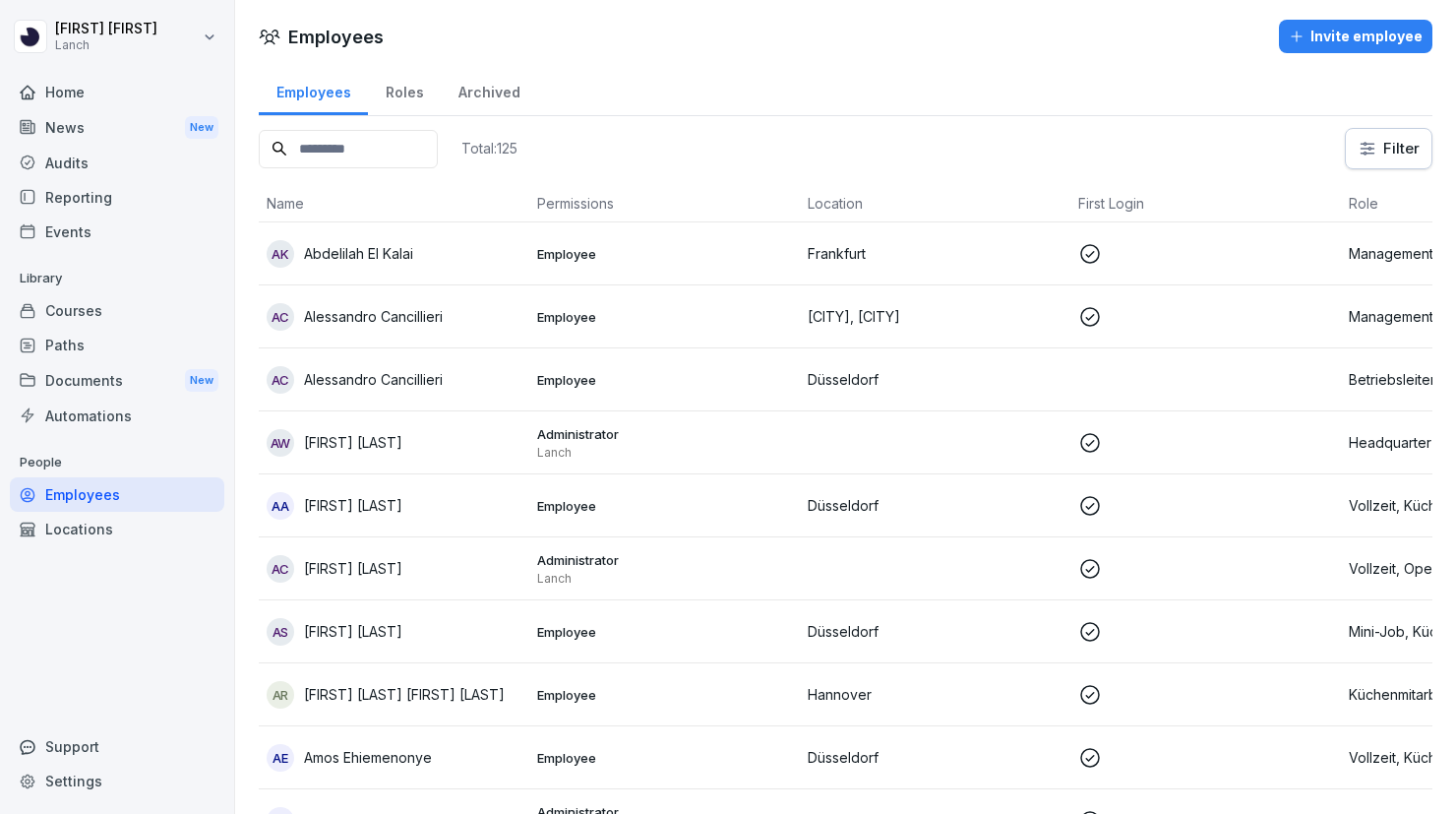 click at bounding box center [348, 149] 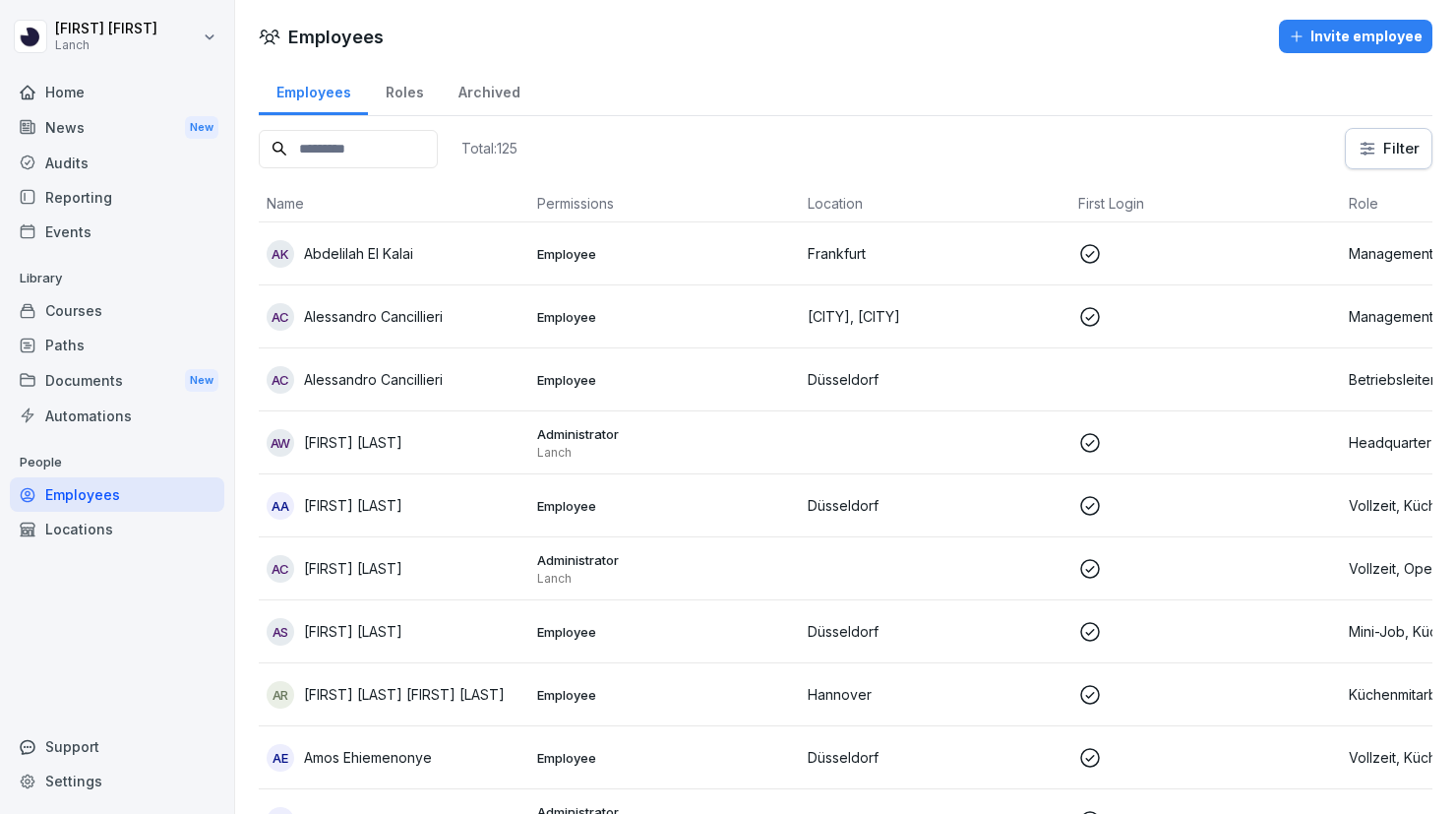 click on "Roles" at bounding box center (404, 90) 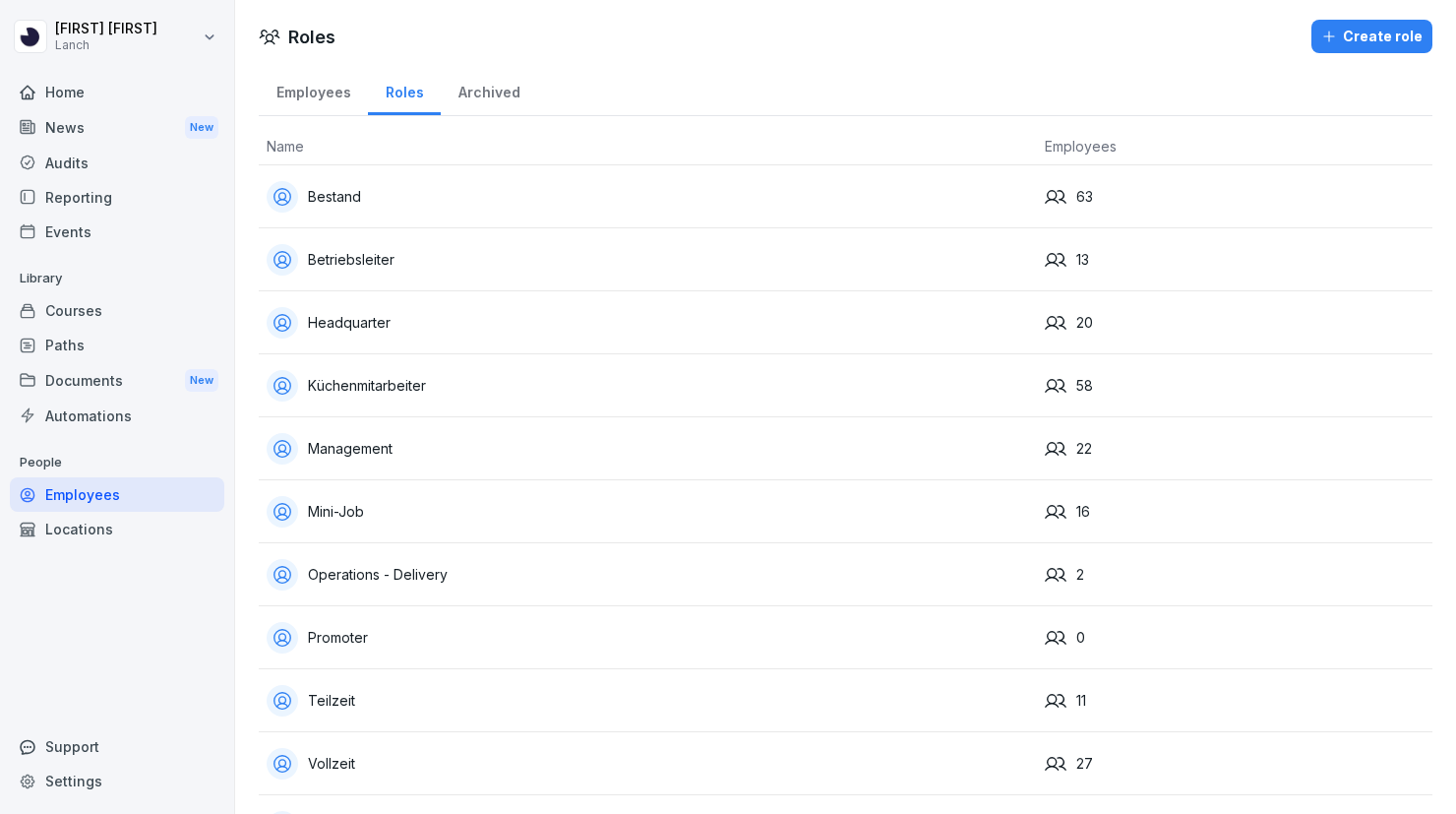 click on "Employees" at bounding box center [313, 90] 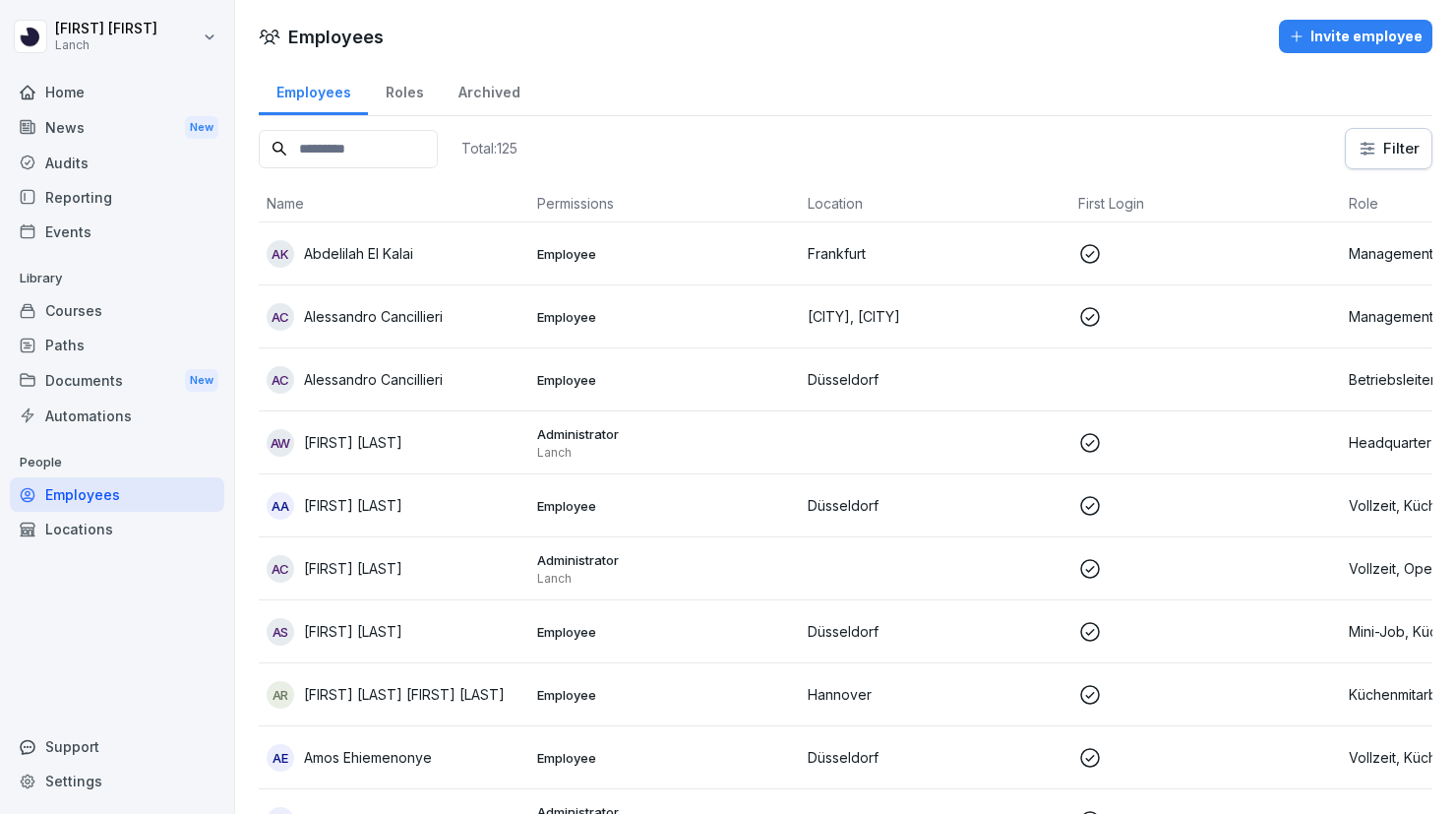 click at bounding box center (348, 149) 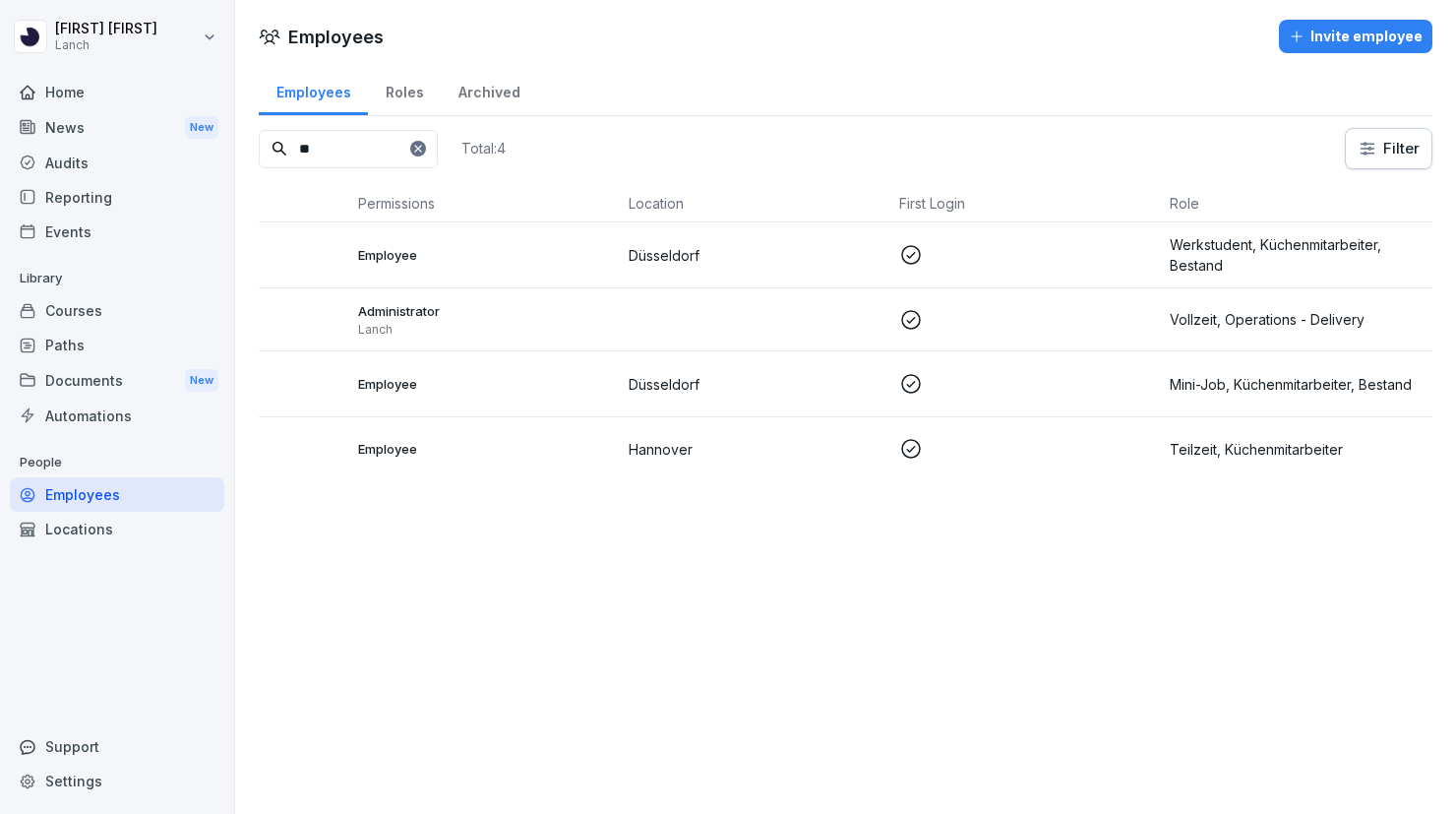 scroll, scrollTop: 0, scrollLeft: 0, axis: both 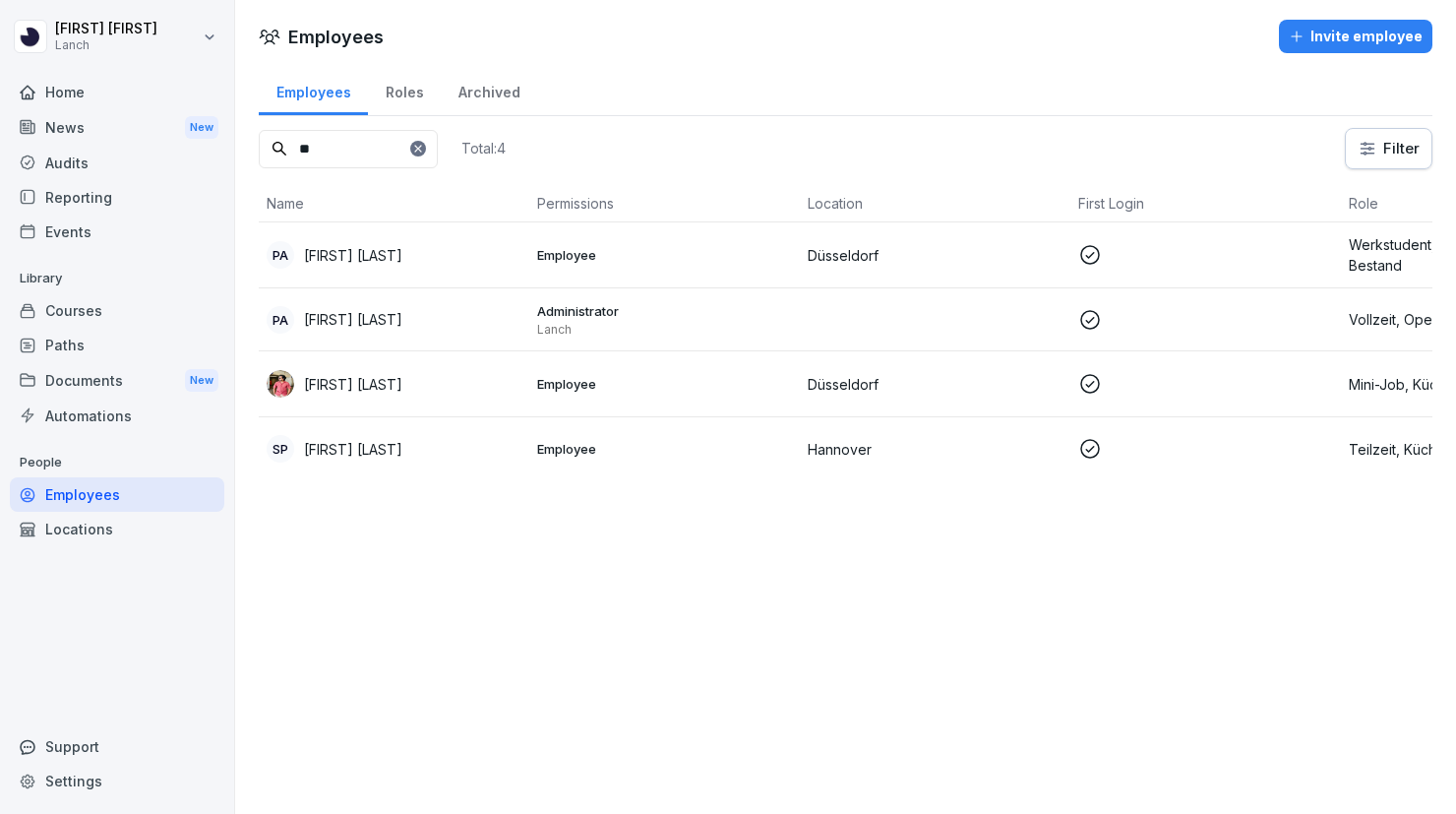 type on "*" 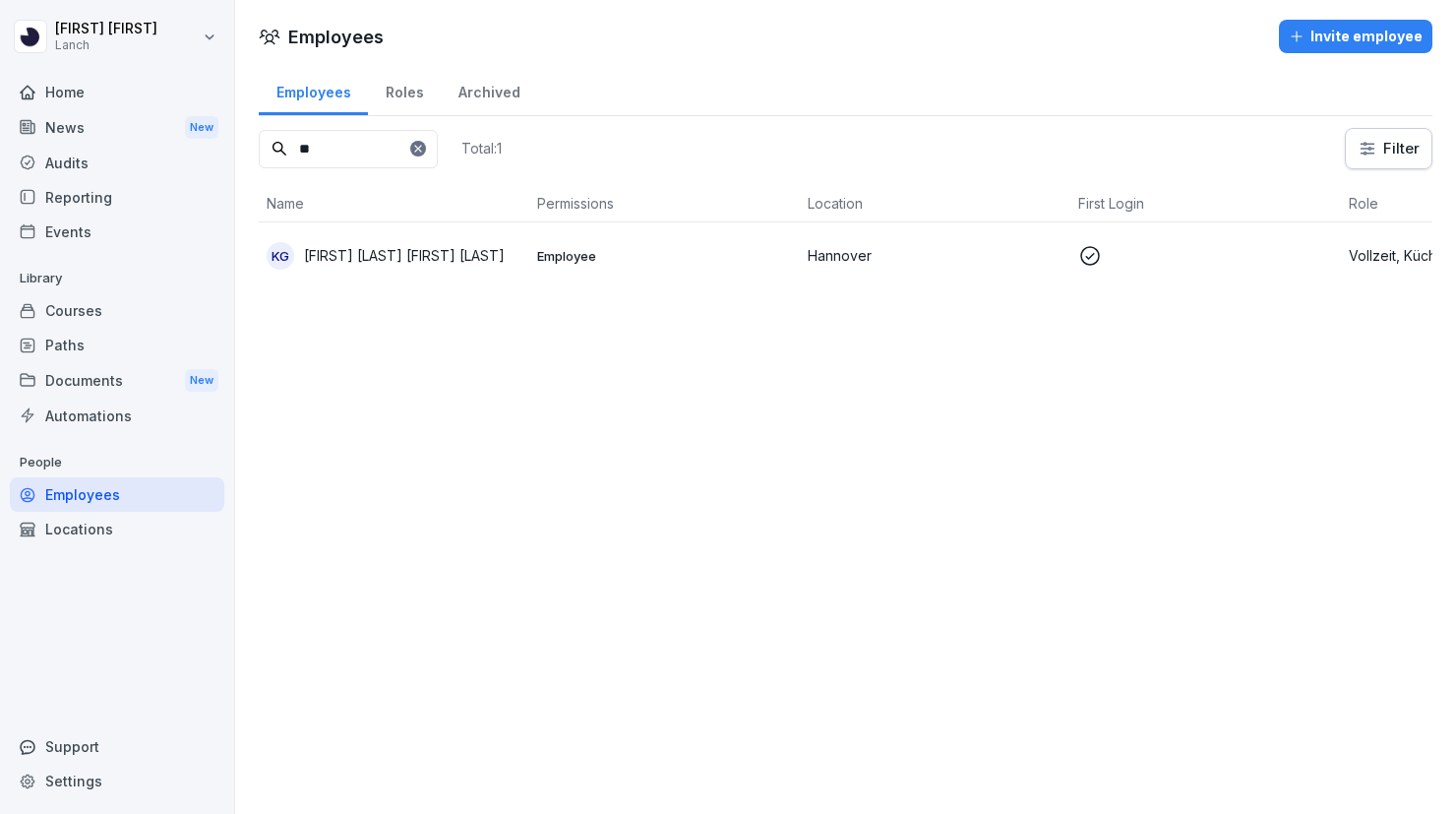 type on "*" 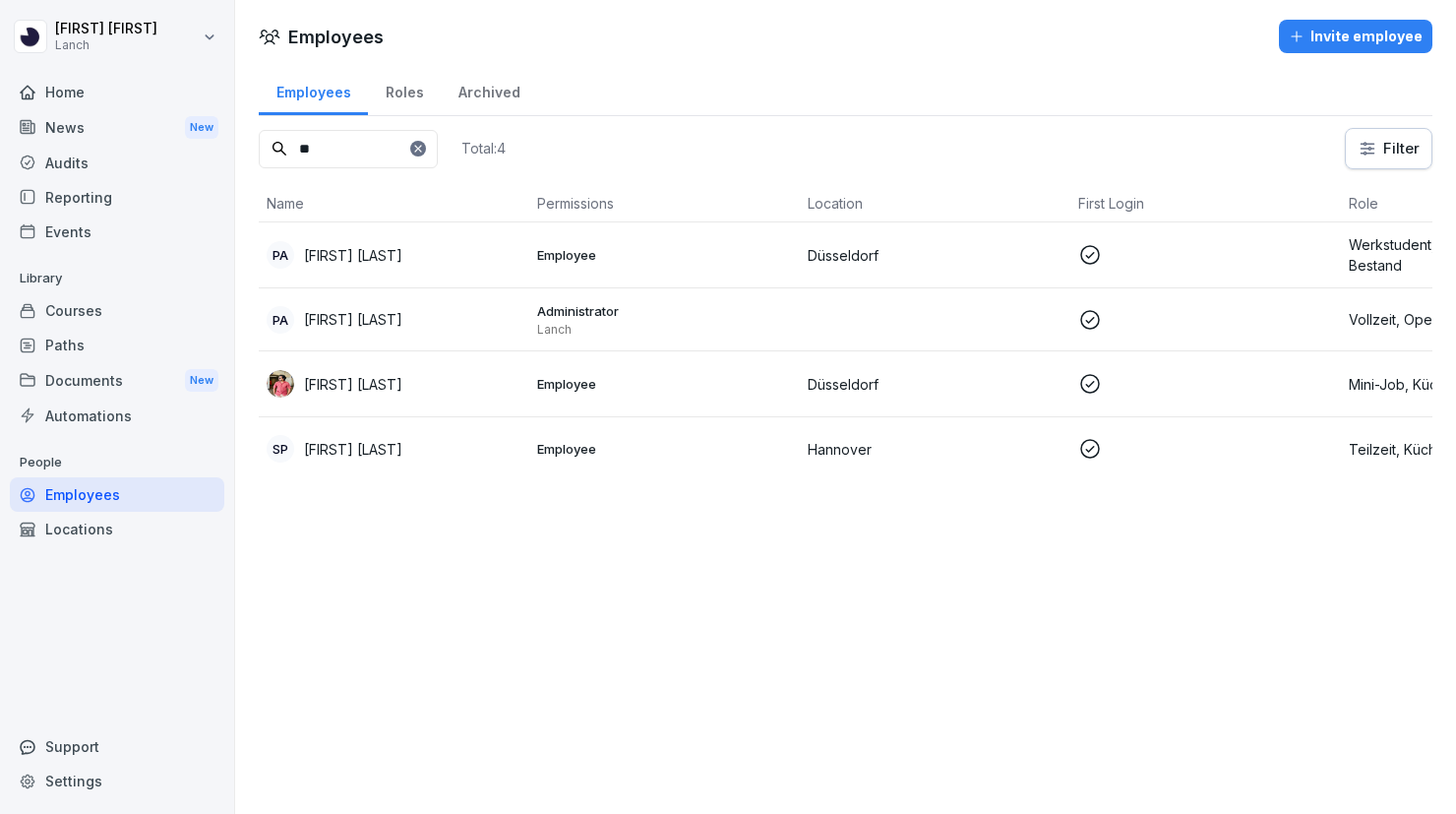 scroll, scrollTop: 0, scrollLeft: 179, axis: horizontal 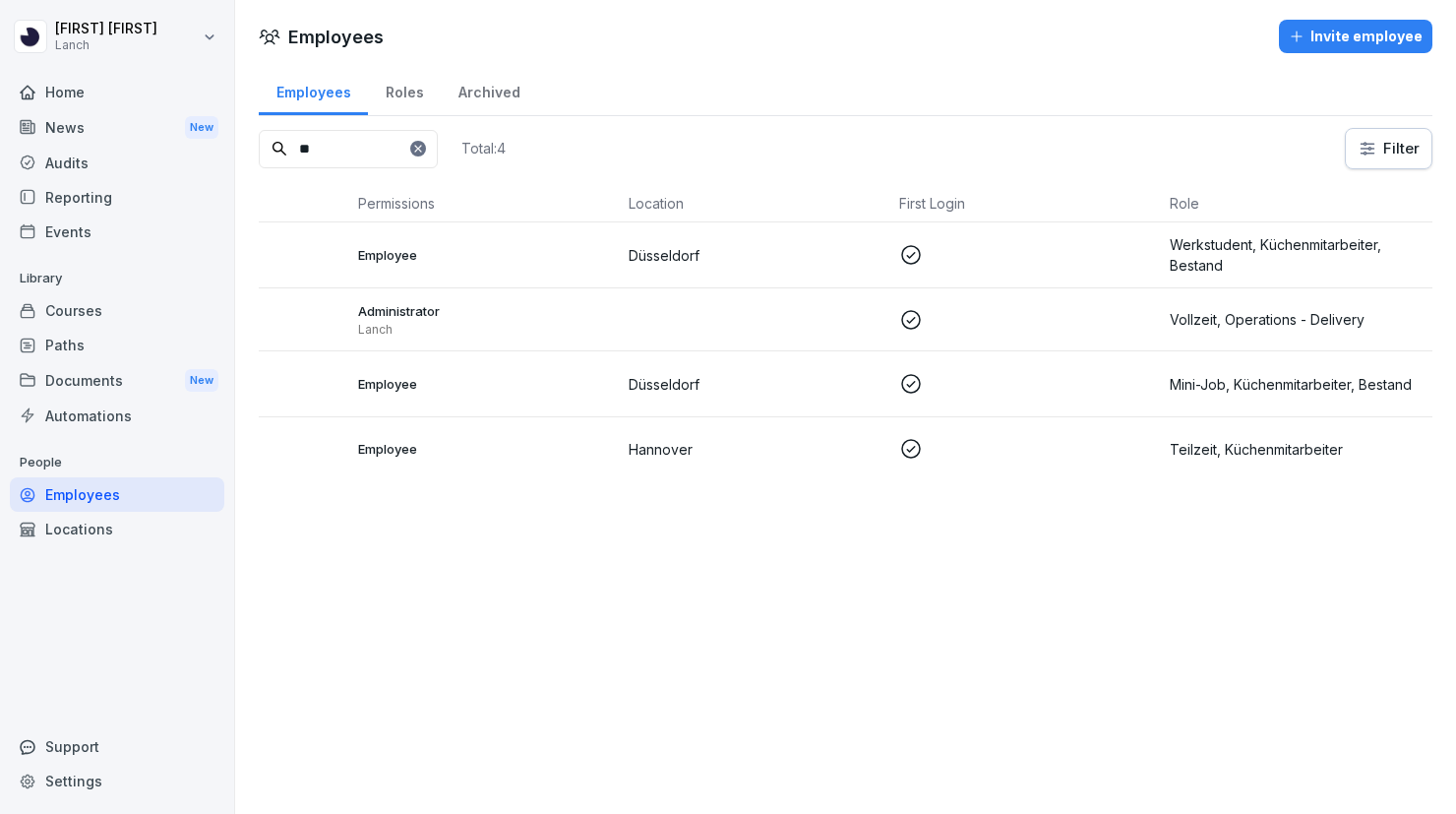 type on "**" 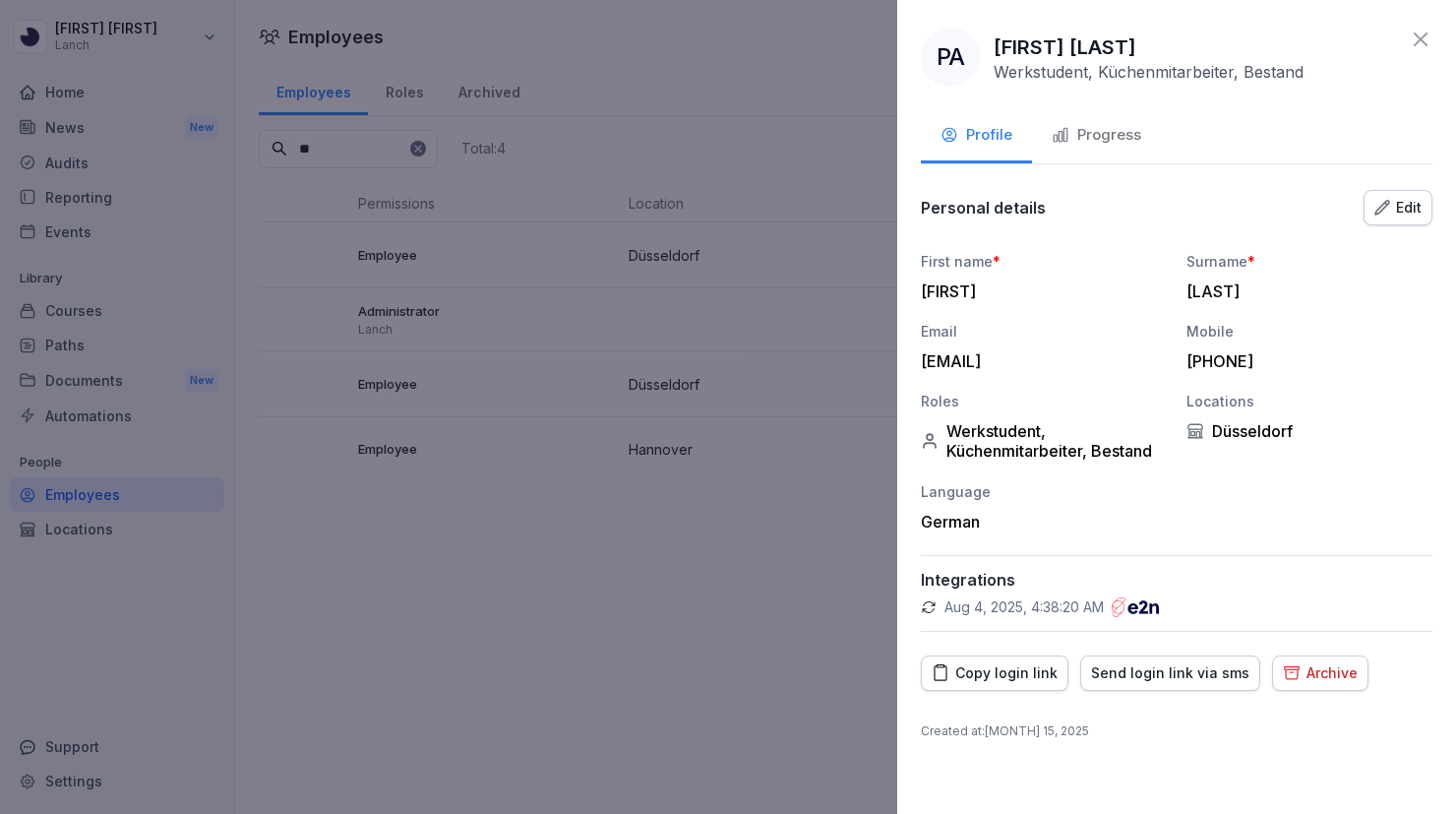 click on "Edit" at bounding box center [1398, 208] 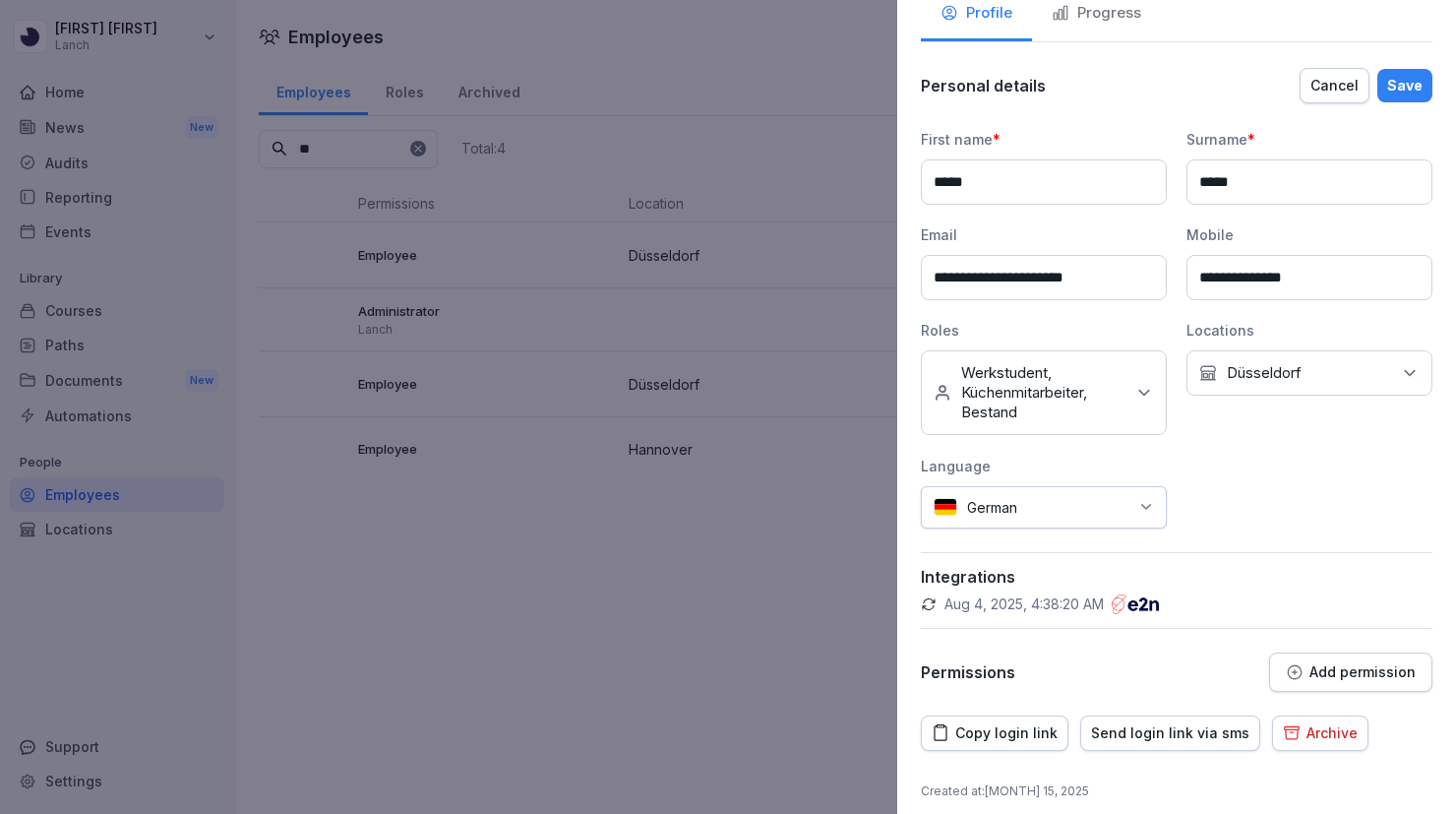 scroll, scrollTop: 135, scrollLeft: 0, axis: vertical 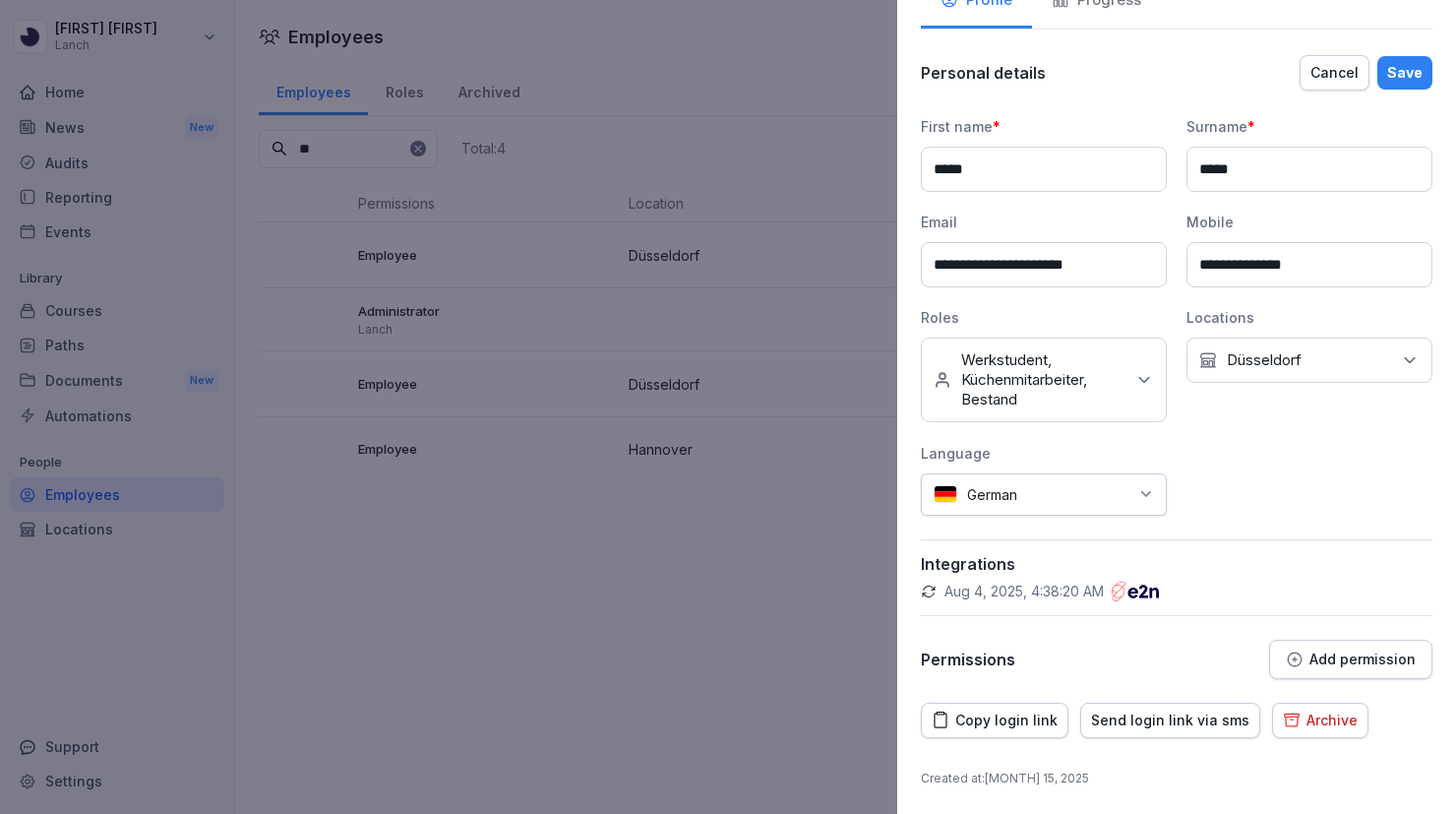 click on "Werkstudent, Küchenmitarbeiter, Bestand" at bounding box center [1043, 380] 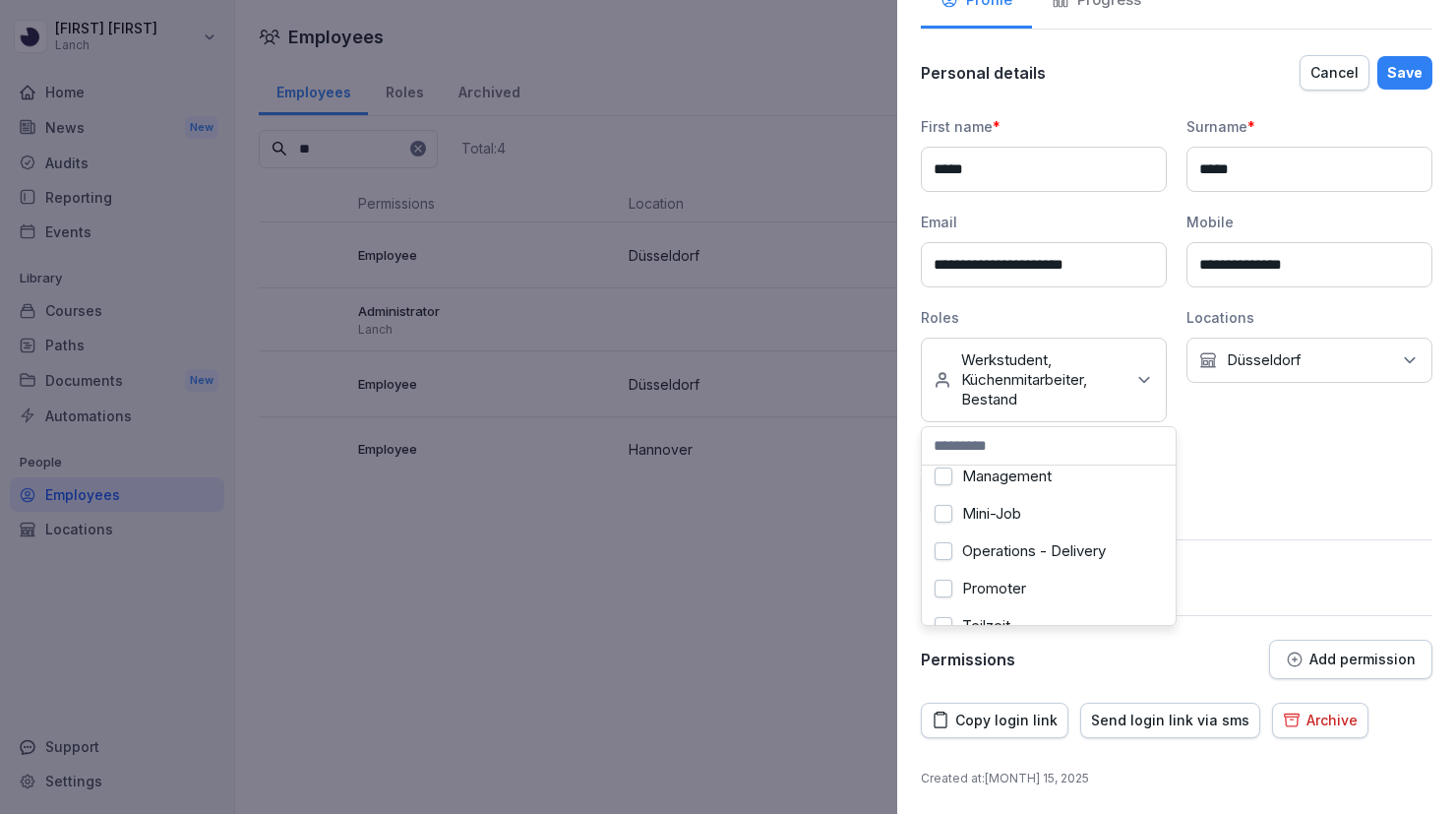 scroll, scrollTop: 136, scrollLeft: 0, axis: vertical 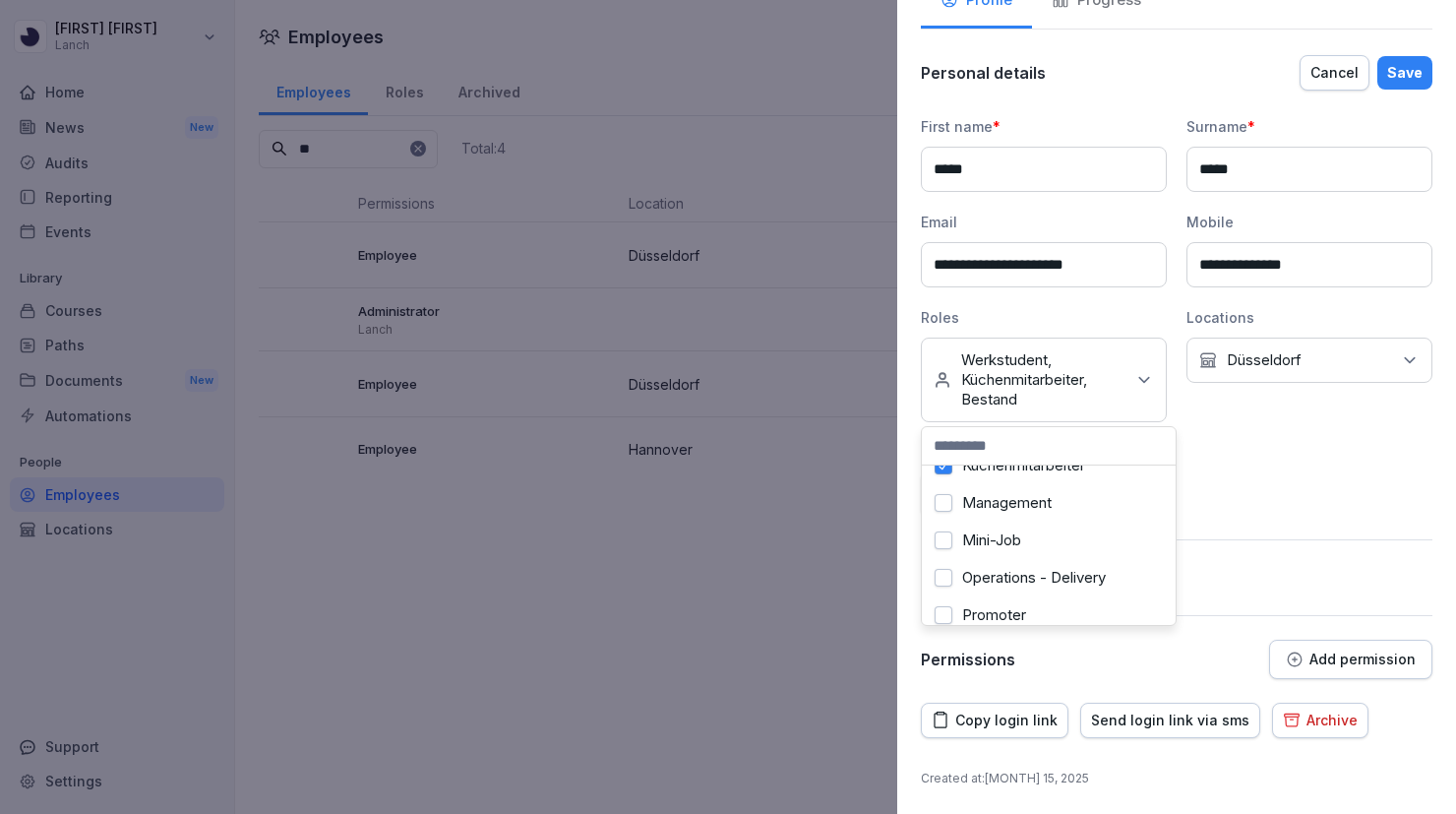 click on "Management" at bounding box center [1006, 503] 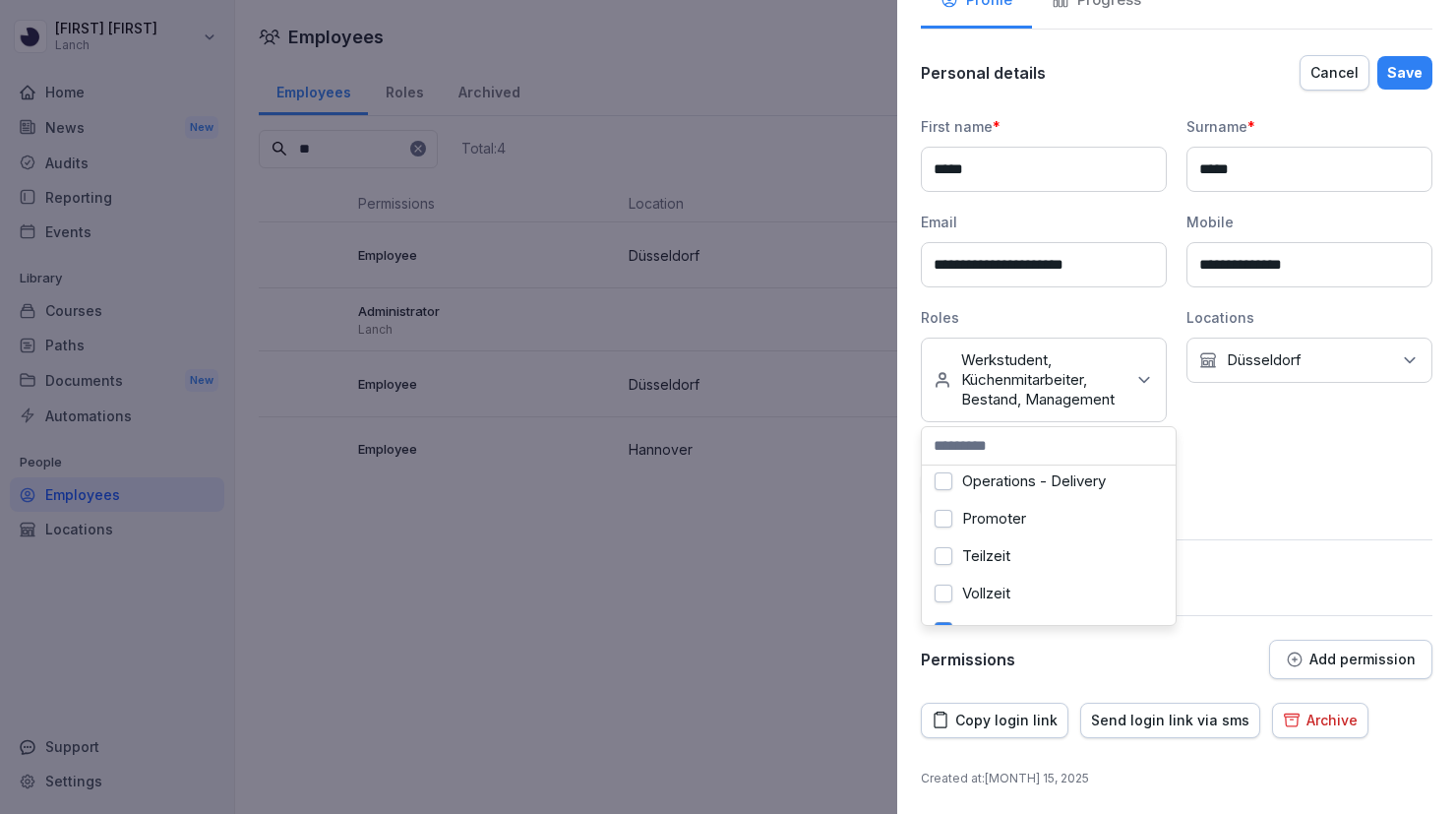 scroll, scrollTop: 262, scrollLeft: 0, axis: vertical 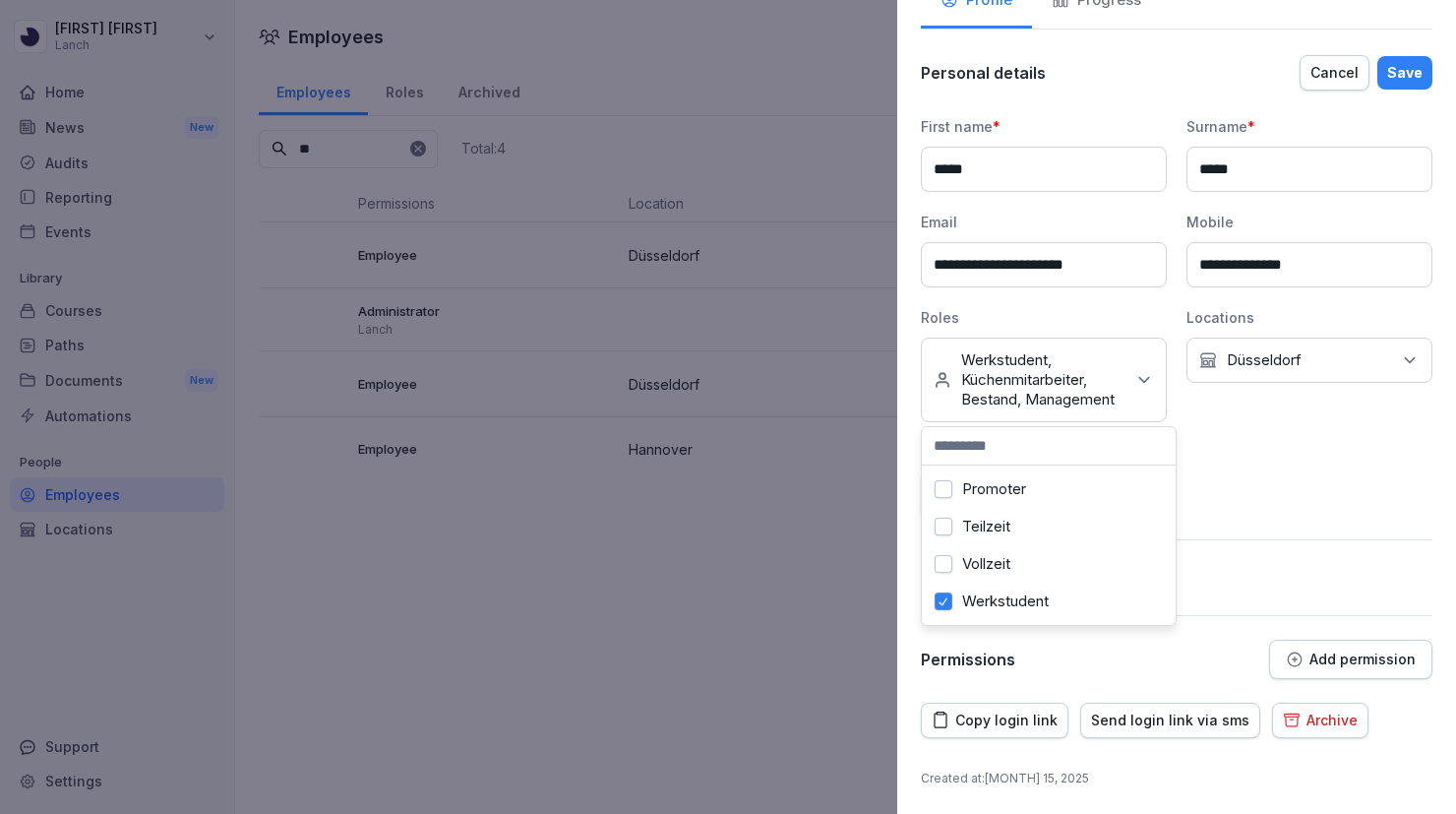 click on "First name  * [FIRST] Surname  * [LAST] Email [EMAIL] Mobile [PHONE] Roles No roles Werkstudent, Küchenmitarbeiter, Bestand, Management Bestand Betriebsleiter Headquarter Küchenmitarbeiter Management Mini-Job Operations - Delivery Promoter Teilzeit Vollzeit Werkstudent Locations No Location [CITY] Language German" at bounding box center (1177, 316) 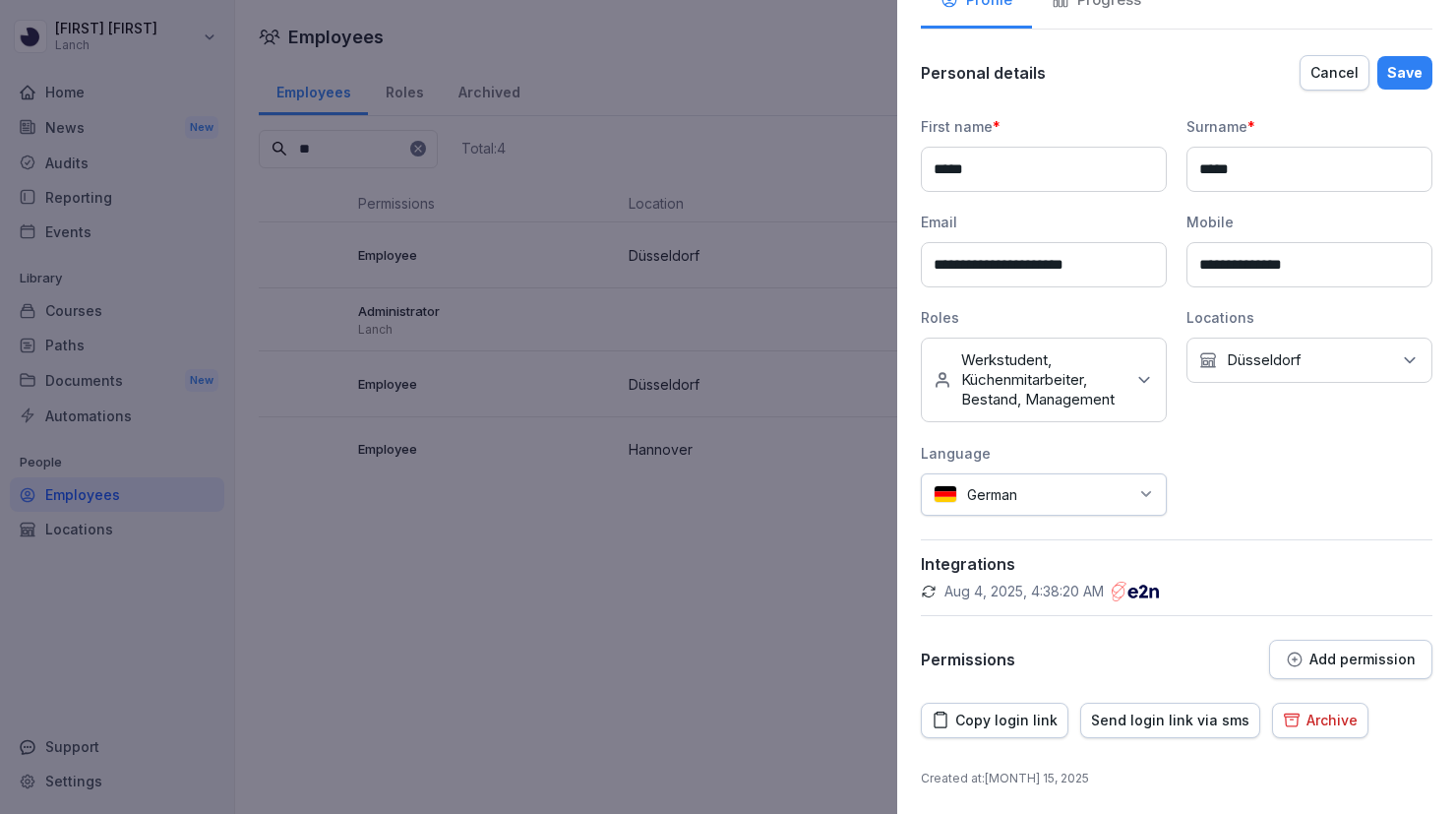 click on "Save" at bounding box center (1405, 73) 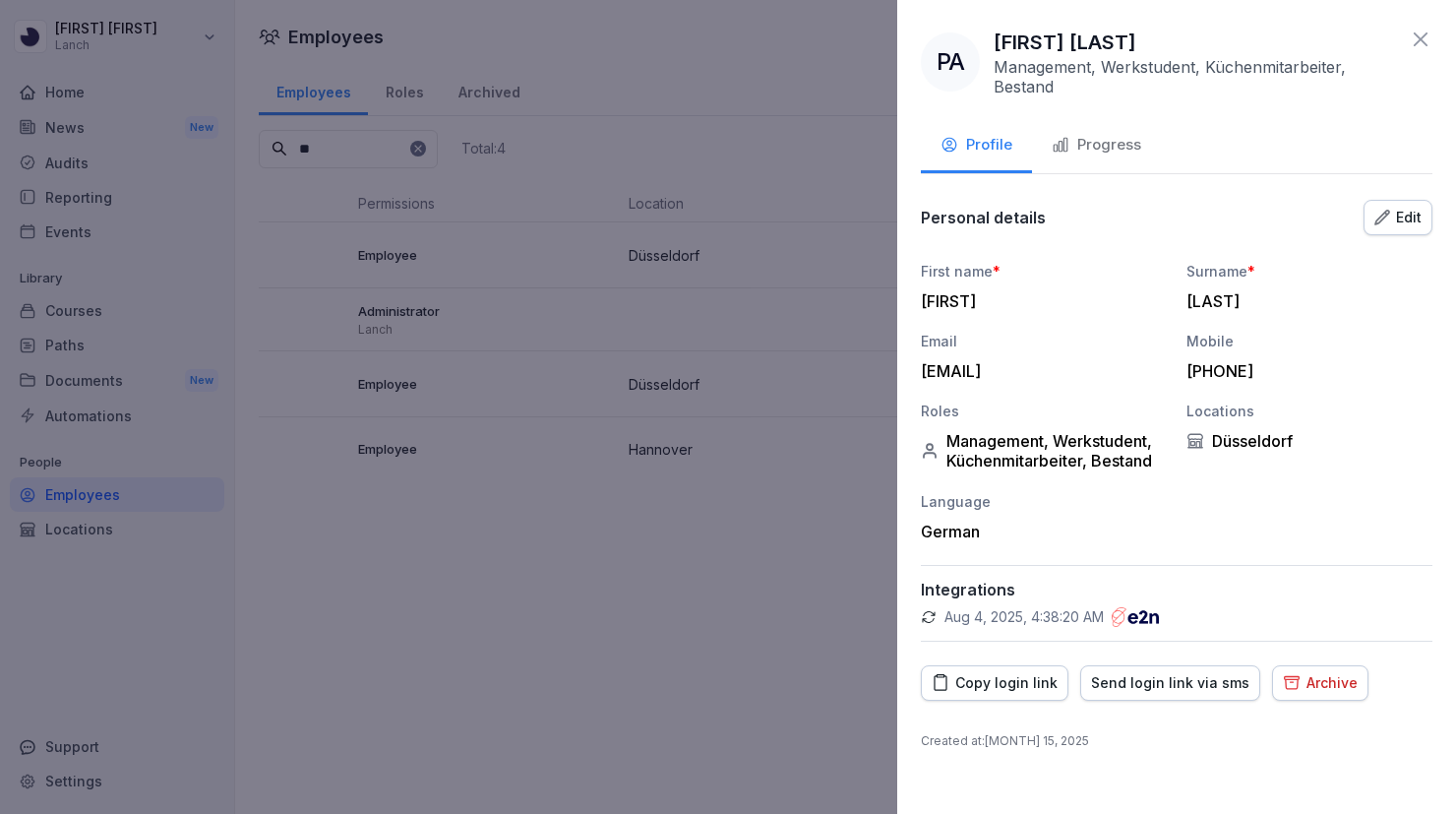 click on "Progress" at bounding box center (1096, 145) 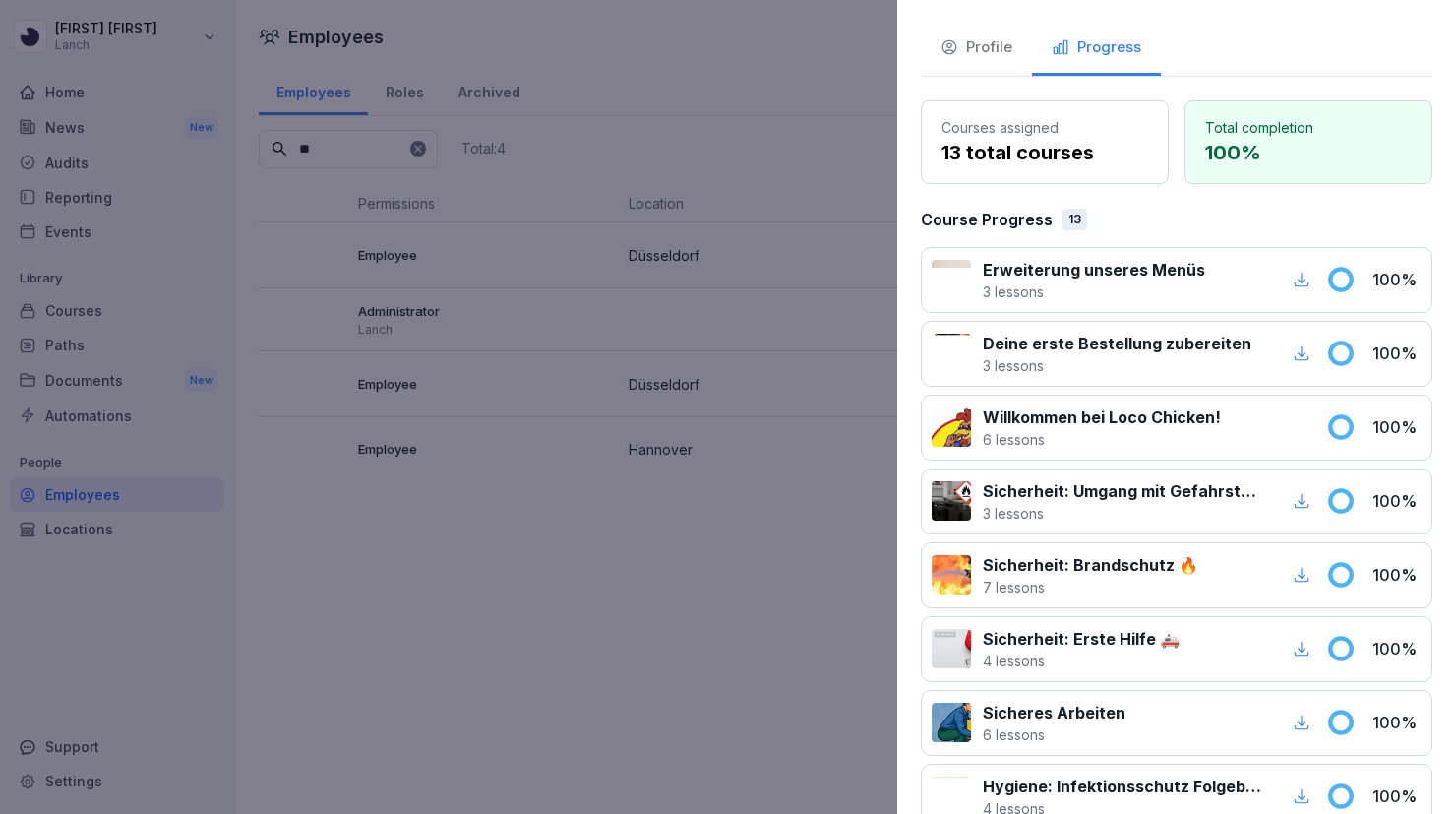 scroll, scrollTop: 0, scrollLeft: 0, axis: both 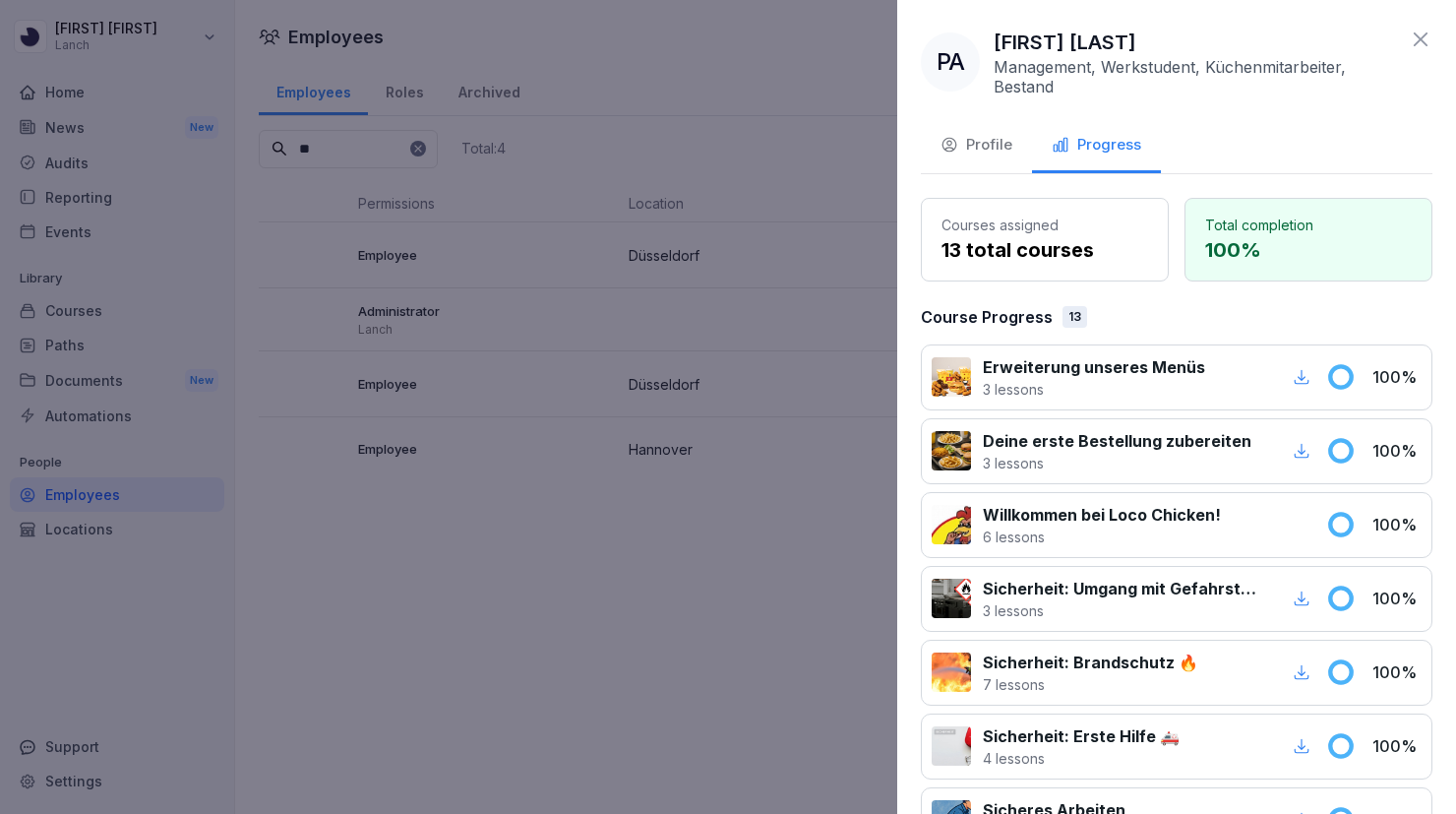 click at bounding box center [728, 407] 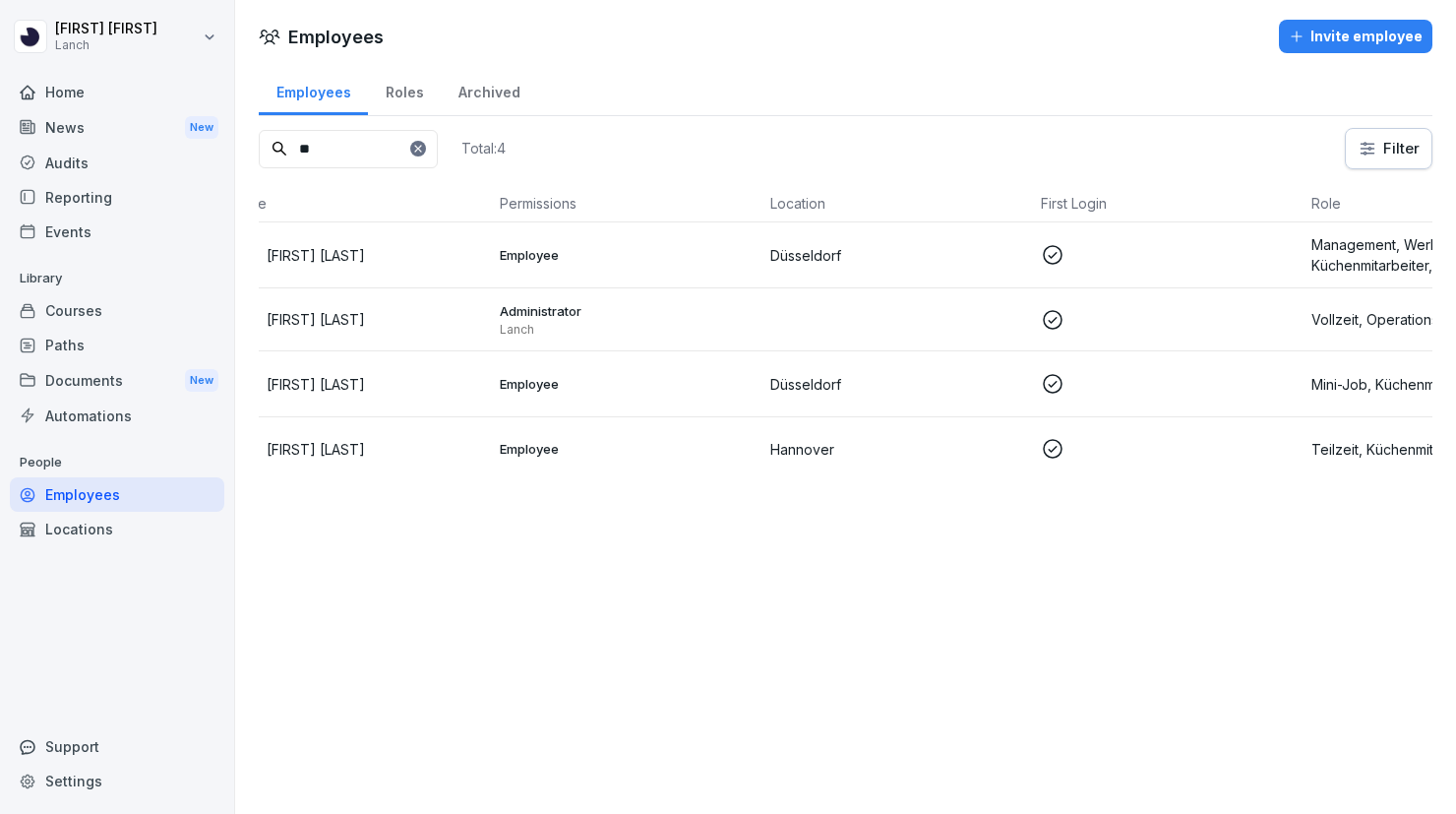 scroll, scrollTop: 0, scrollLeft: 0, axis: both 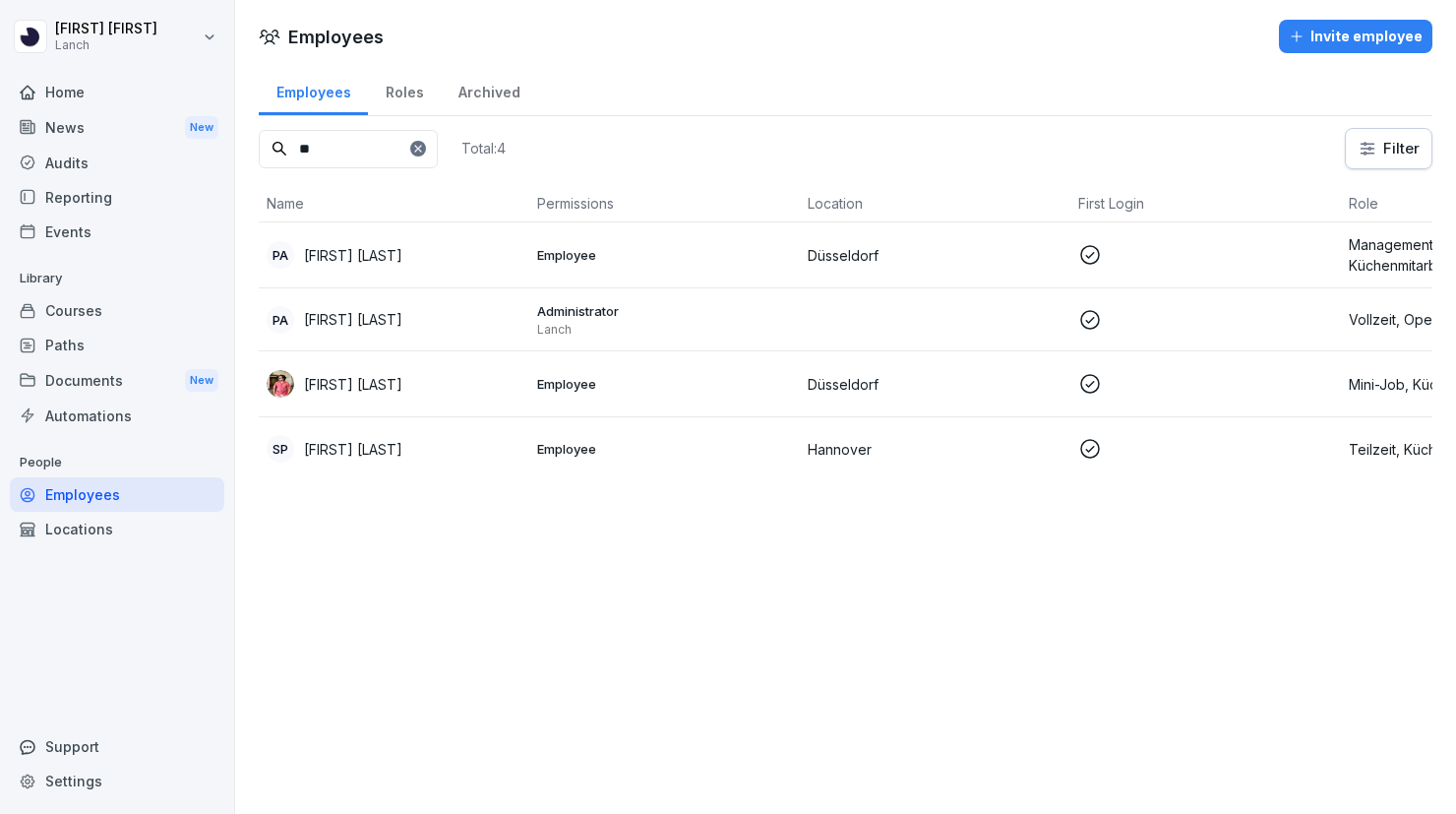 click on "Employee" at bounding box center (664, 255) 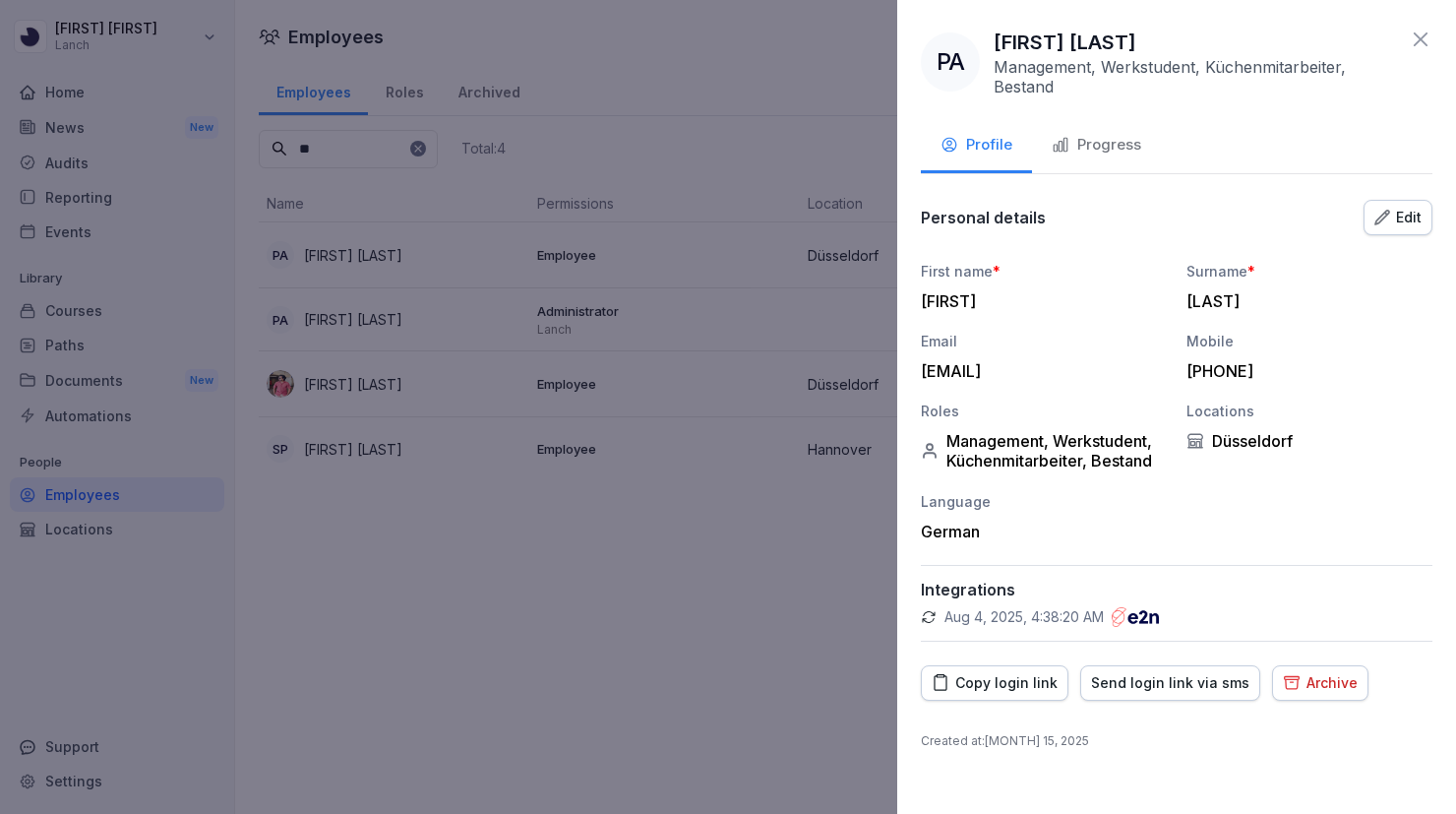 click 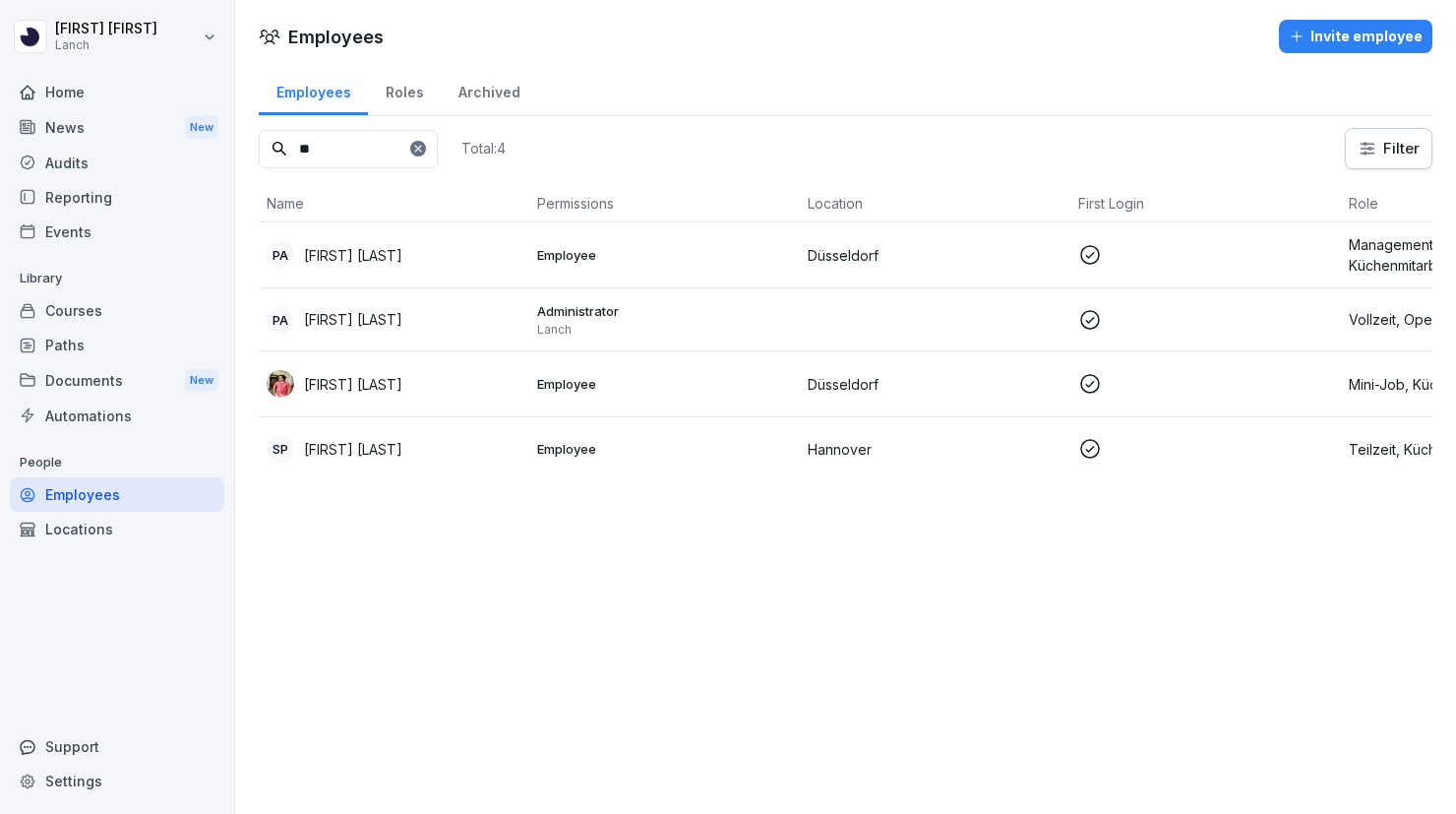 click 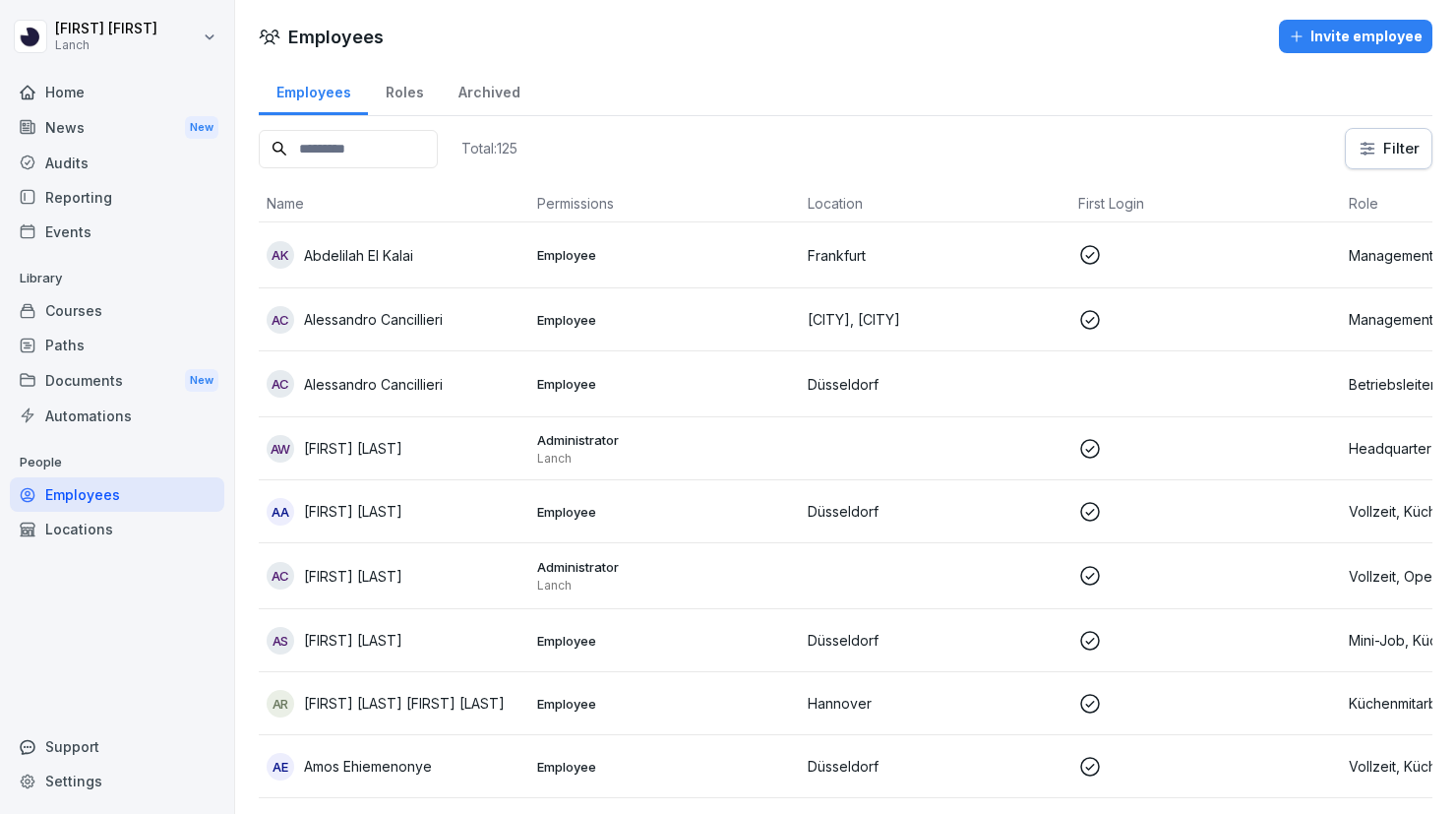 click on "Roles" at bounding box center (404, 90) 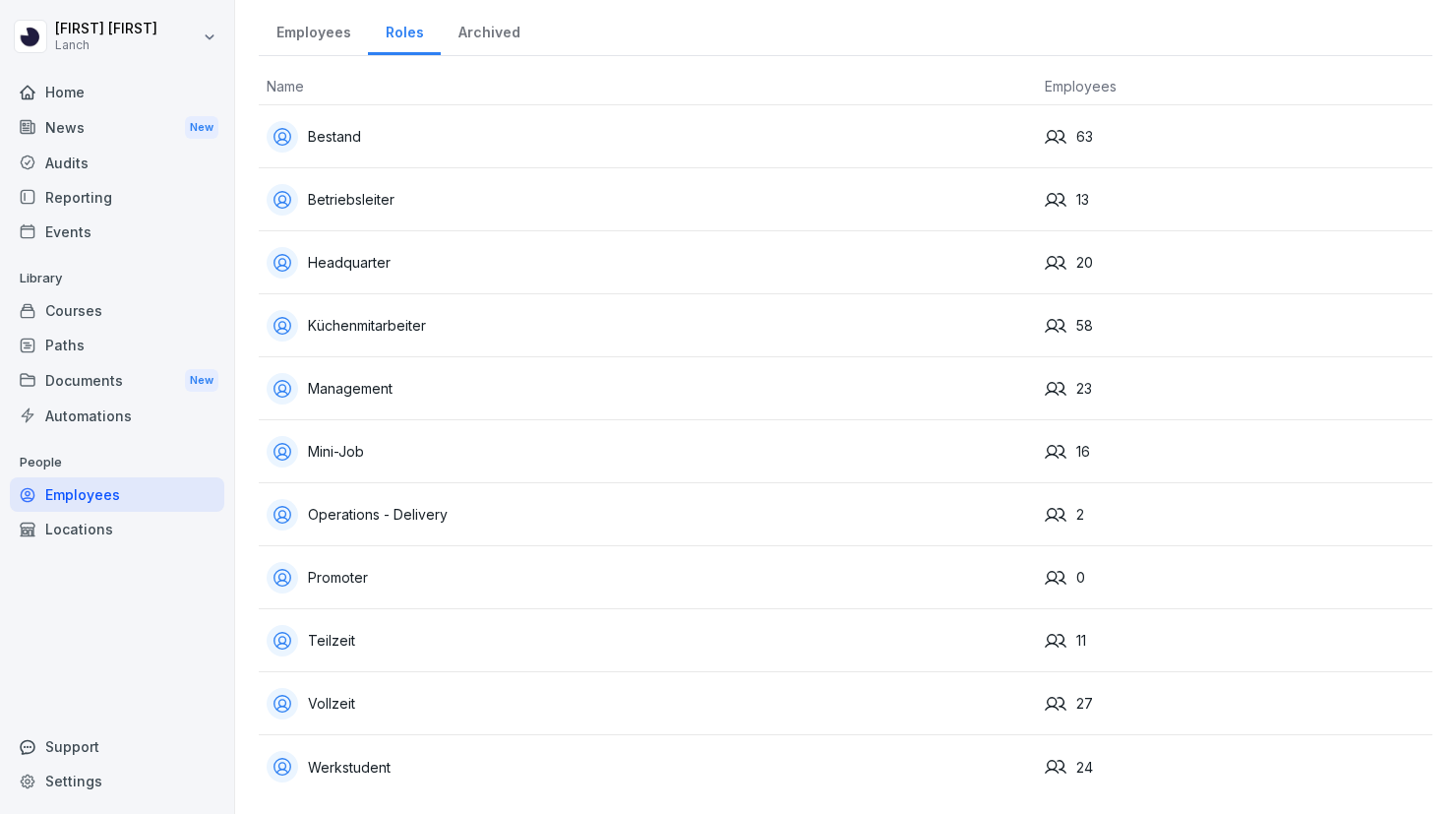 scroll, scrollTop: 0, scrollLeft: 0, axis: both 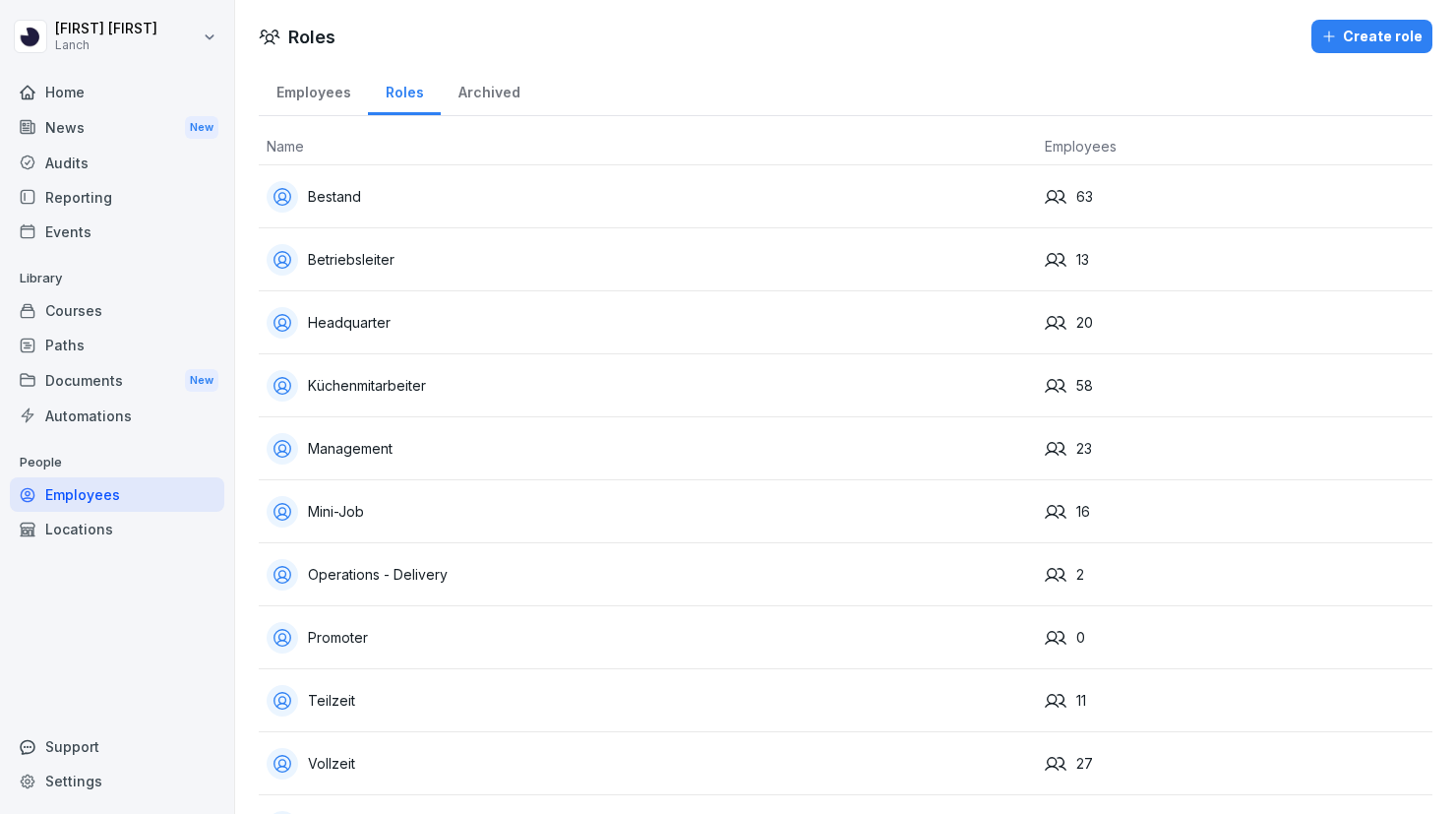 click on "Employees" at bounding box center (313, 90) 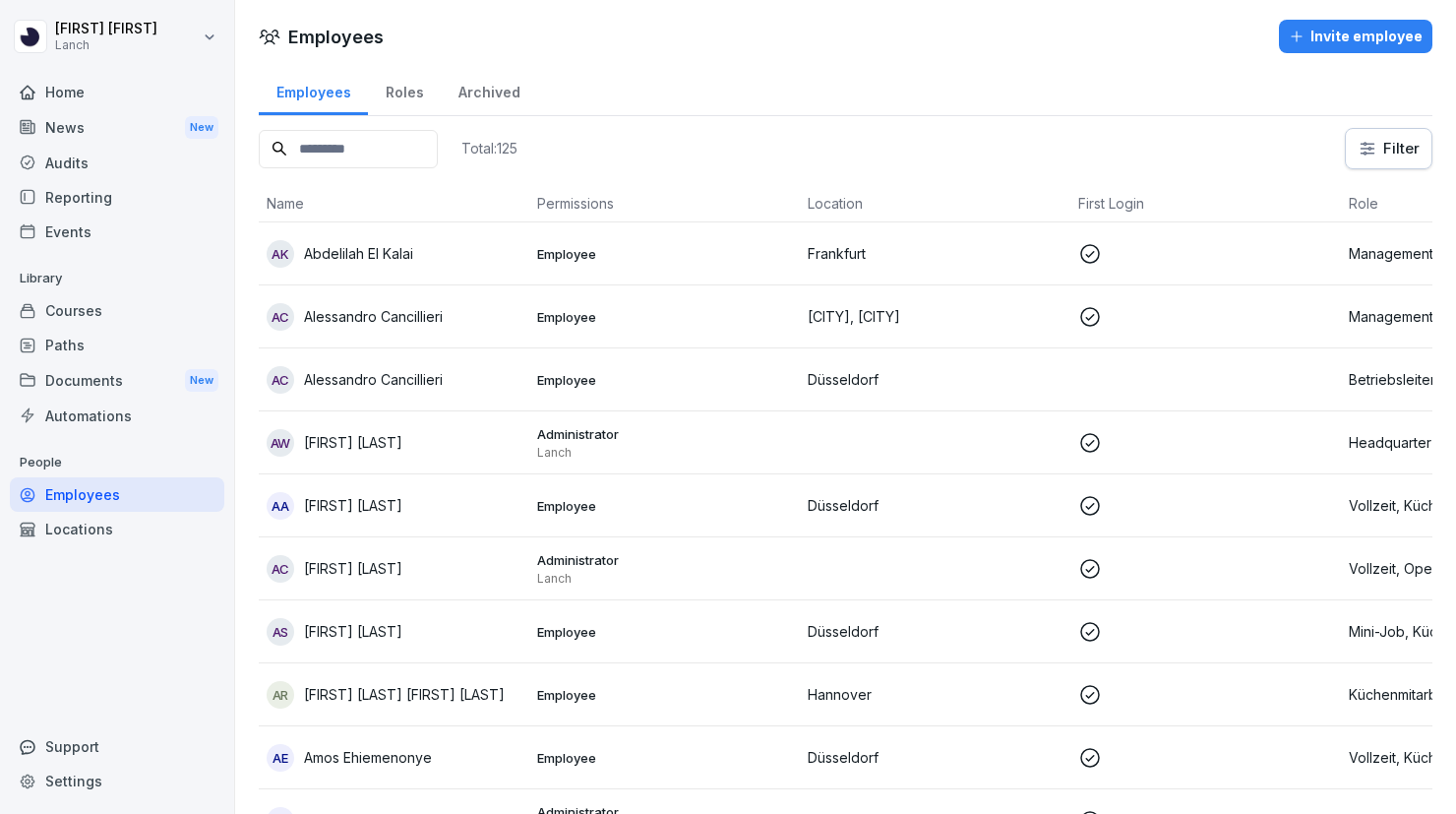 click on "Audits" at bounding box center (117, 162) 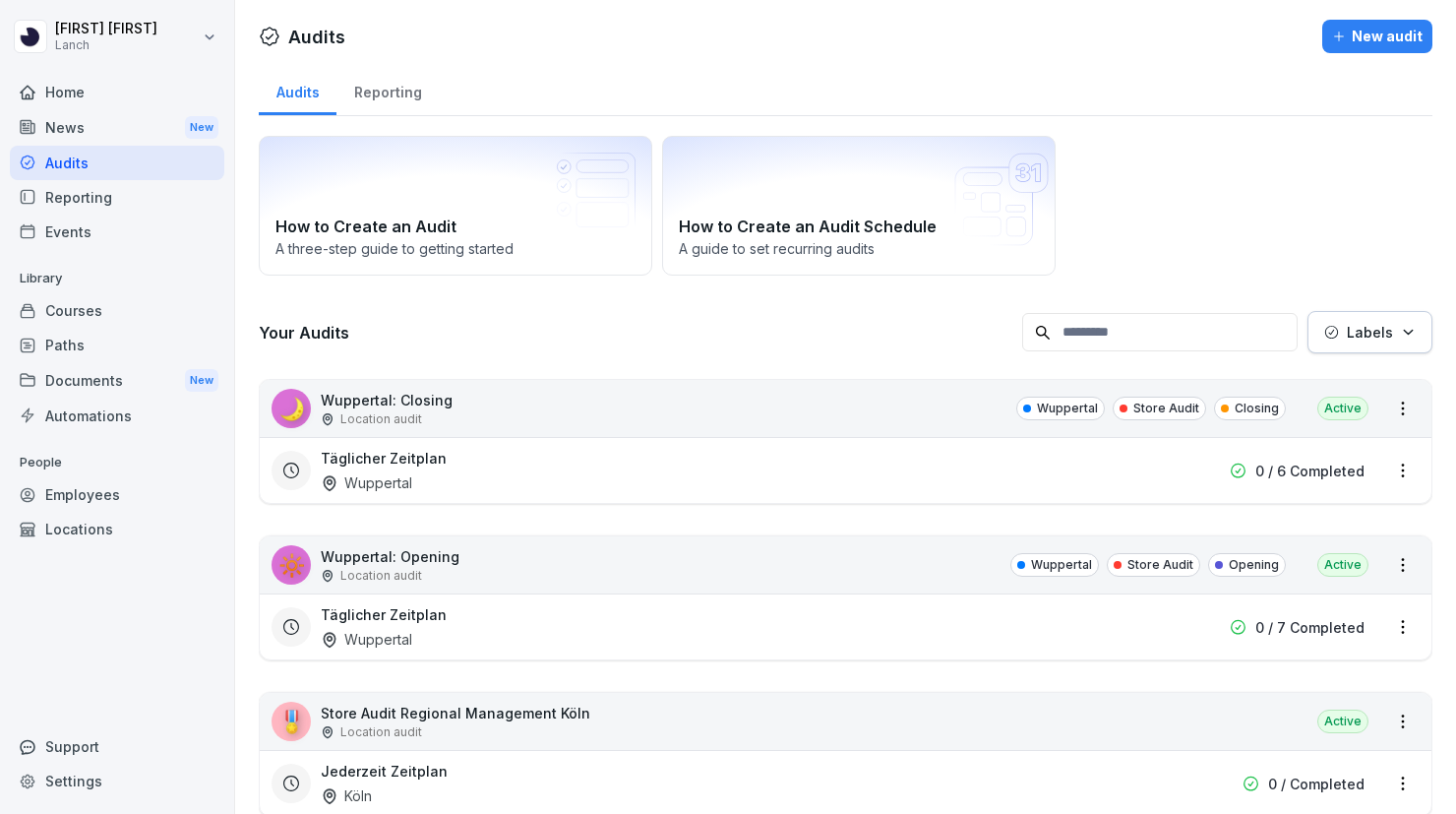 click on "Employees" at bounding box center (117, 494) 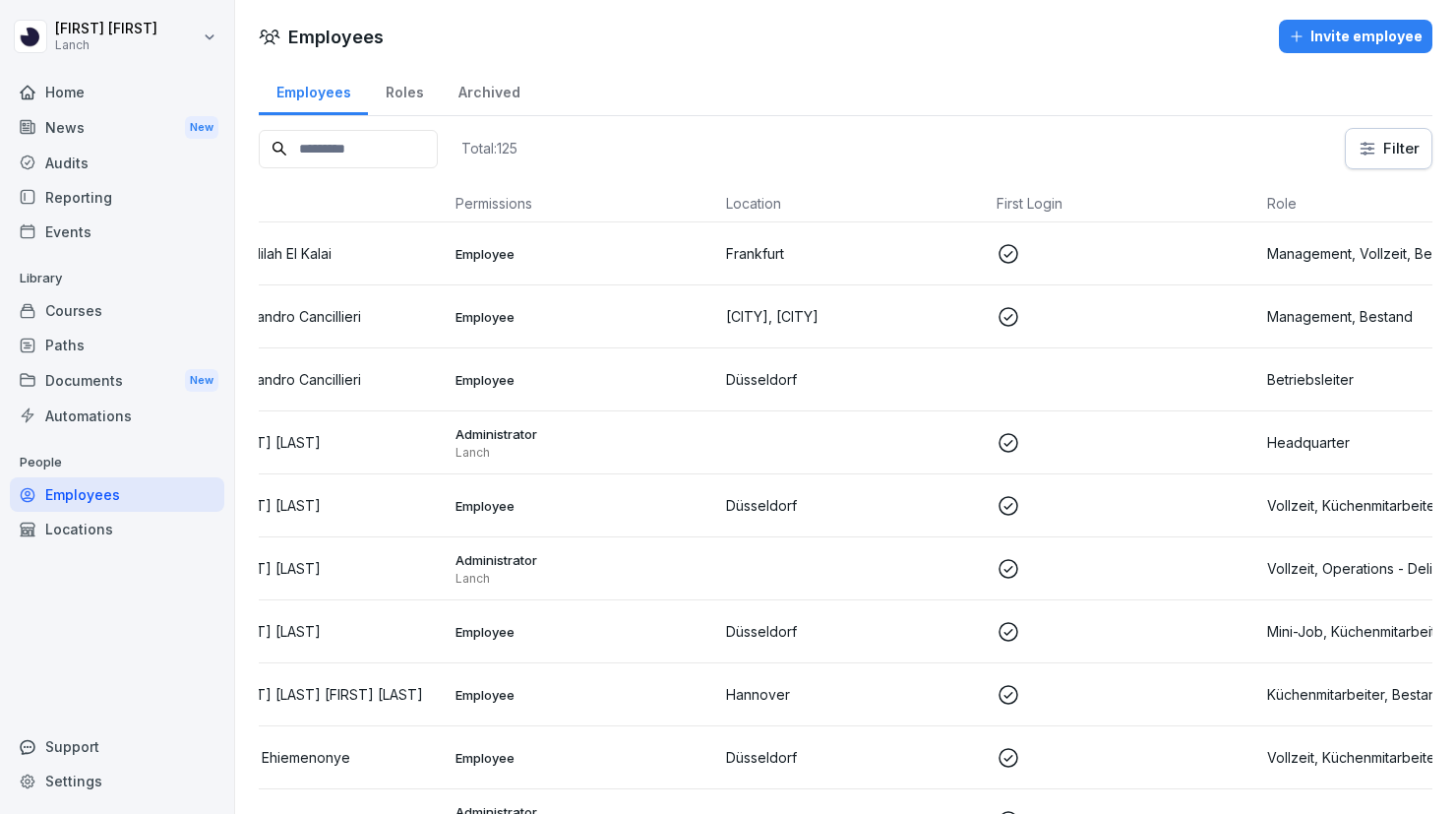 scroll, scrollTop: 0, scrollLeft: 0, axis: both 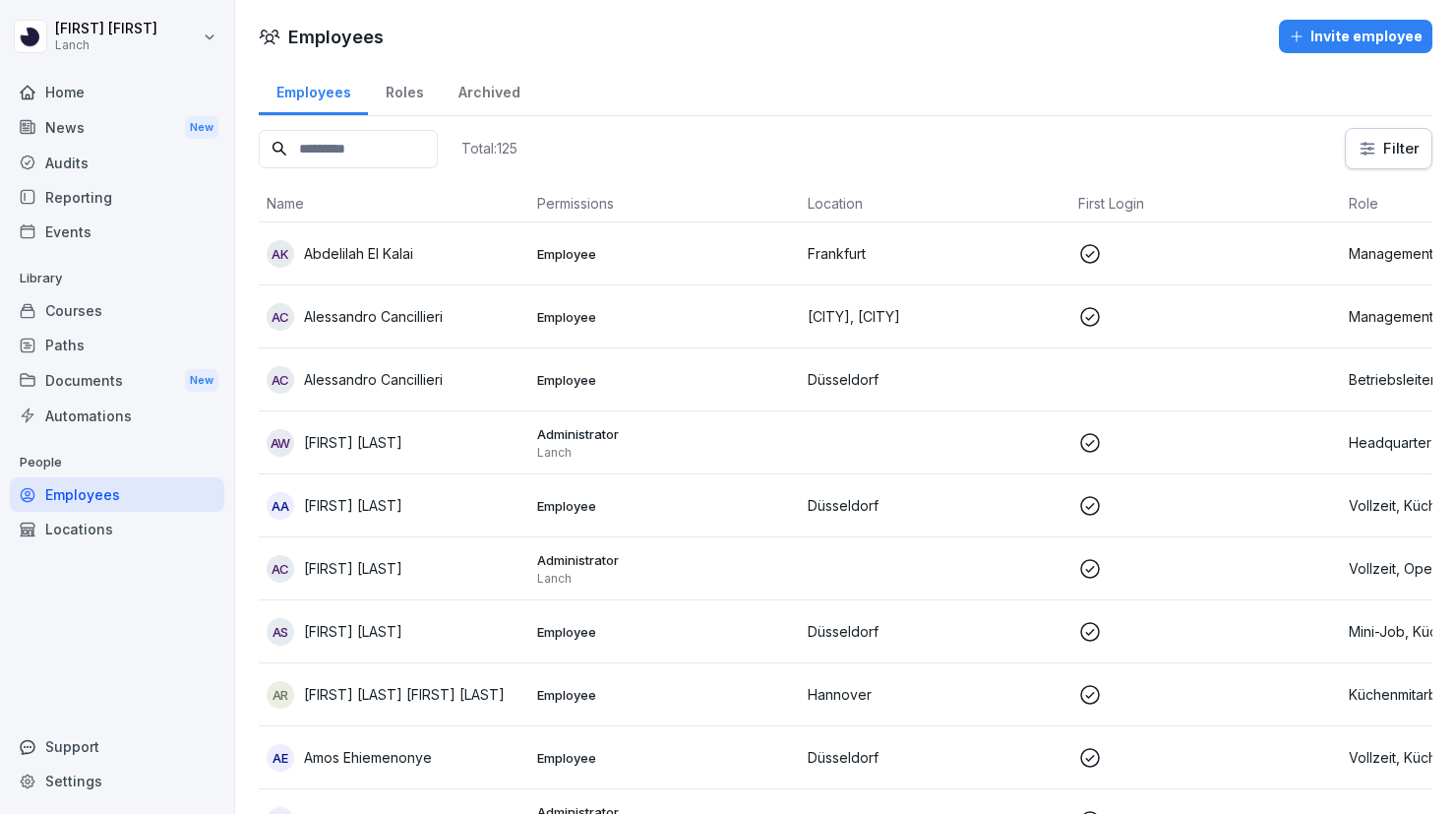 click at bounding box center [348, 149] 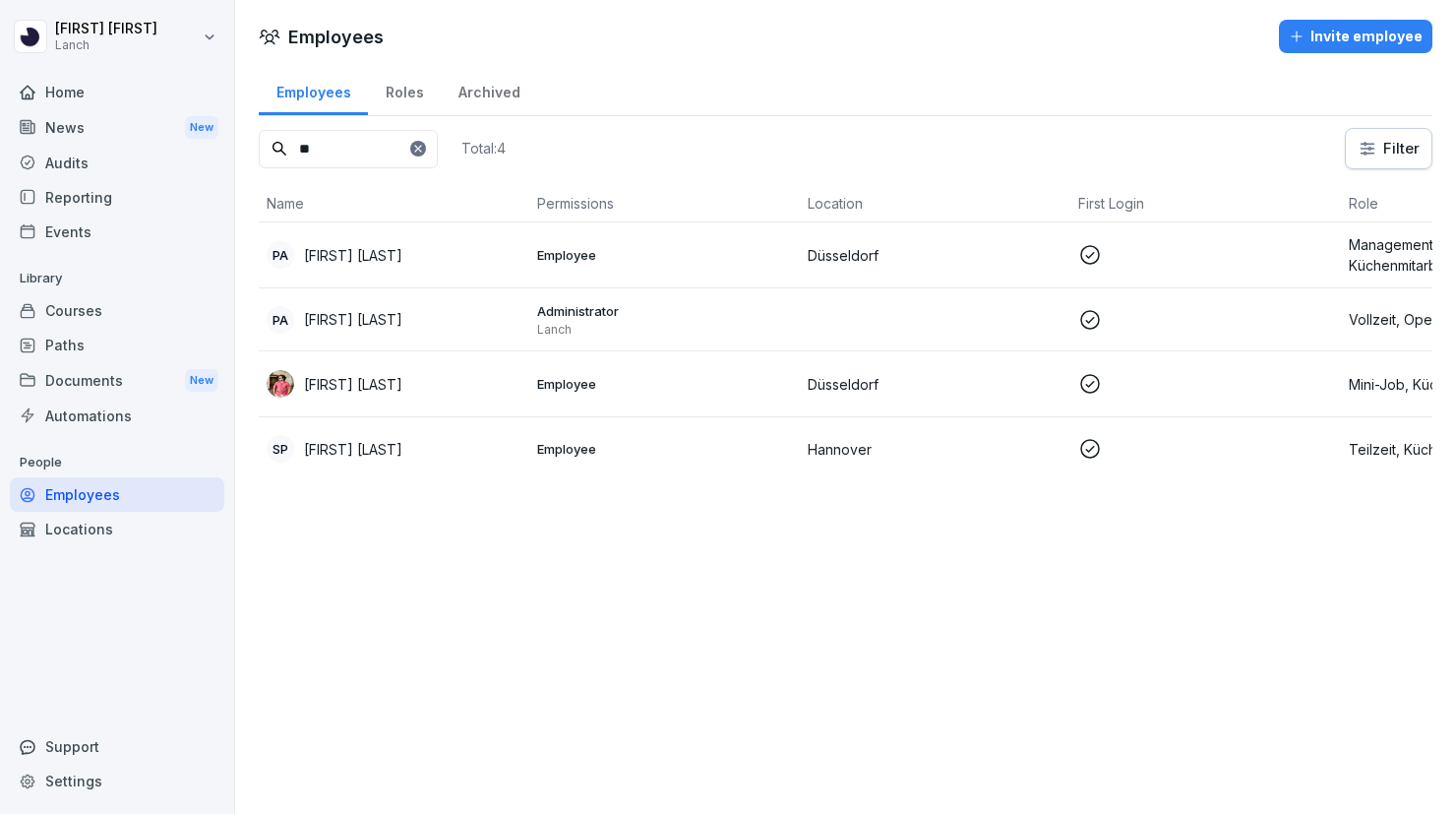 type on "**" 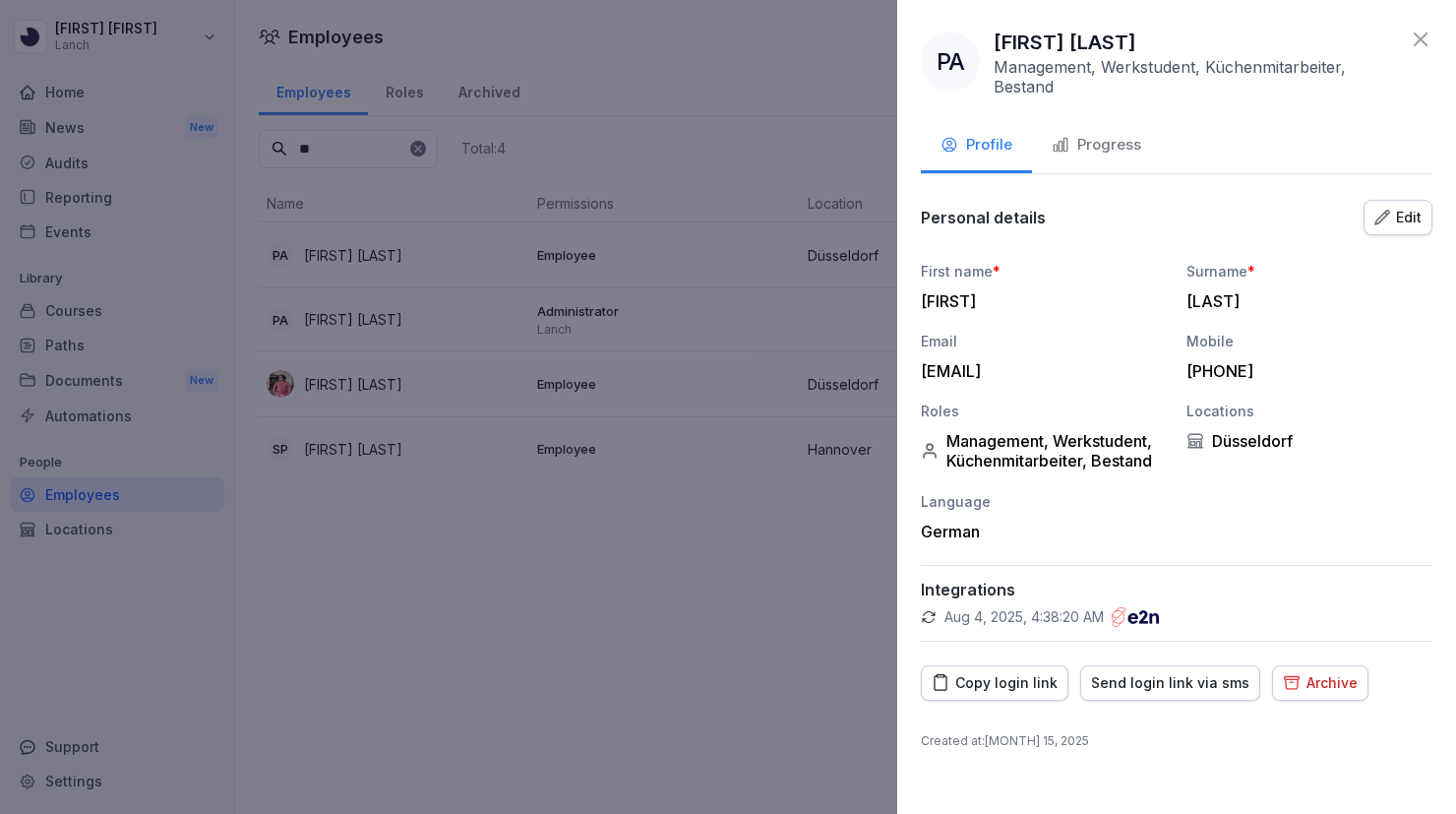 click on "Edit" at bounding box center [1398, 218] 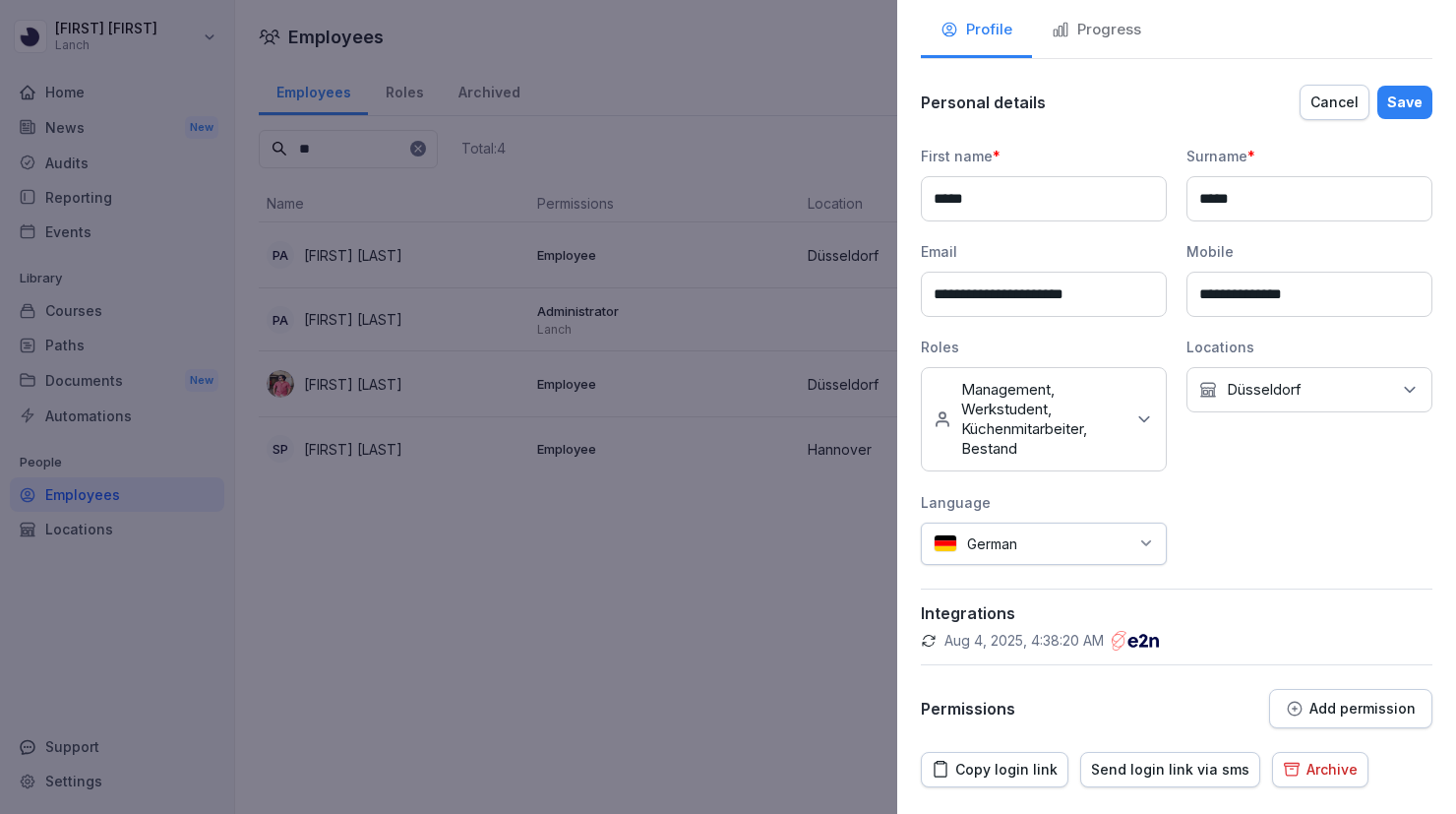 scroll, scrollTop: 164, scrollLeft: 0, axis: vertical 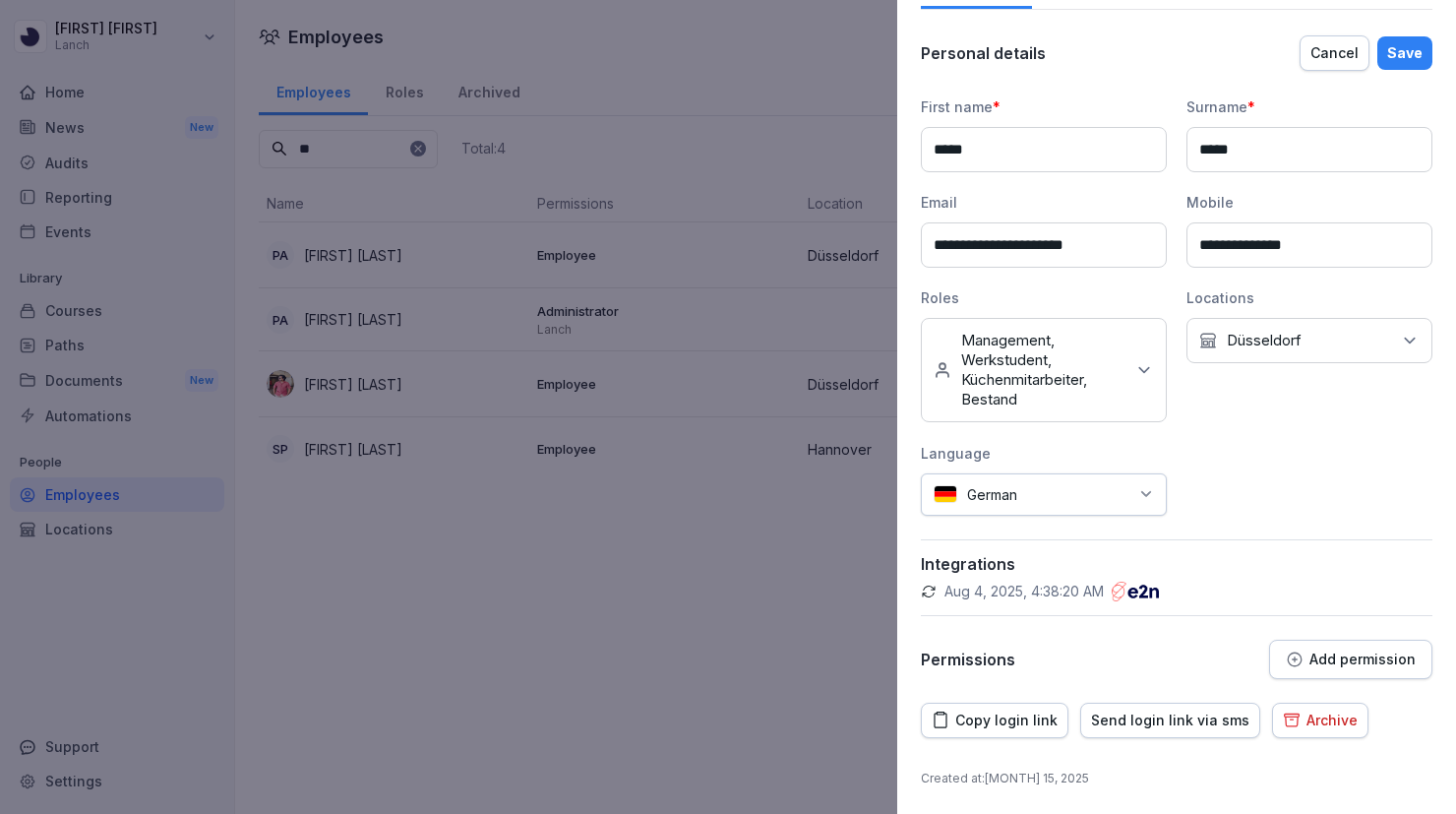click 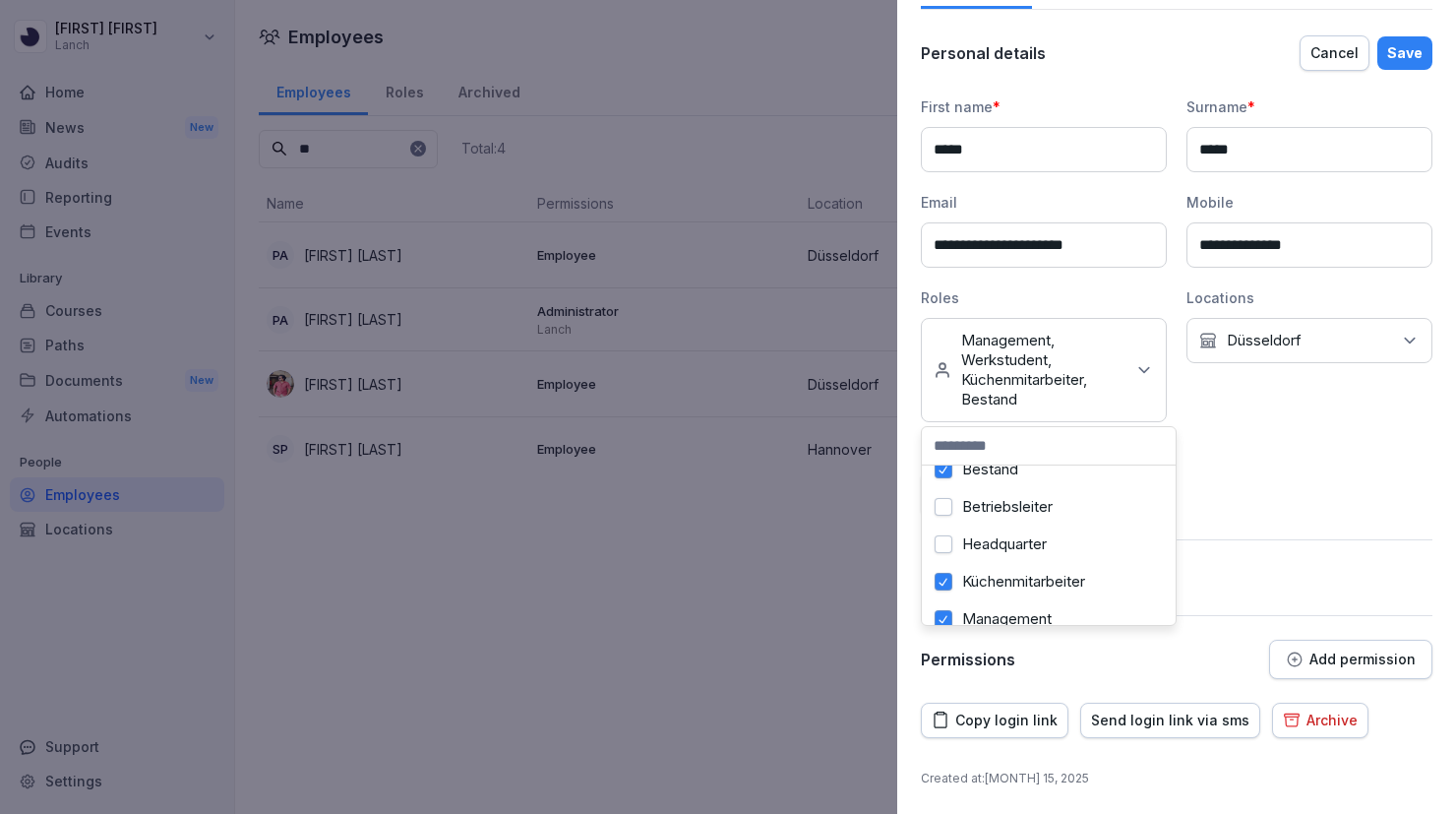 scroll, scrollTop: 0, scrollLeft: 0, axis: both 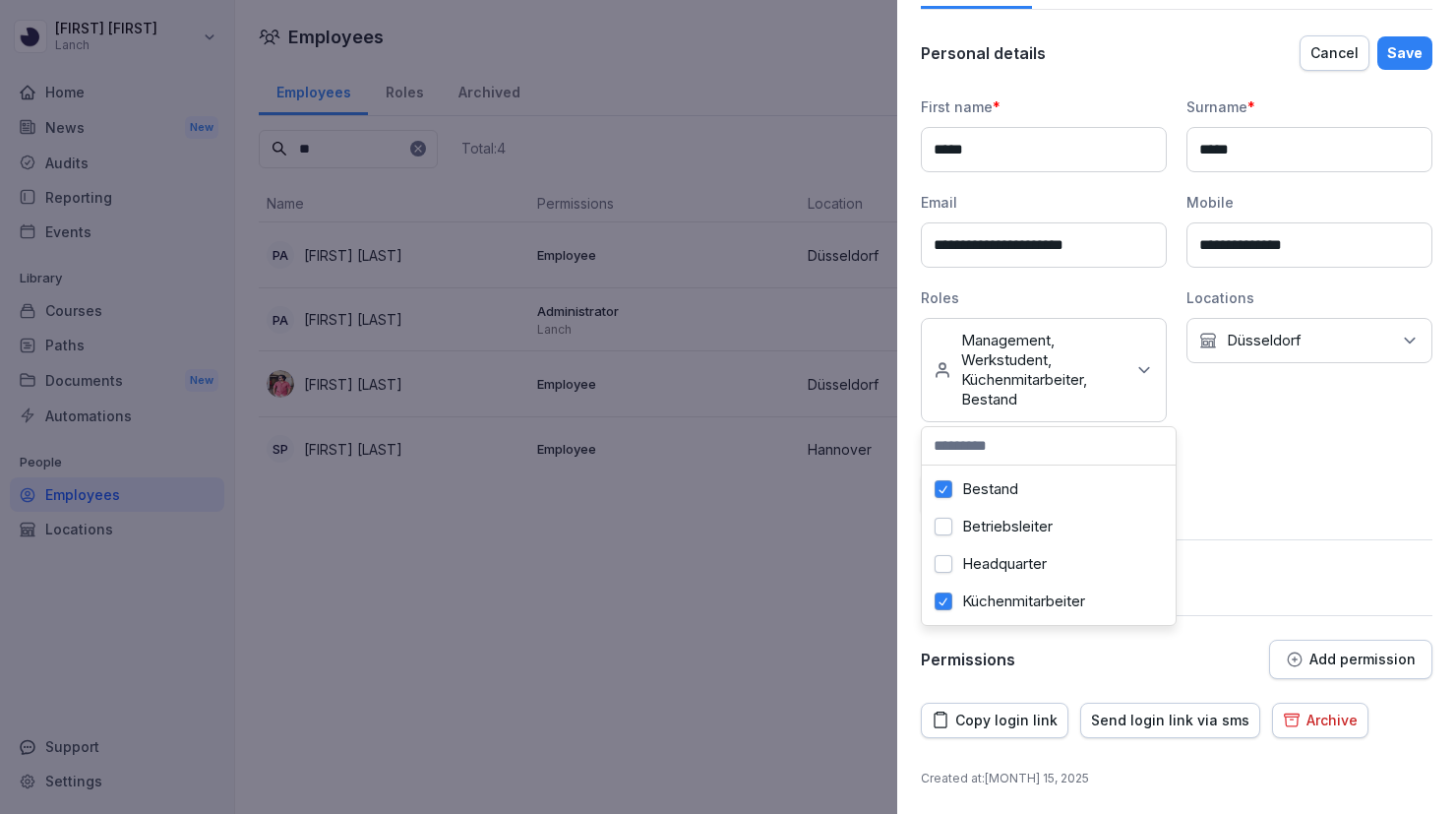 click on "First name  * [FIRST] Surname  * [LAST] Email [EMAIL] Mobile [PHONE] Roles No roles Management, Werkstudent, Küchenmitarbeiter, Bestand Bestand Betriebsleiter Headquarter Küchenmitarbeiter Management Mini-Job Operations - Delivery Promoter Teilzeit Vollzeit Werkstudent Locations No Location [CITY] Language German" at bounding box center (1177, 306) 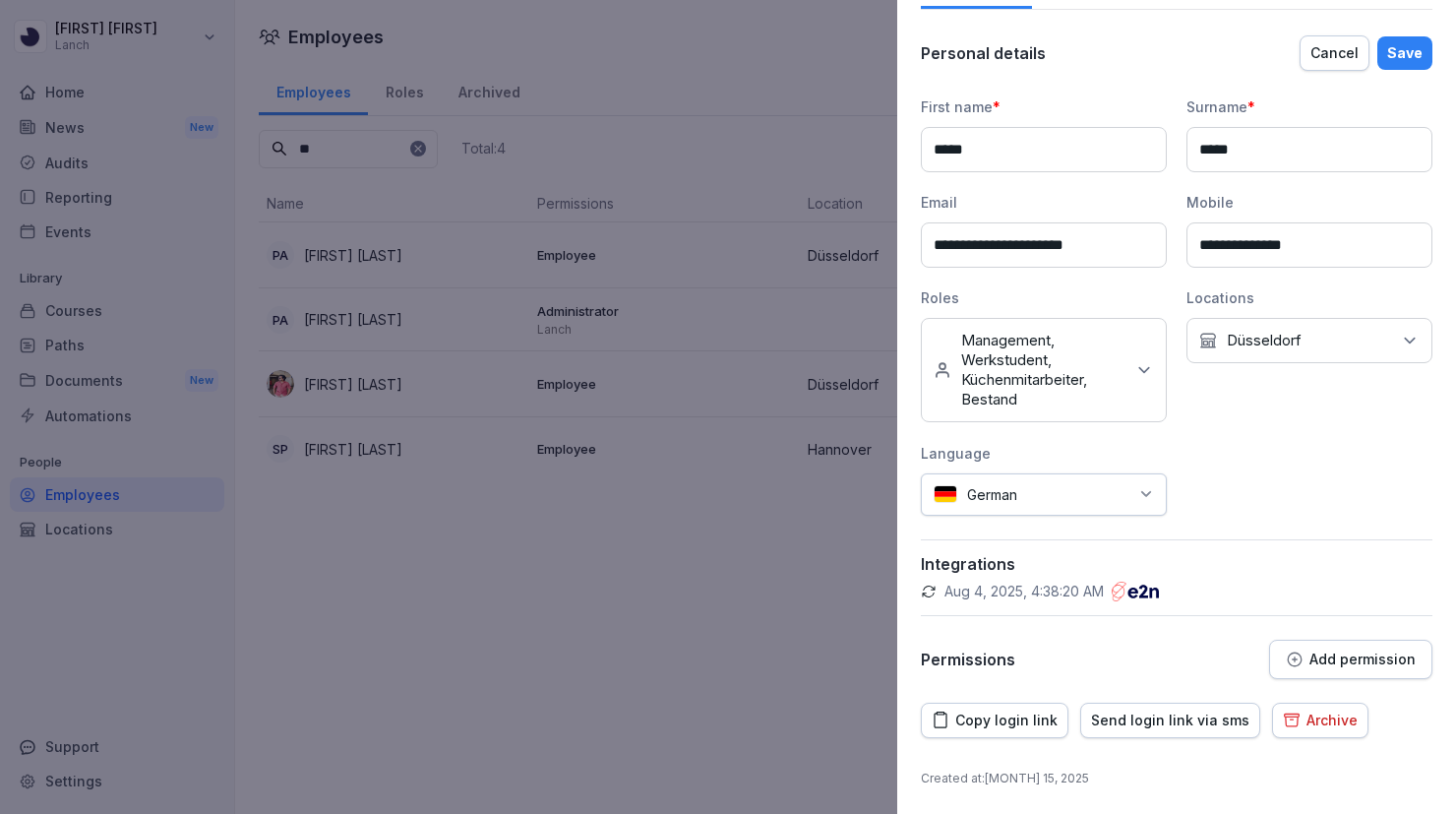 click 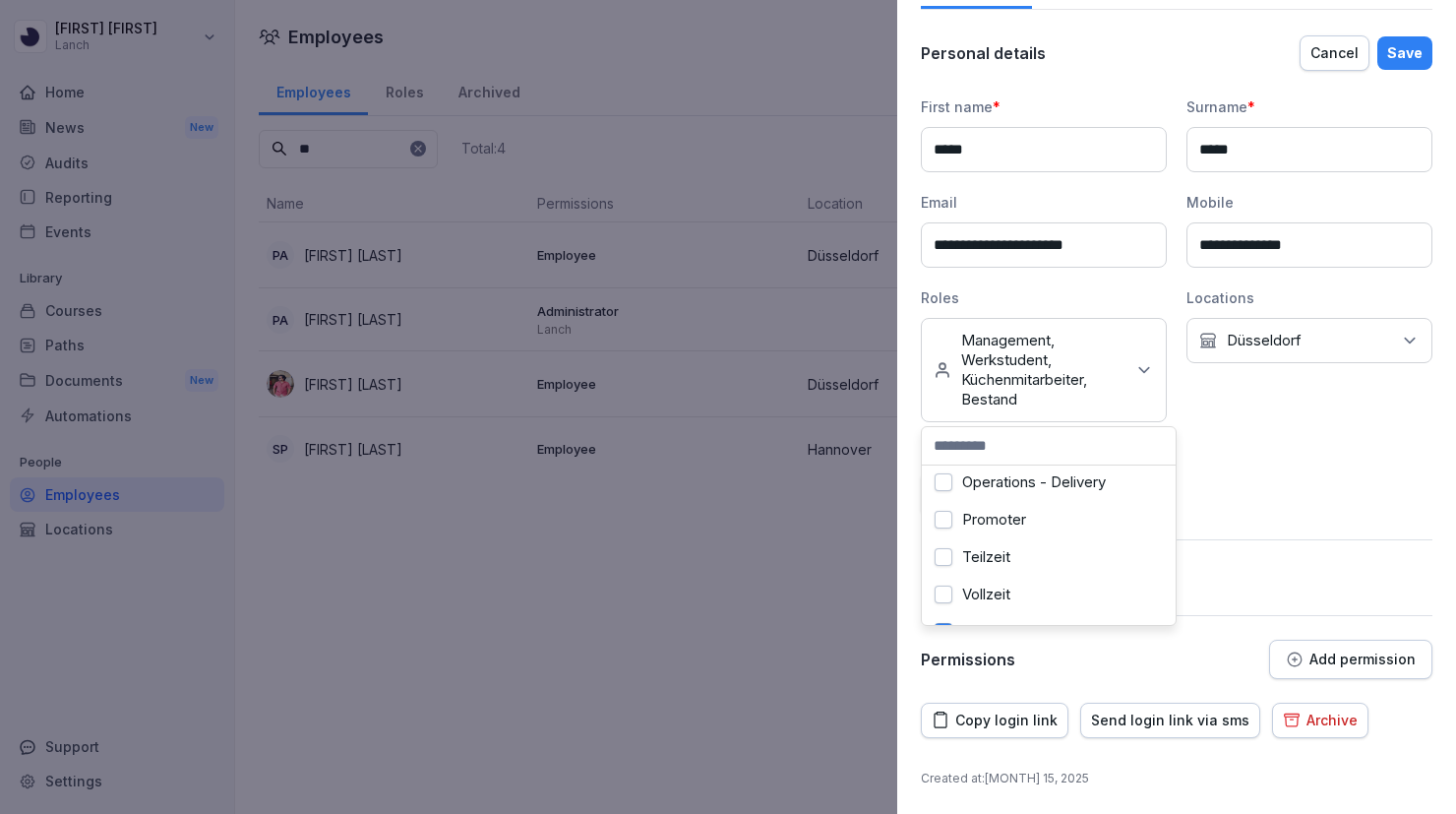 scroll, scrollTop: 262, scrollLeft: 0, axis: vertical 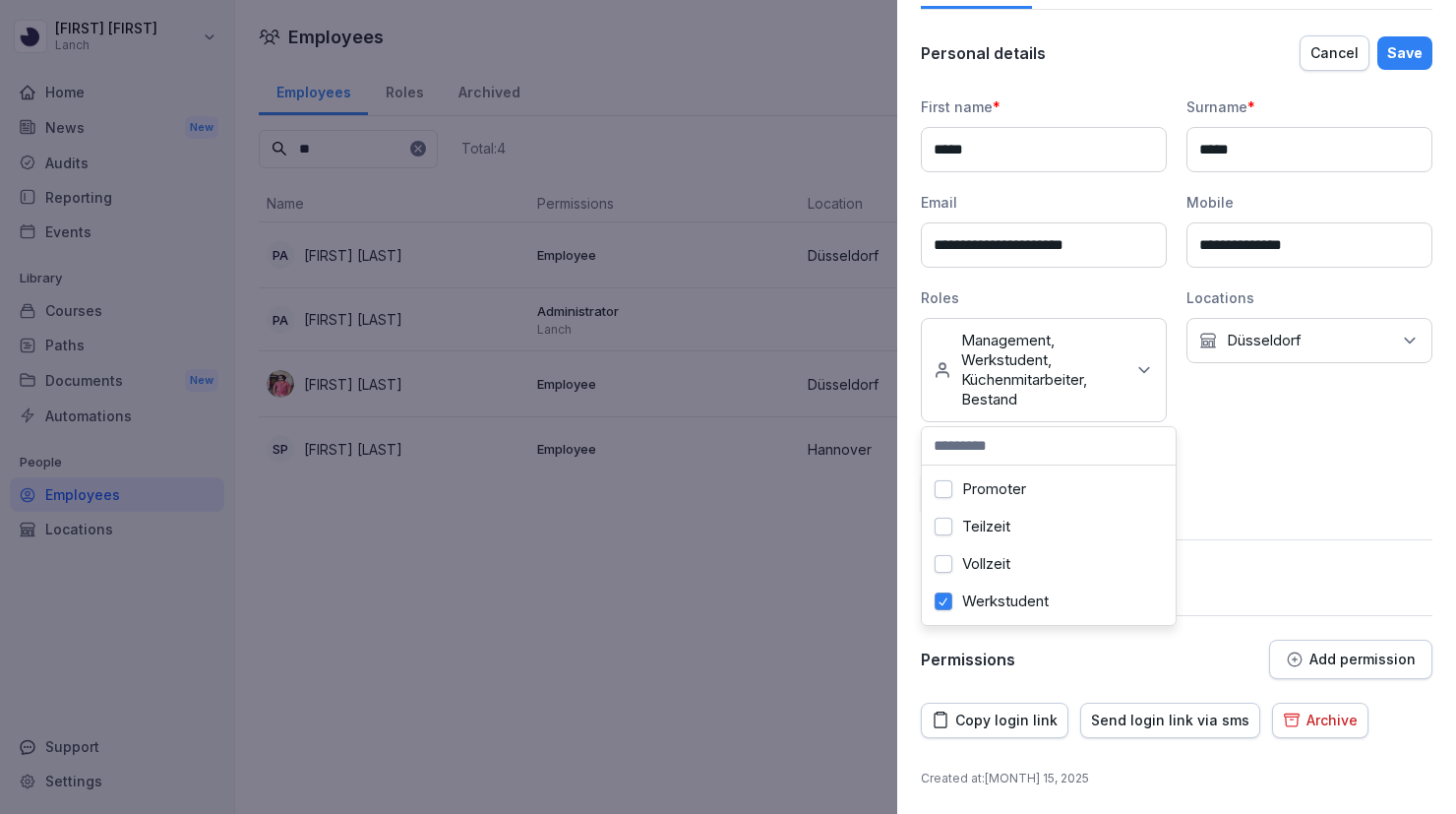click at bounding box center [728, 407] 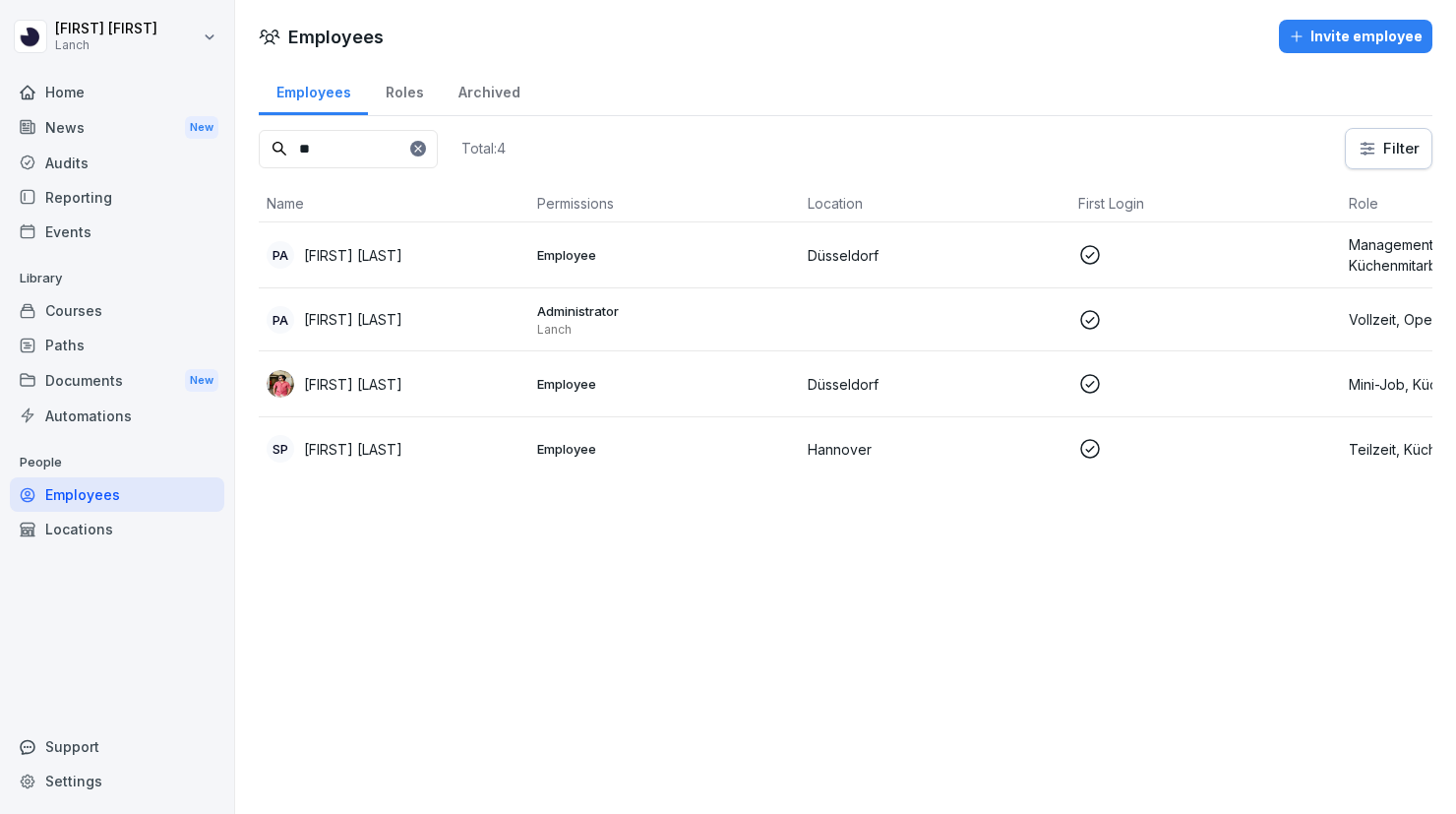 click on "Audits" at bounding box center (117, 162) 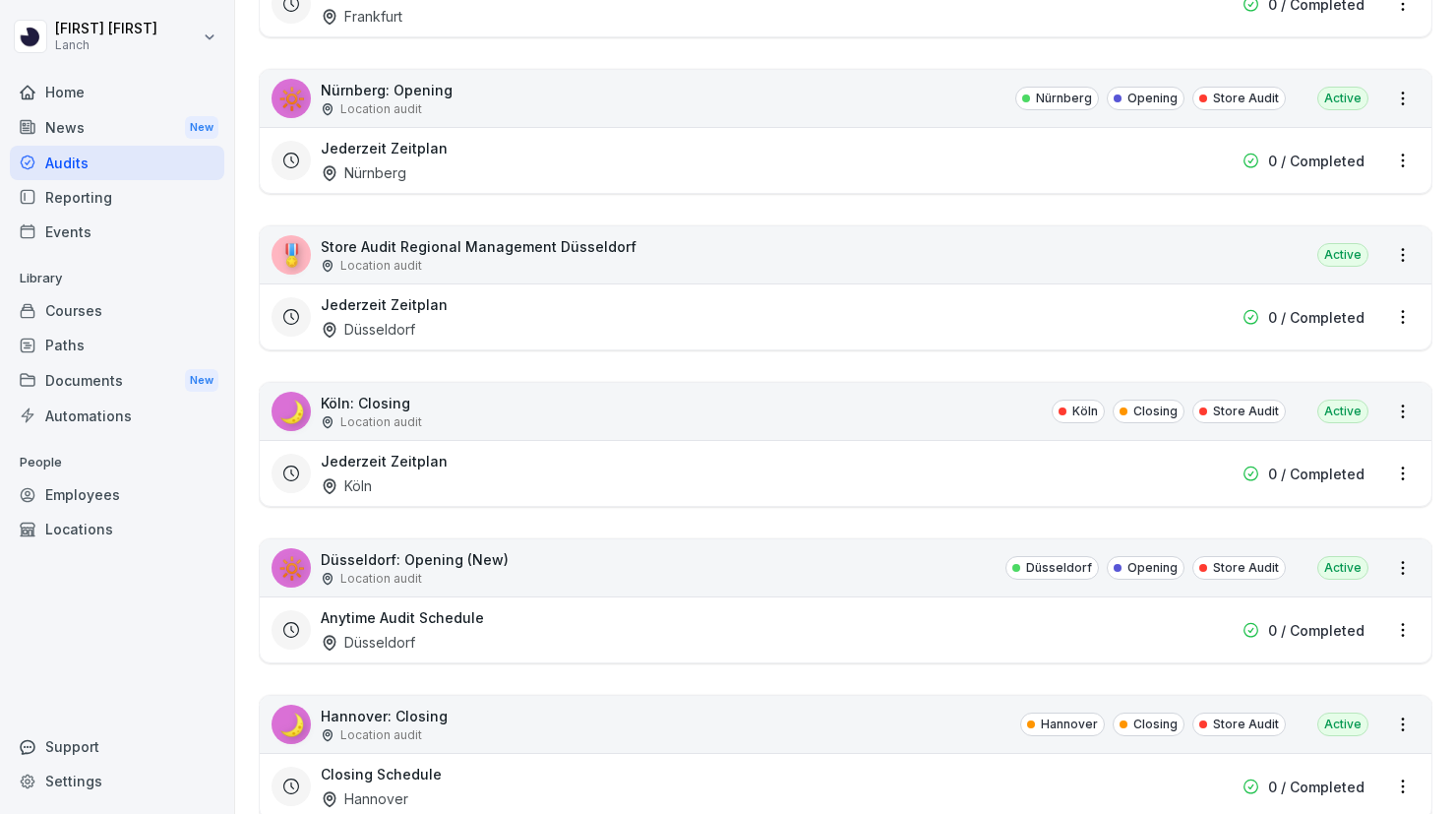 scroll, scrollTop: 943, scrollLeft: 0, axis: vertical 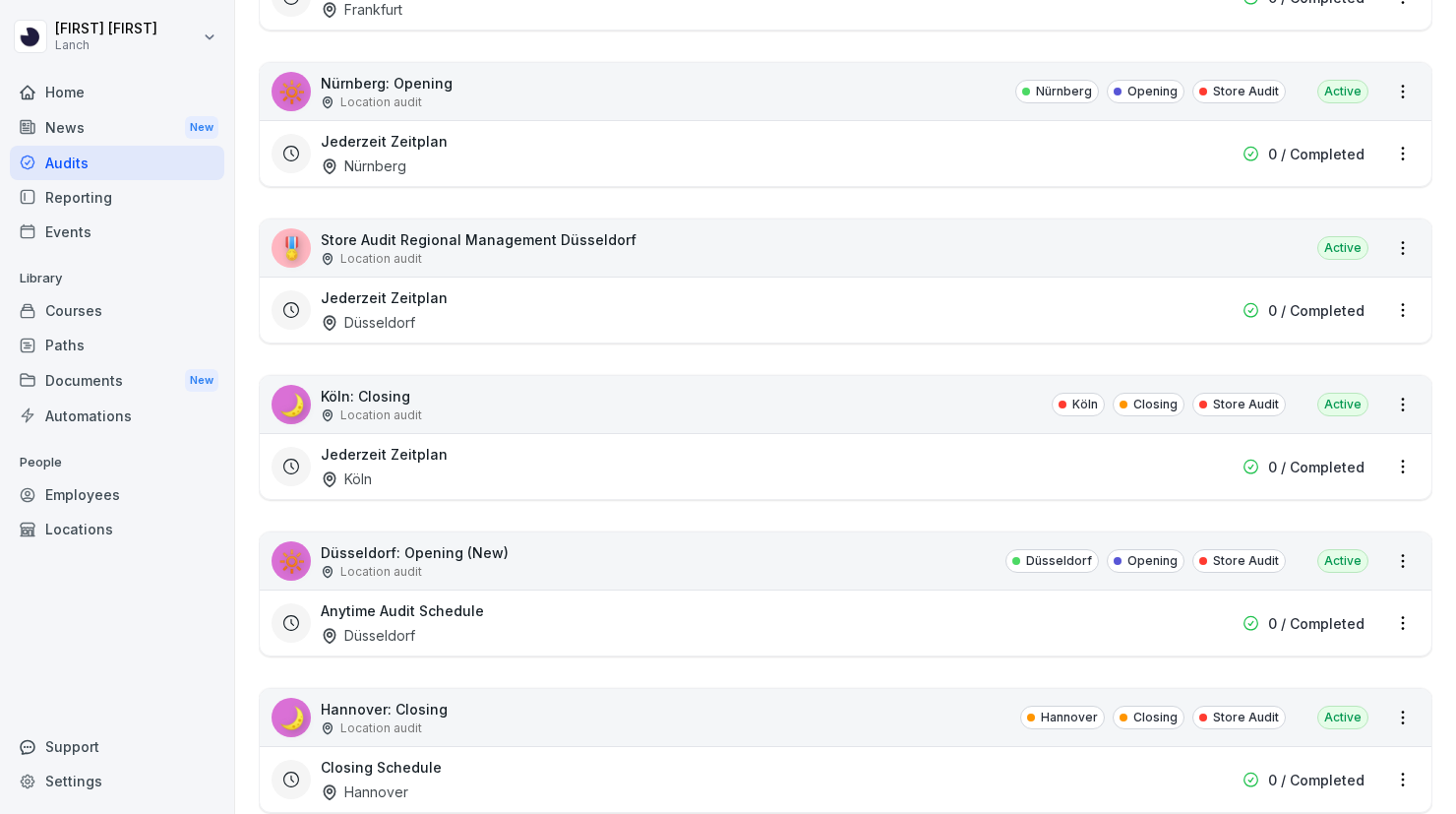click on "🔆 Düsseldorf: Opening (New) Location audit Düsseldorf Opening Store Audit Active" at bounding box center (845, 561) 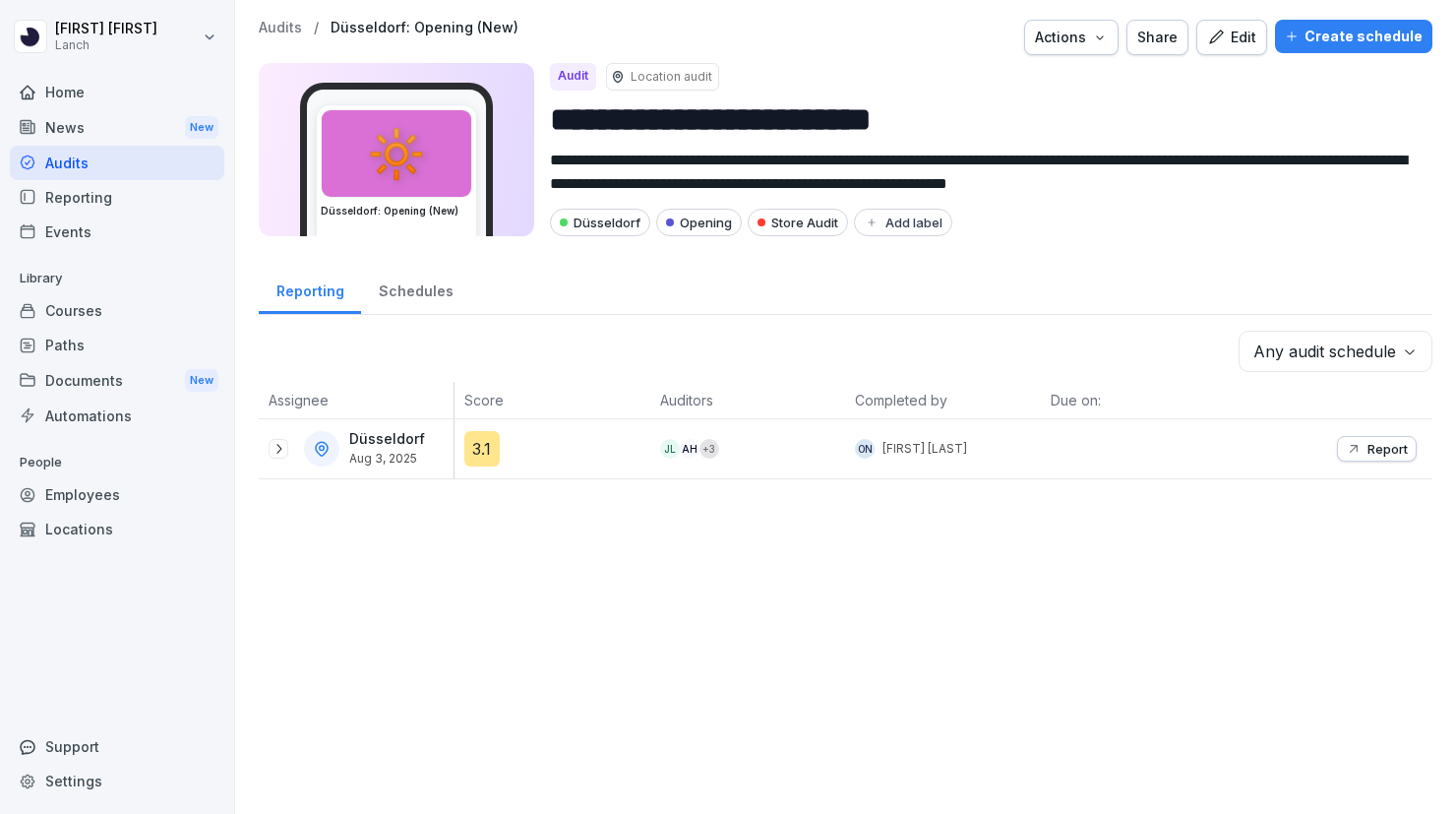 click 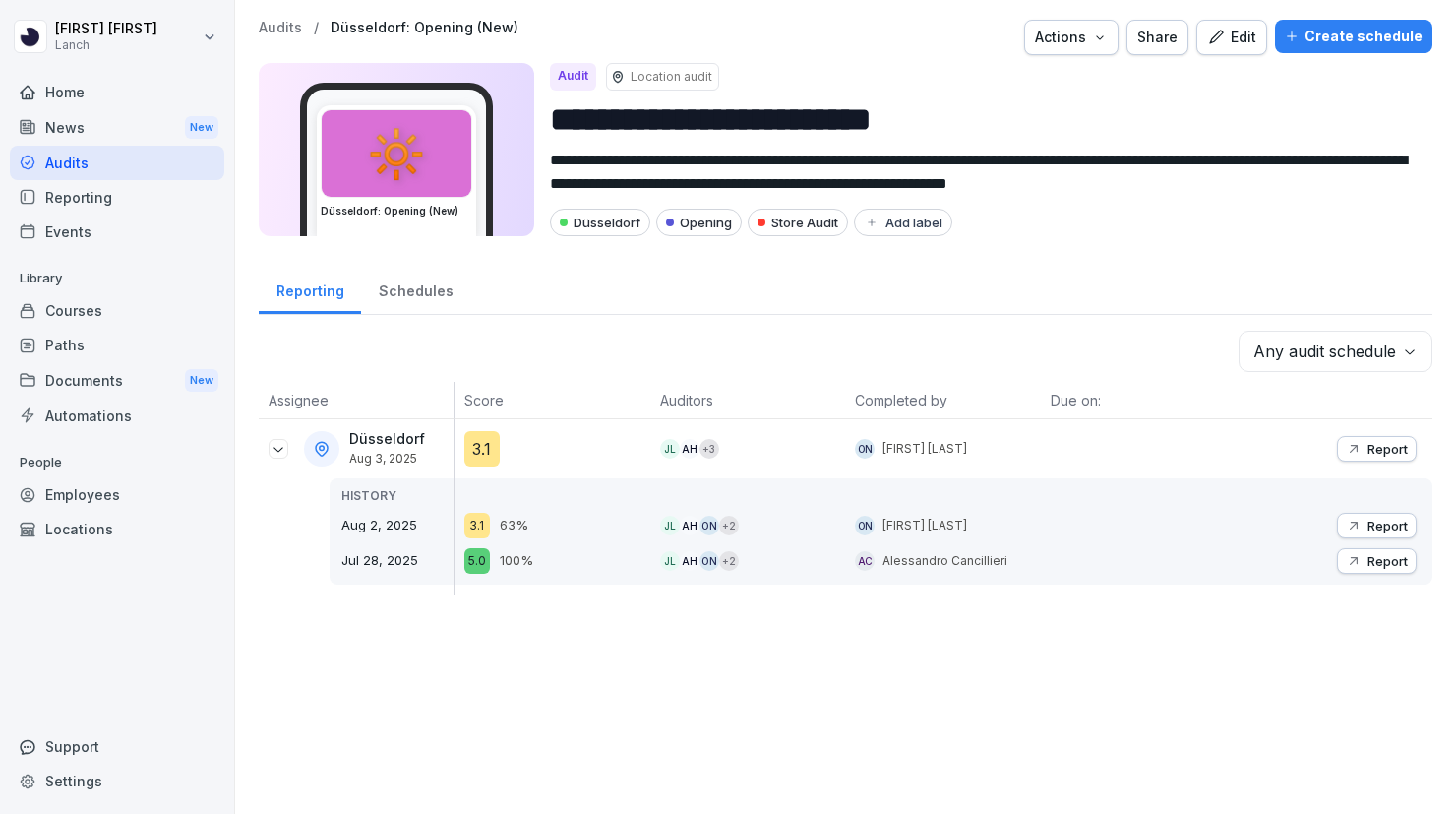 click on "Schedules" at bounding box center (415, 288) 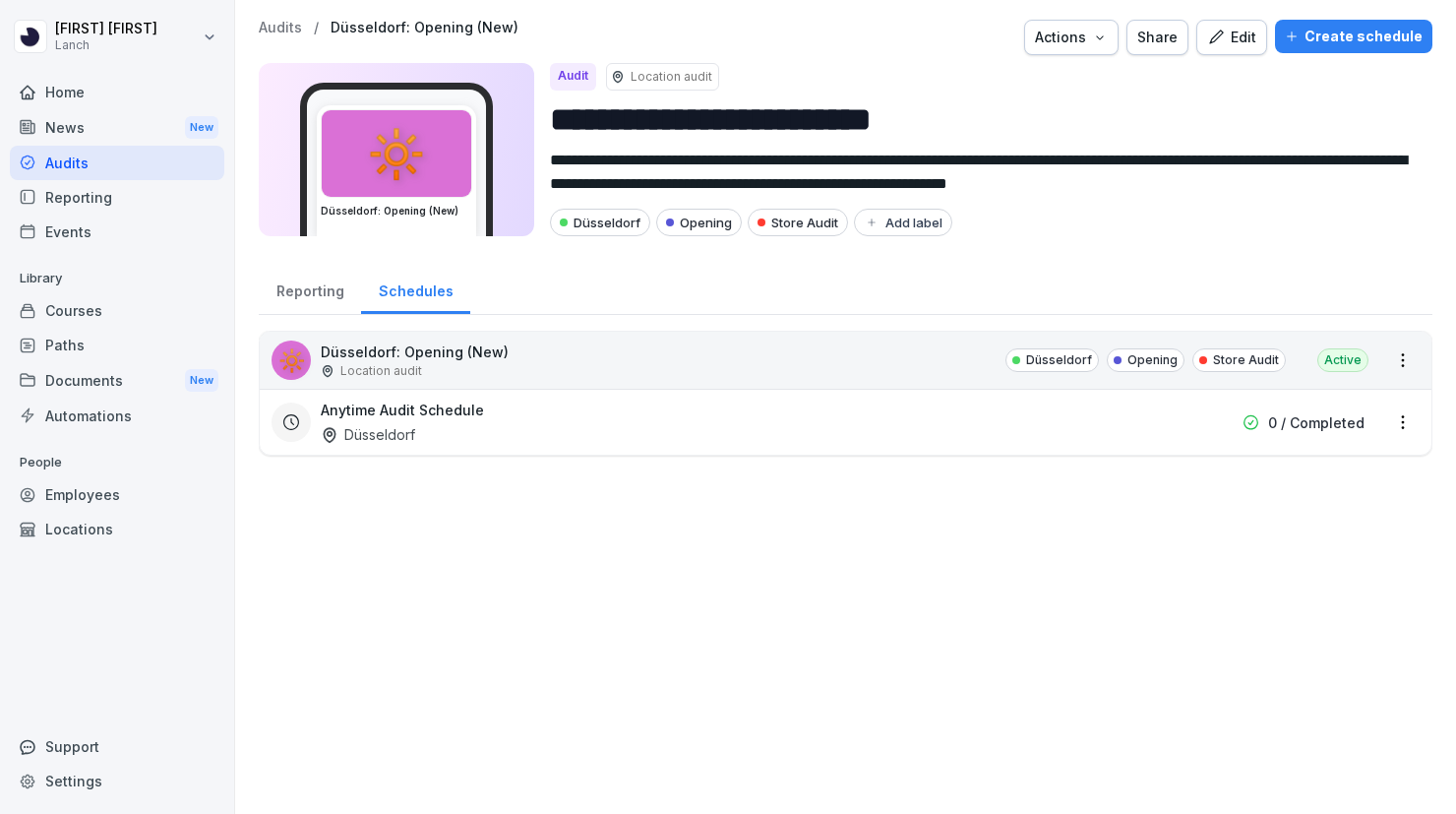 click on "Anytime Audit Schedule [CITY]" at bounding box center (719, 422) 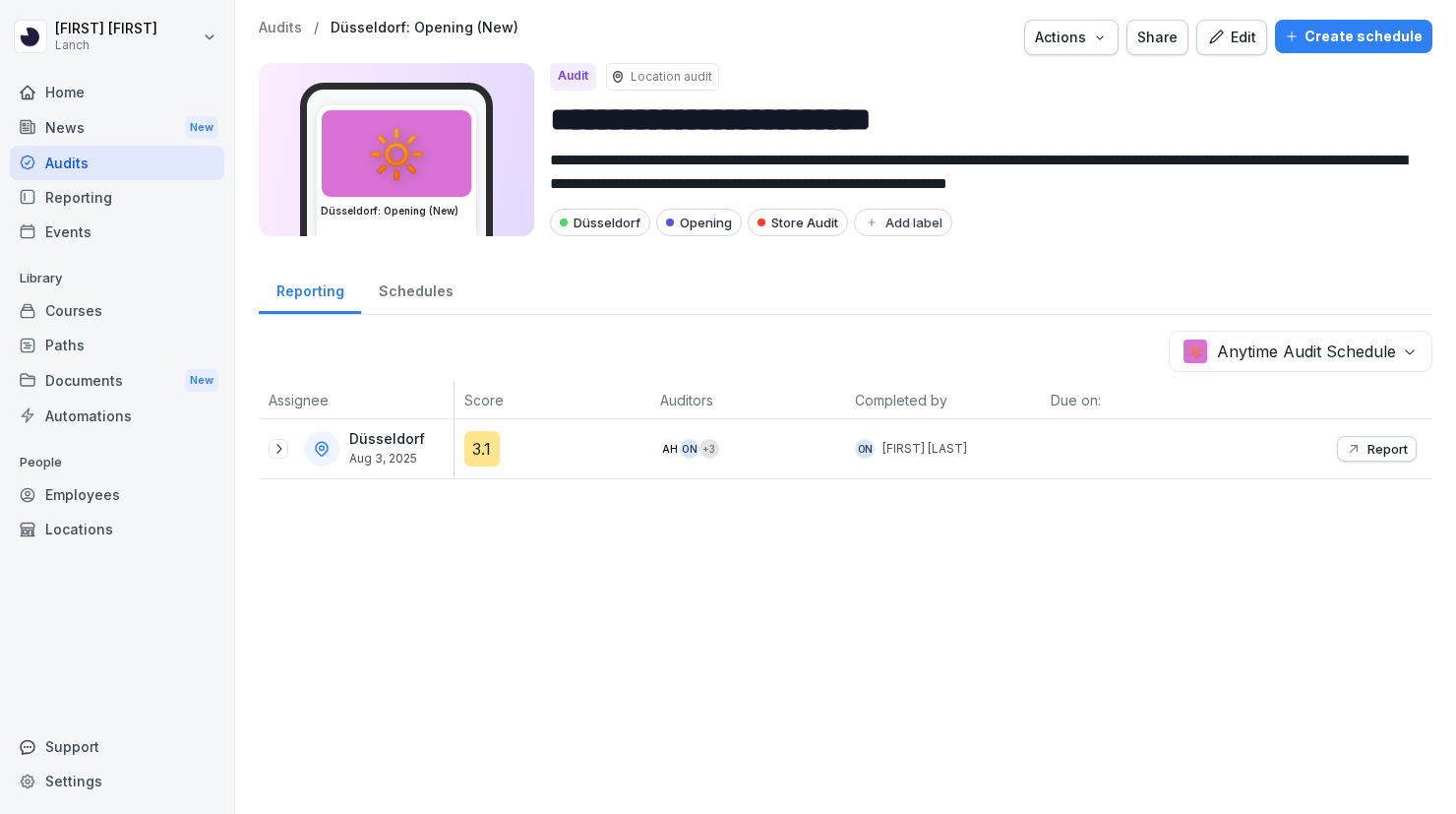 click on "Schedules" at bounding box center [415, 288] 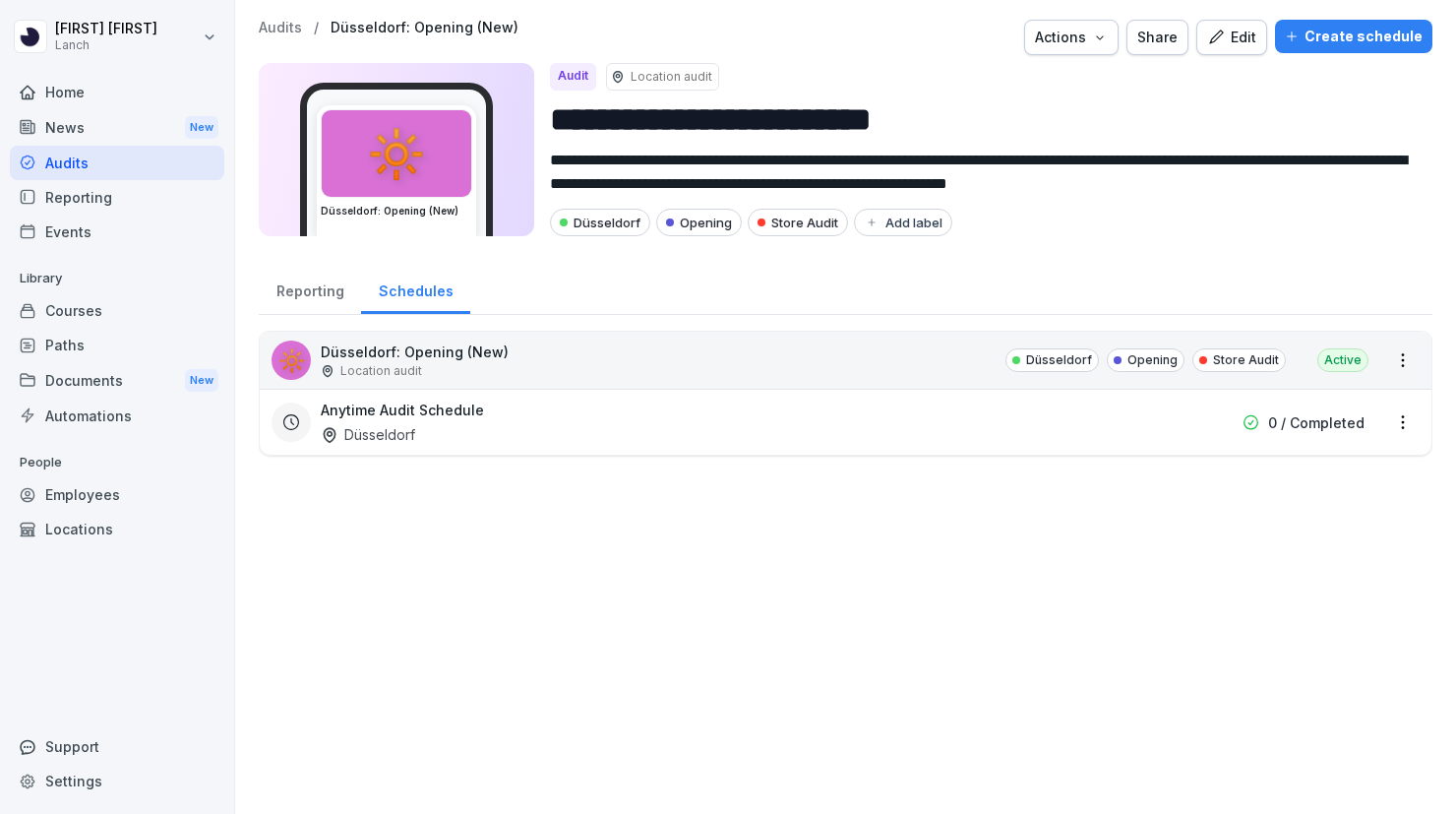 click on "**********" at bounding box center [728, 407] 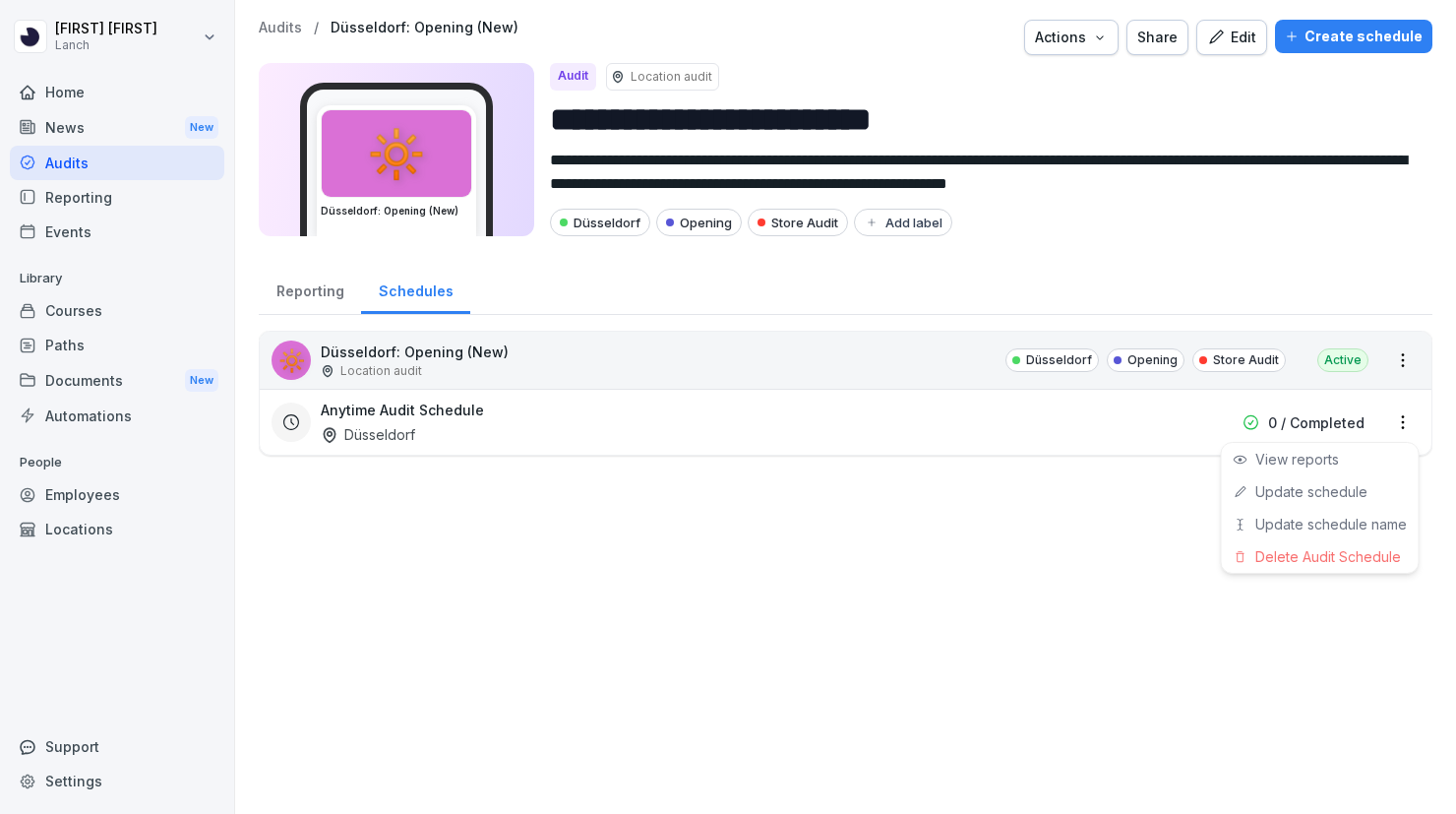 click on "**********" at bounding box center [728, 407] 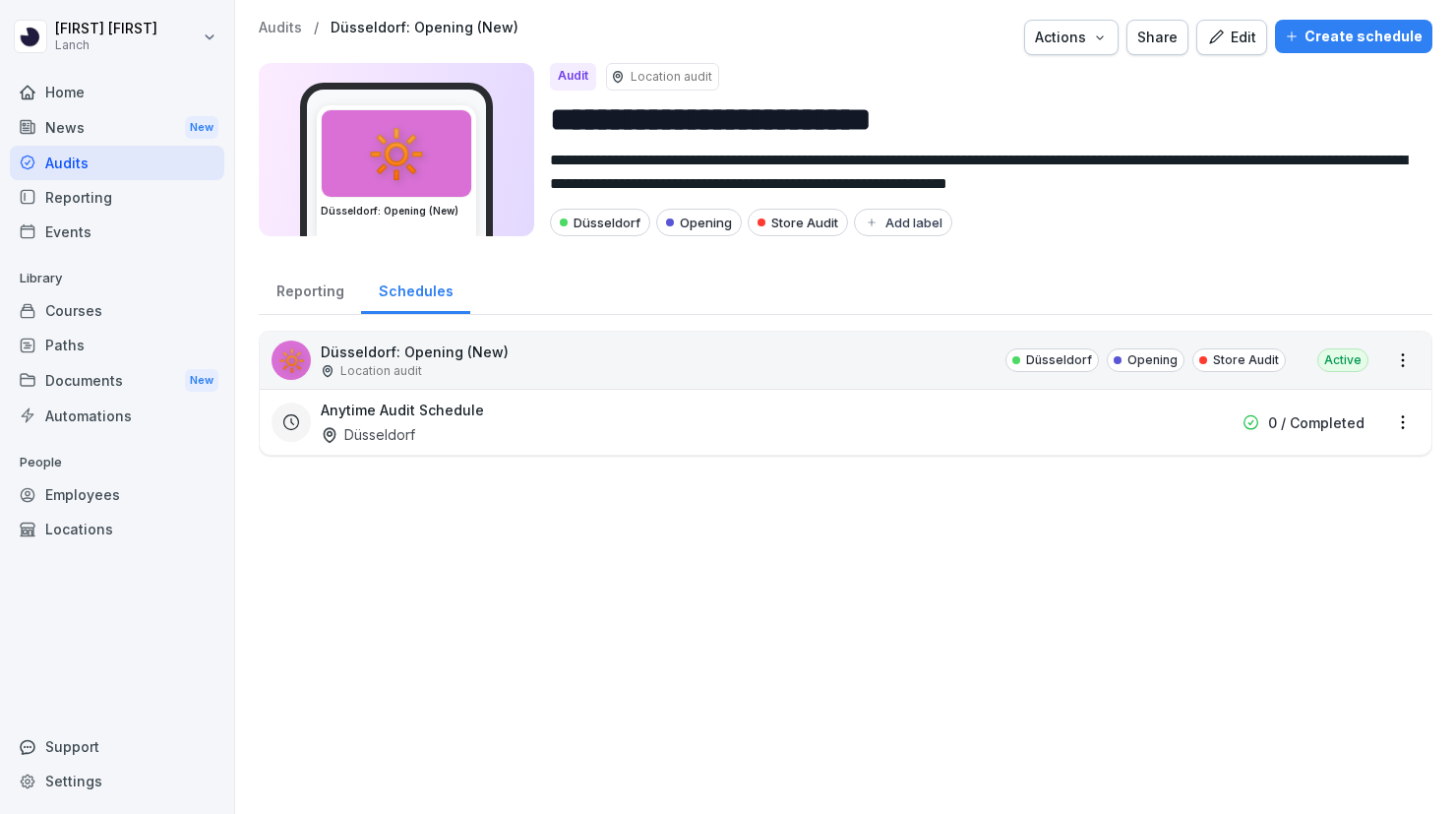 click on "**********" at bounding box center (728, 407) 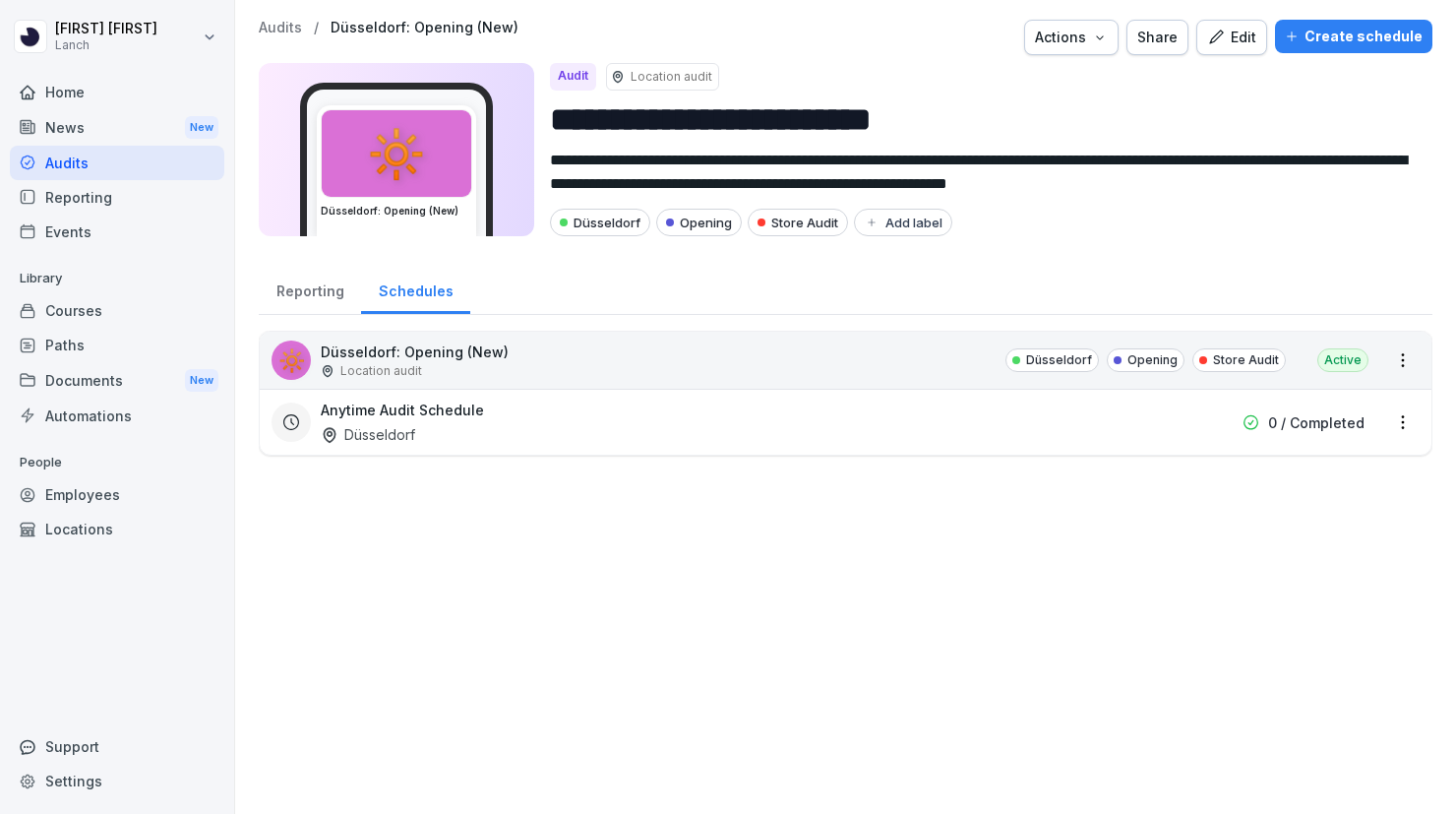 click on "**********" at bounding box center [728, 407] 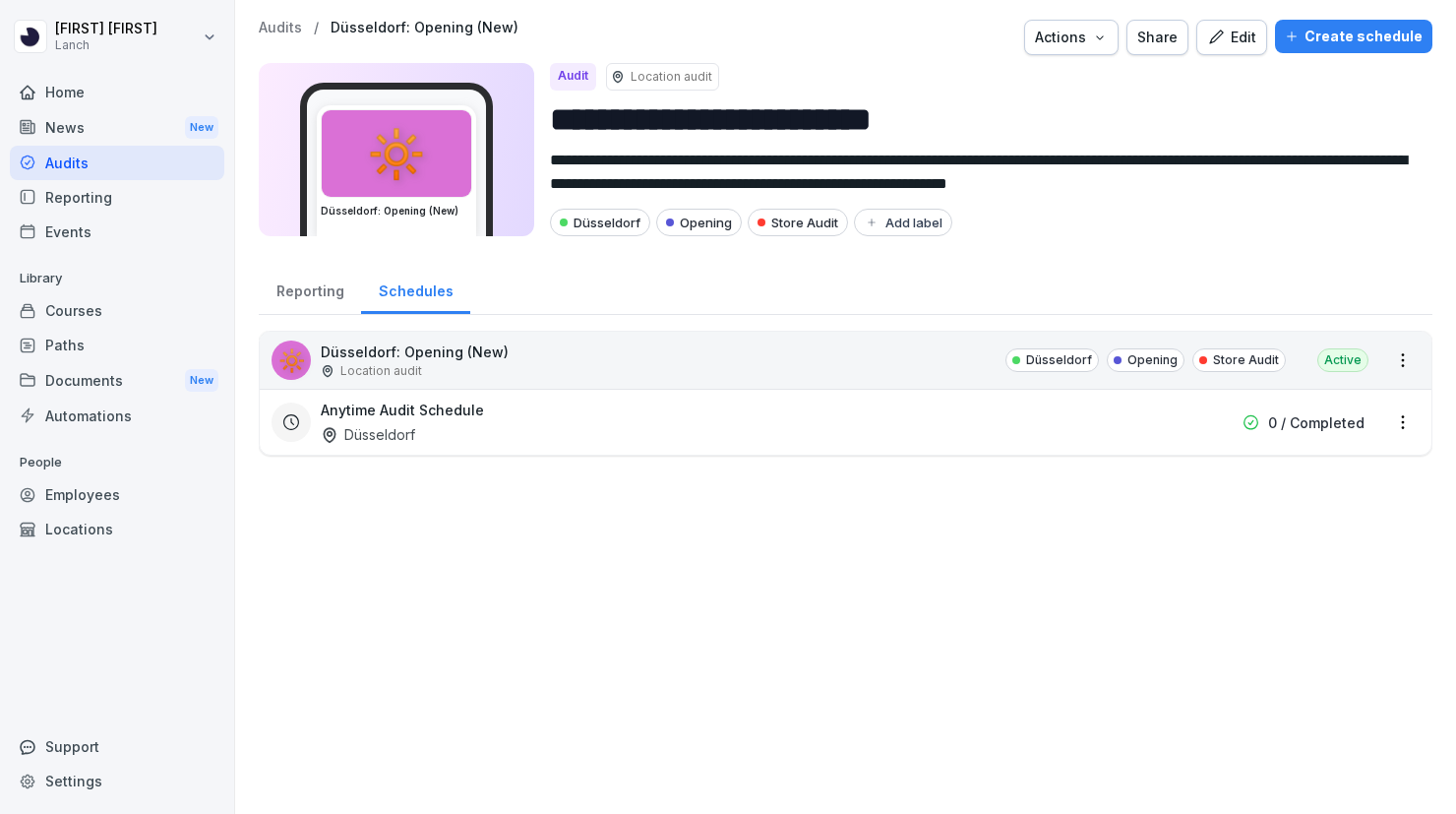 click on "Reporting" at bounding box center (310, 288) 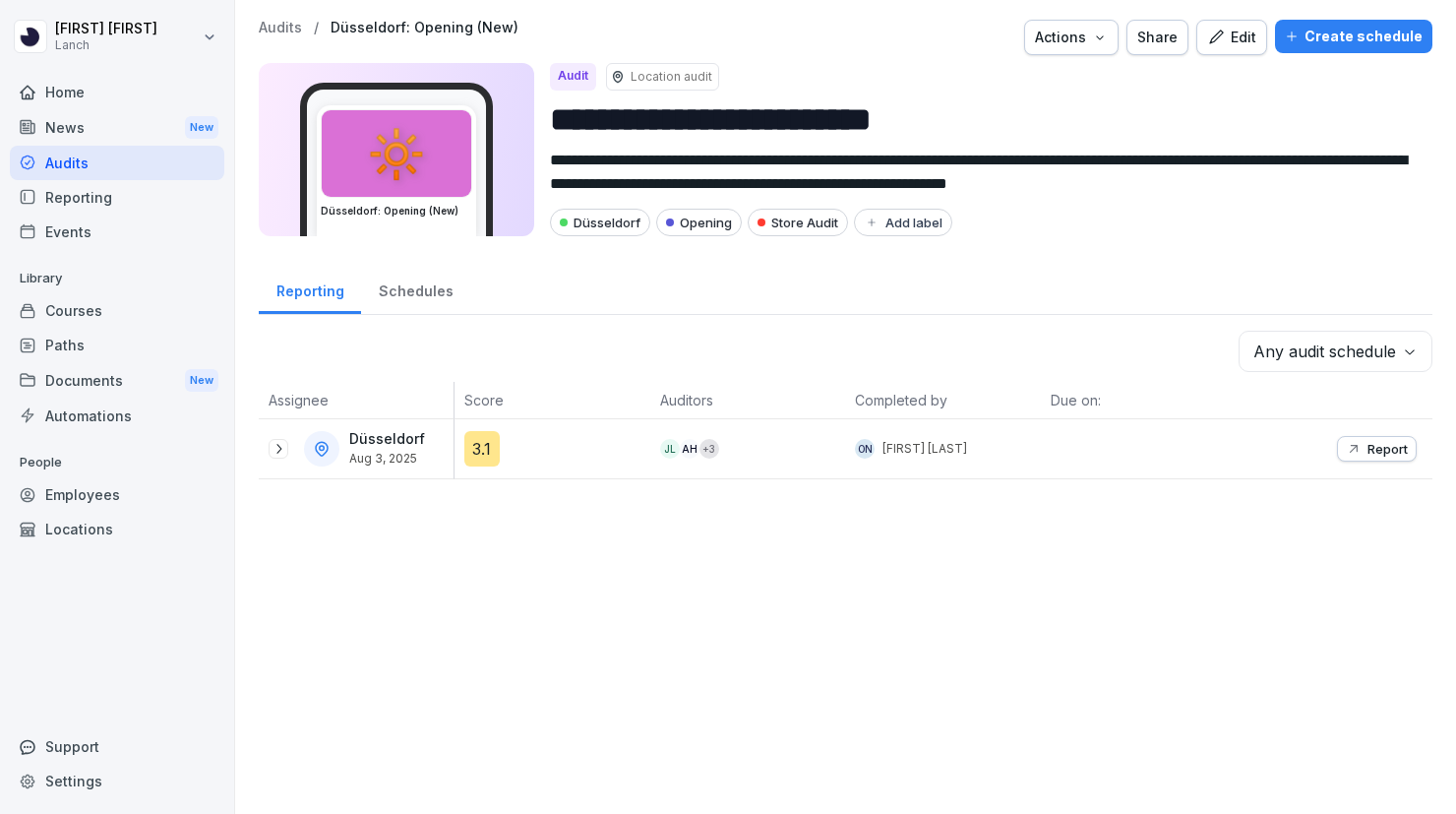 click 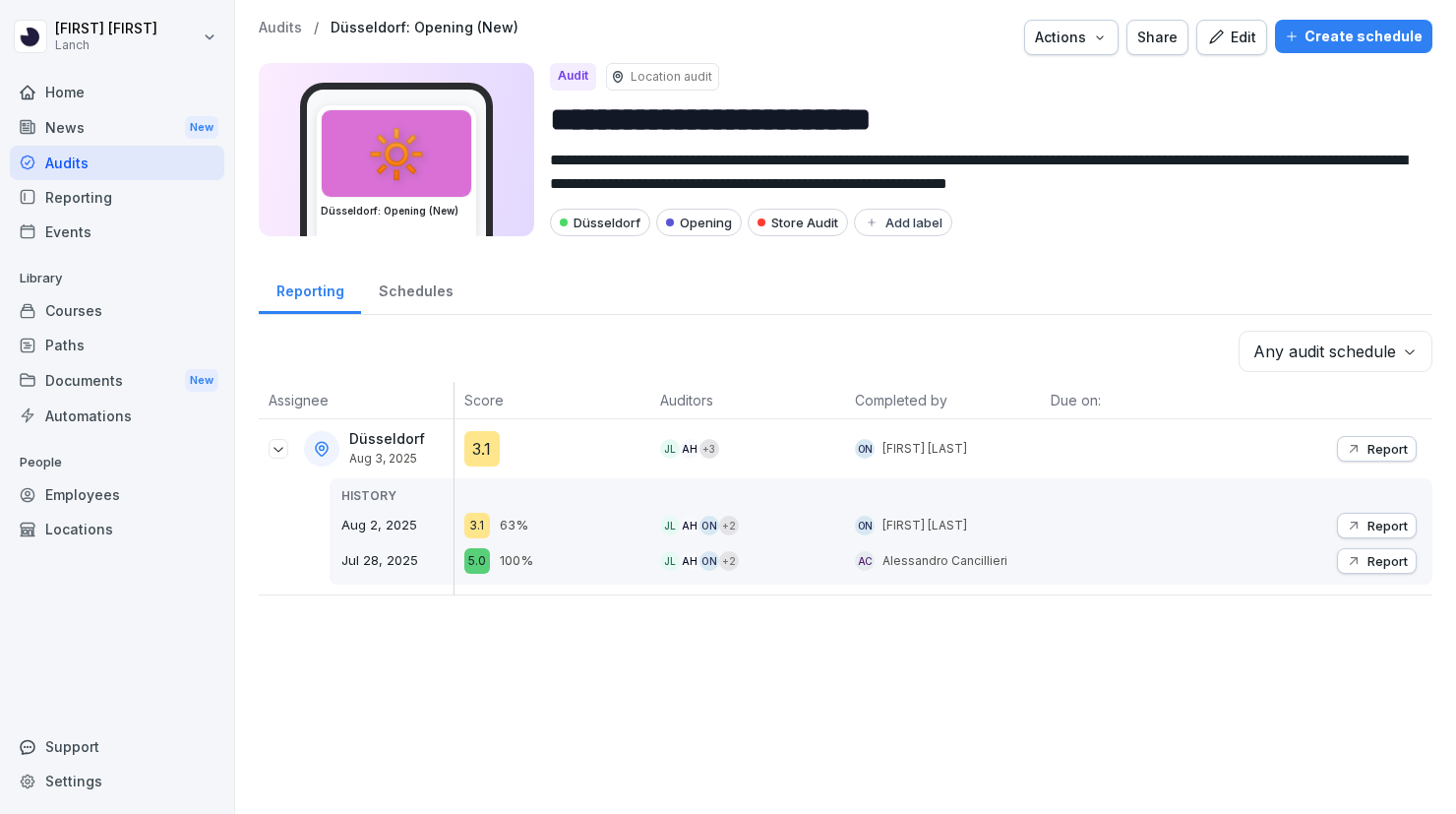 click 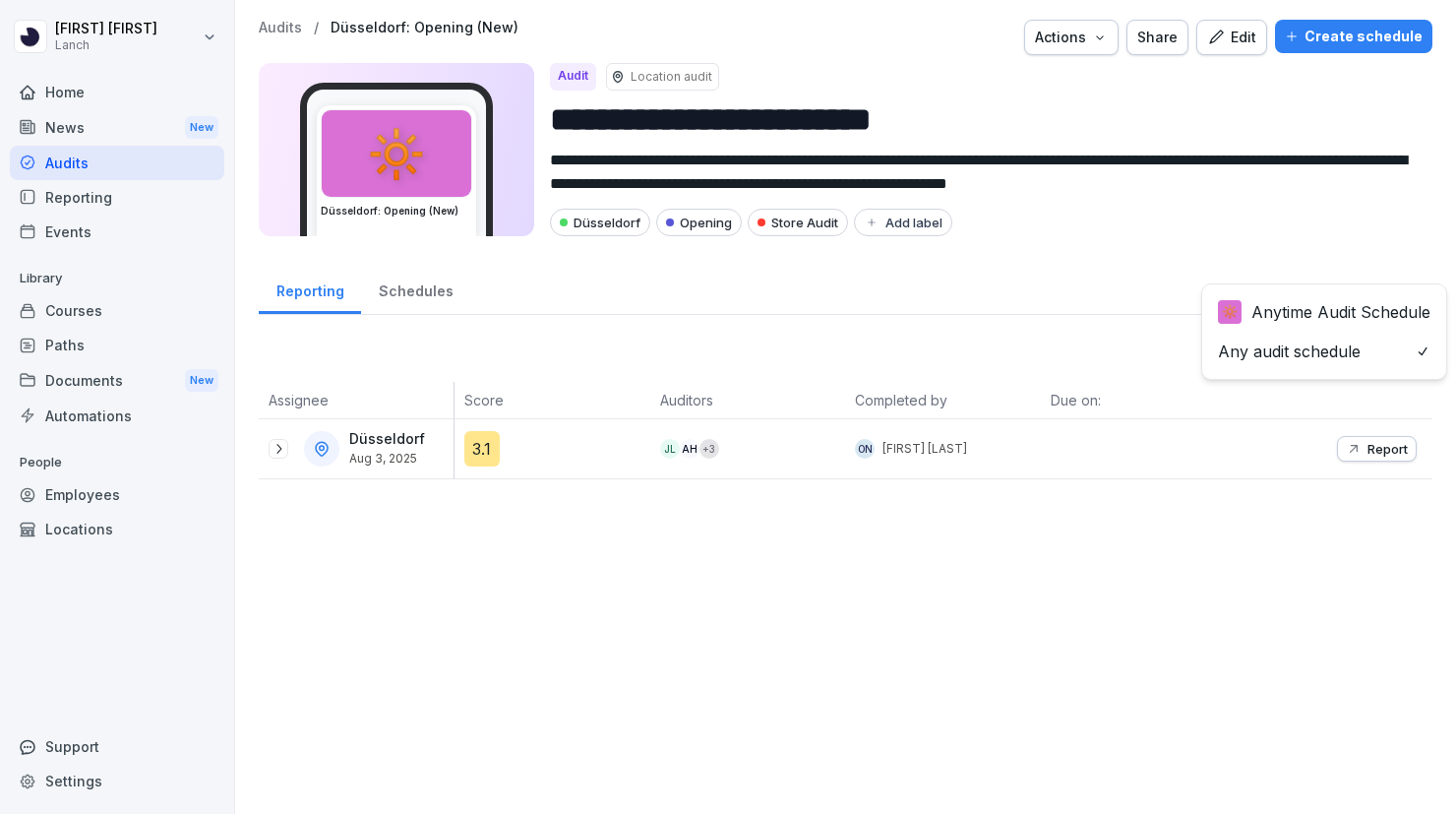 click on "**********" at bounding box center (728, 407) 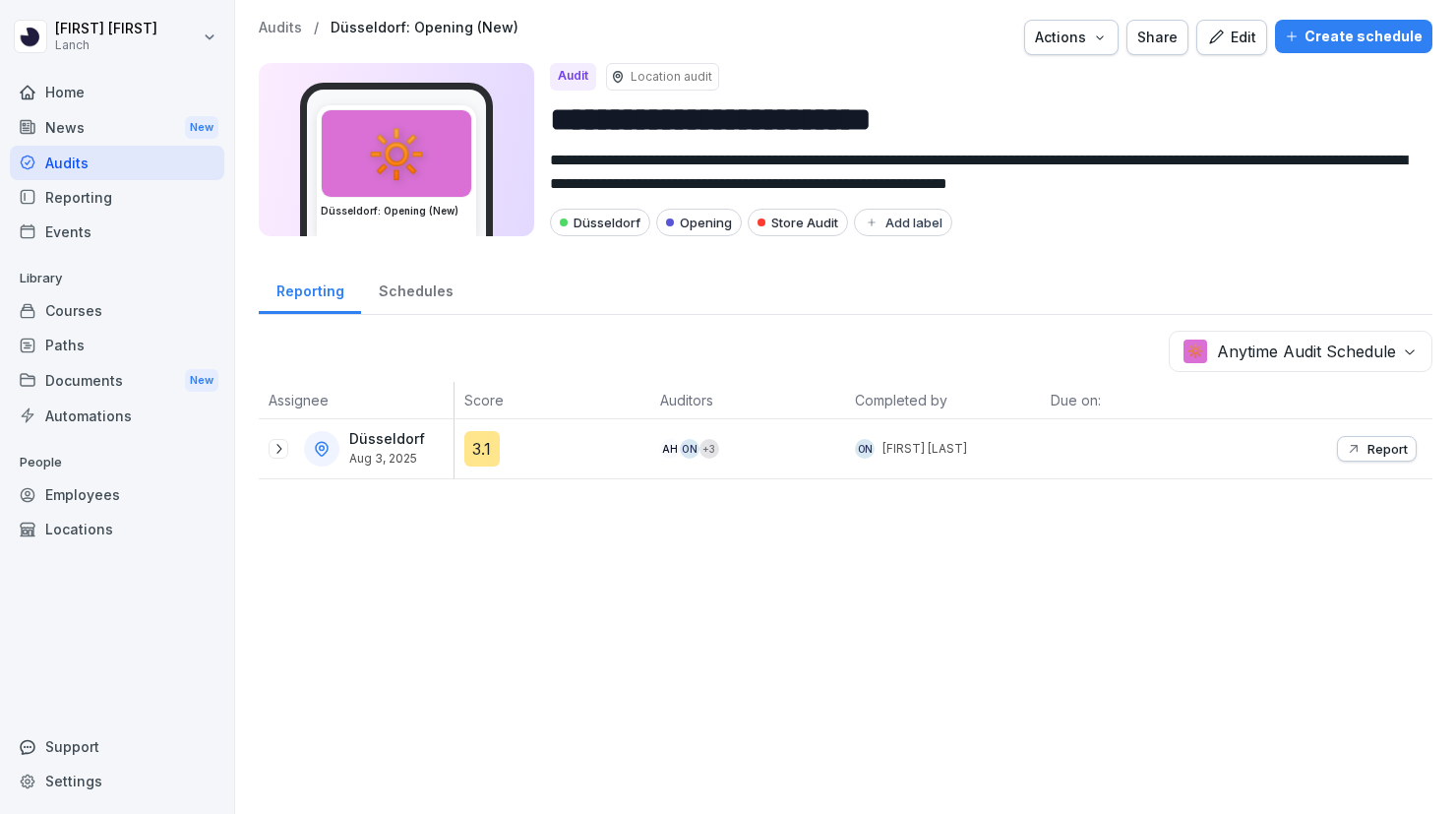 click on "+ 3" at bounding box center [709, 449] 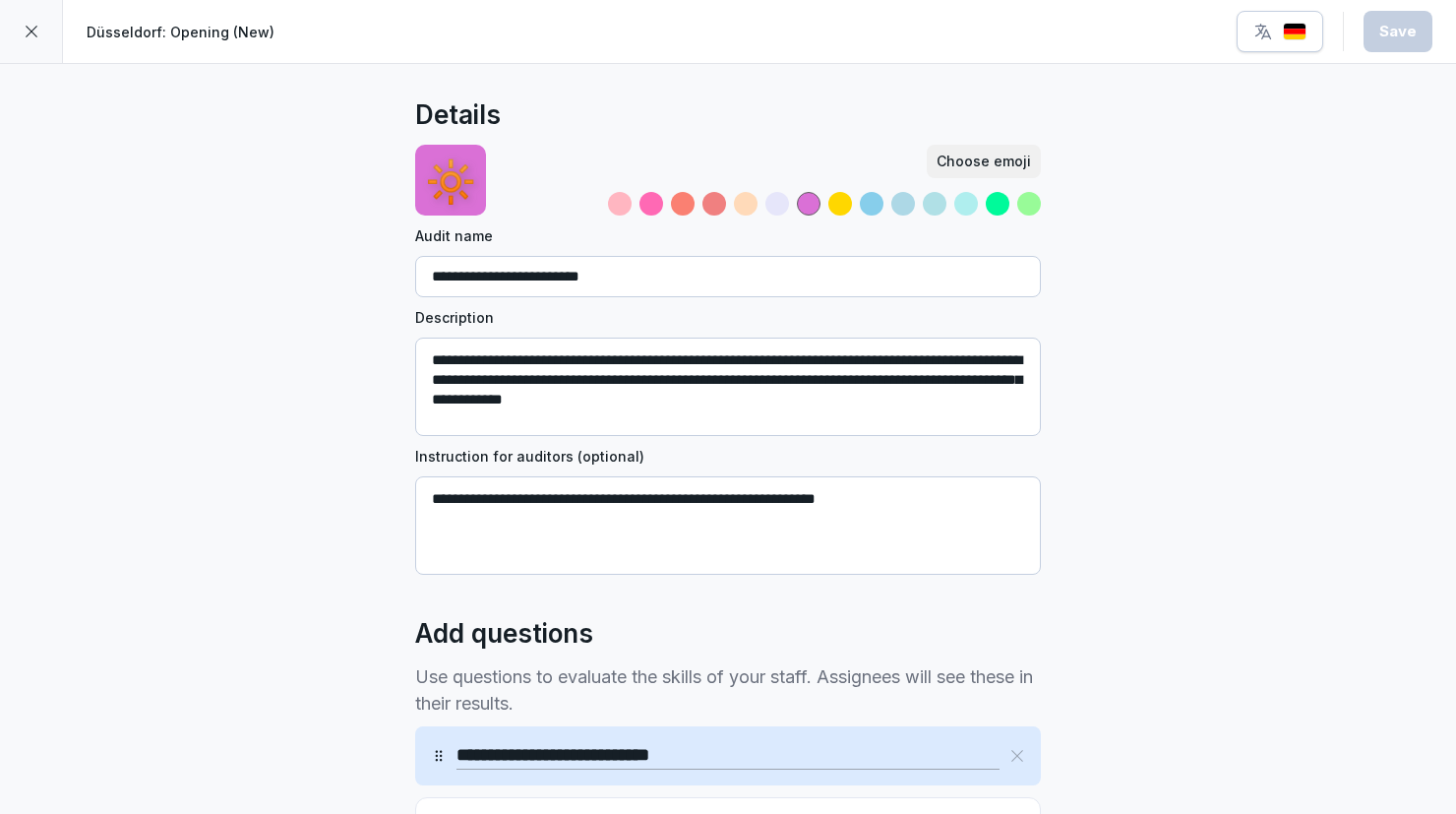 click 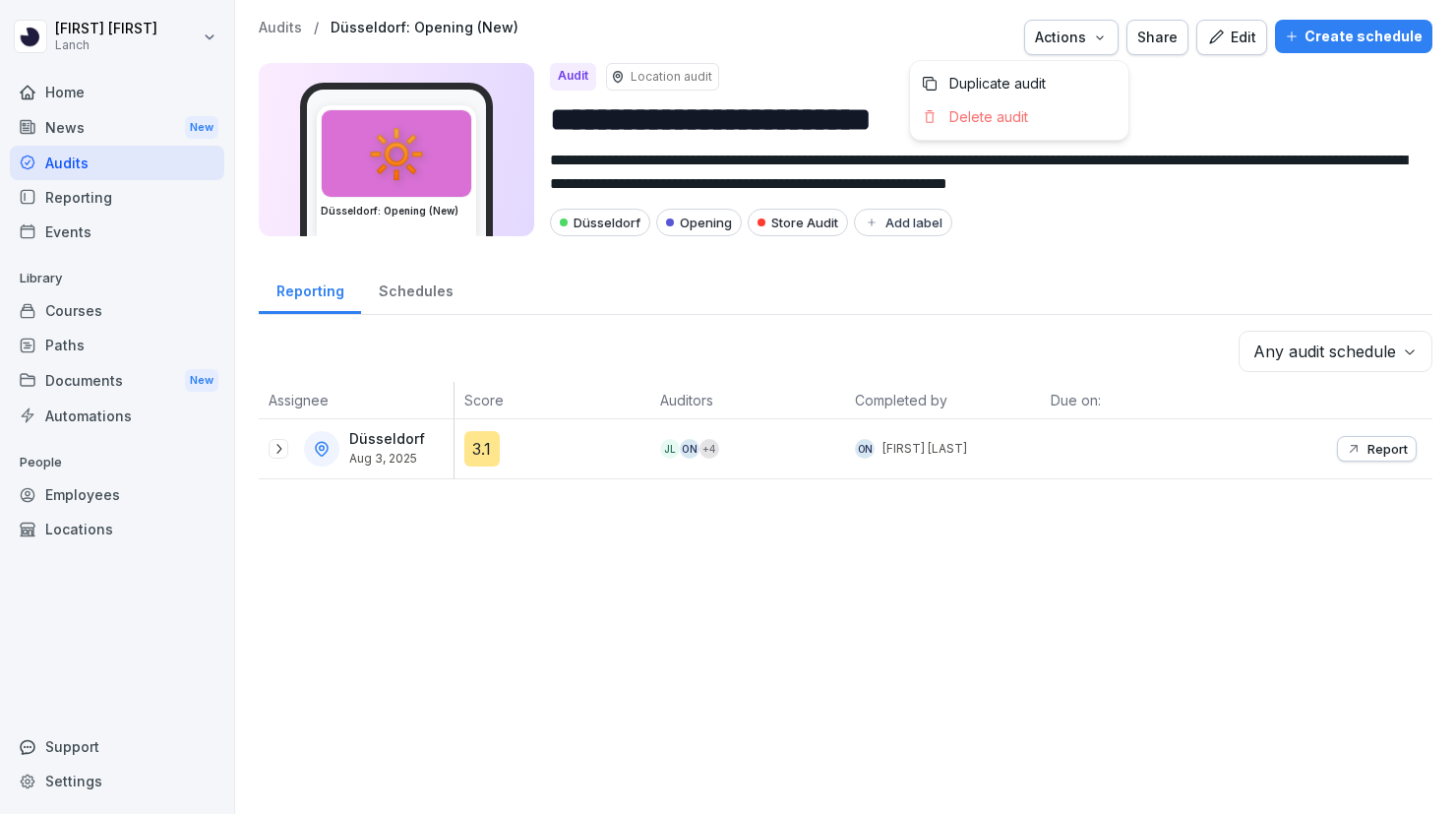 click 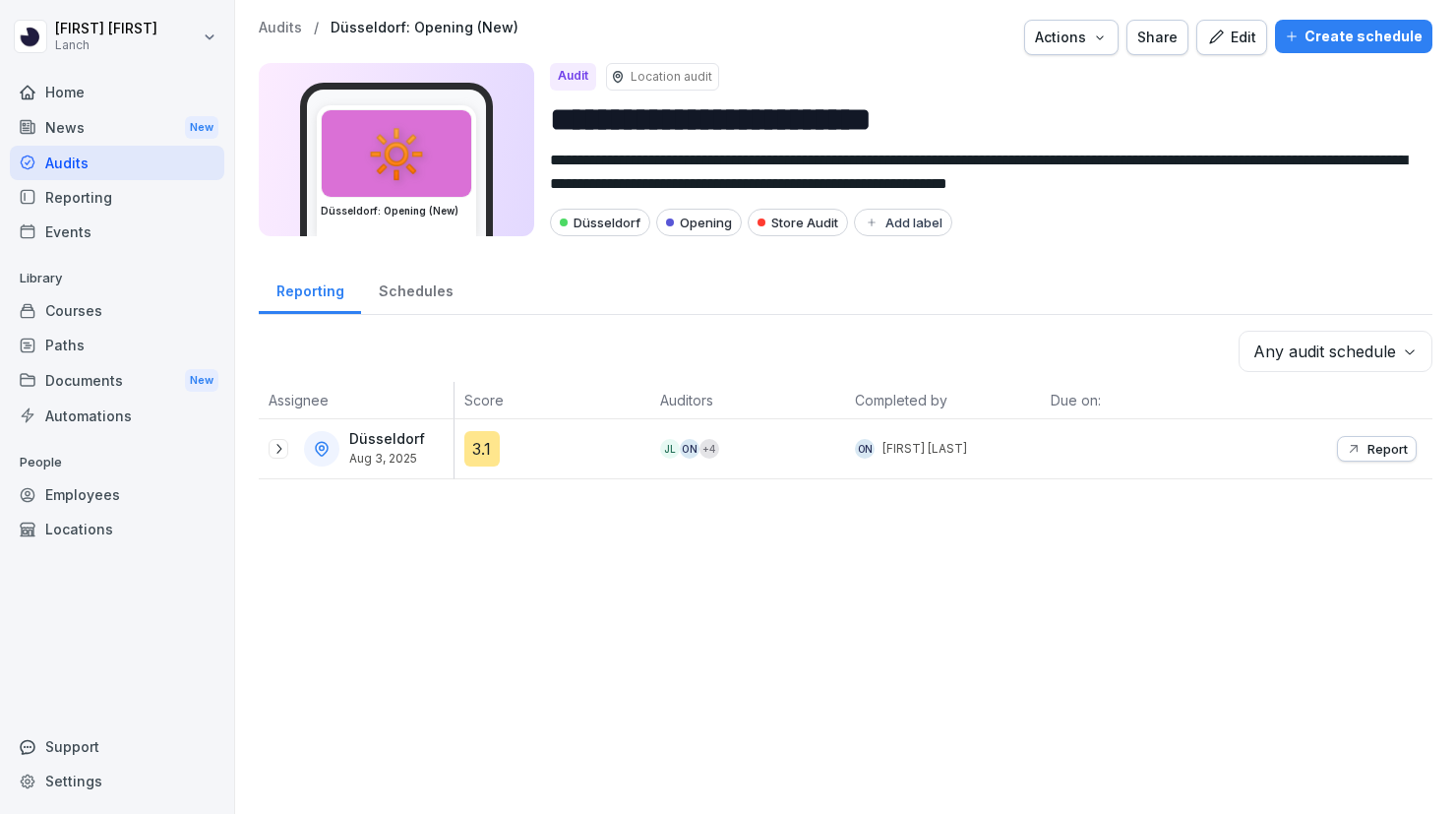 click 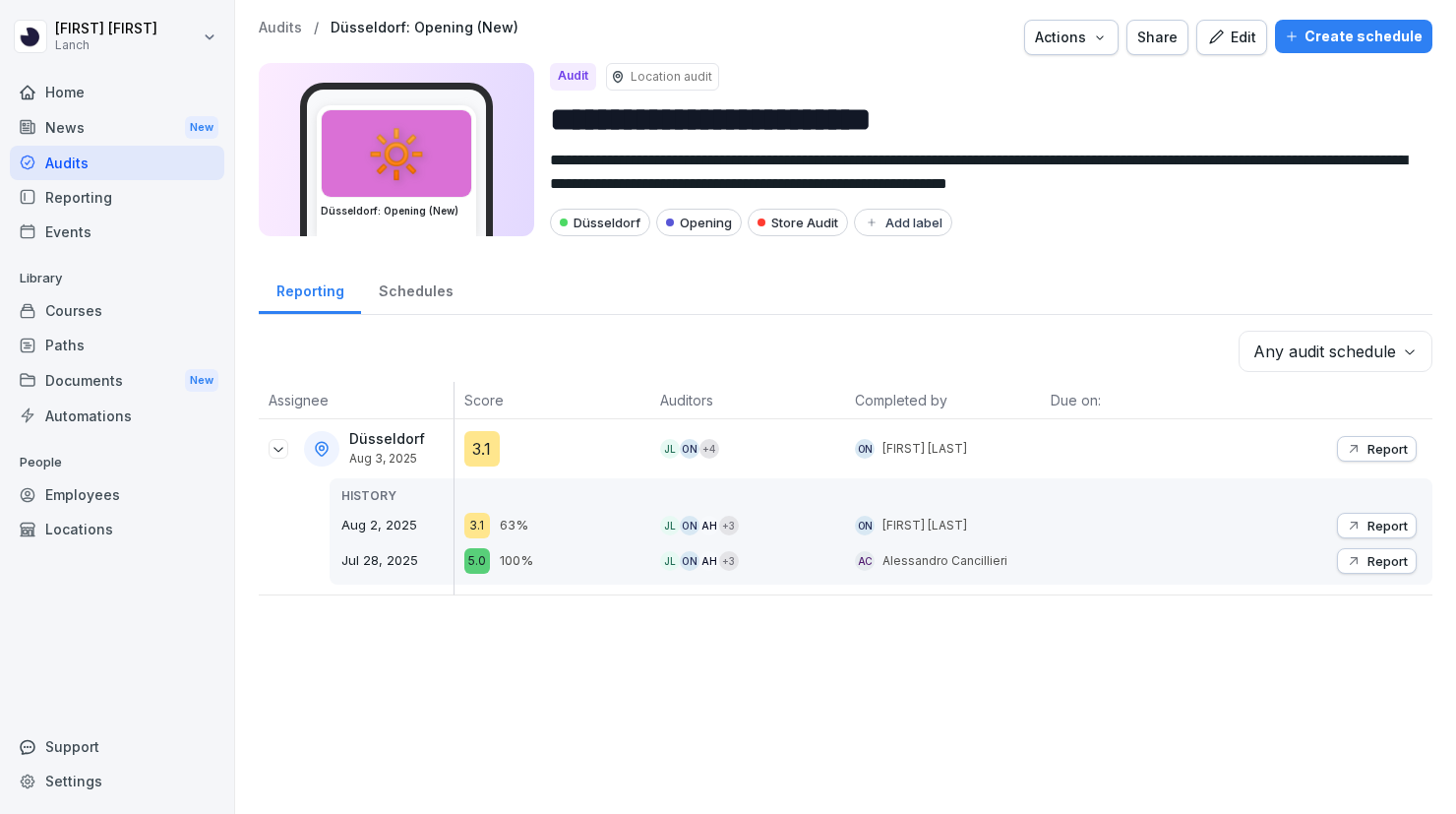 click 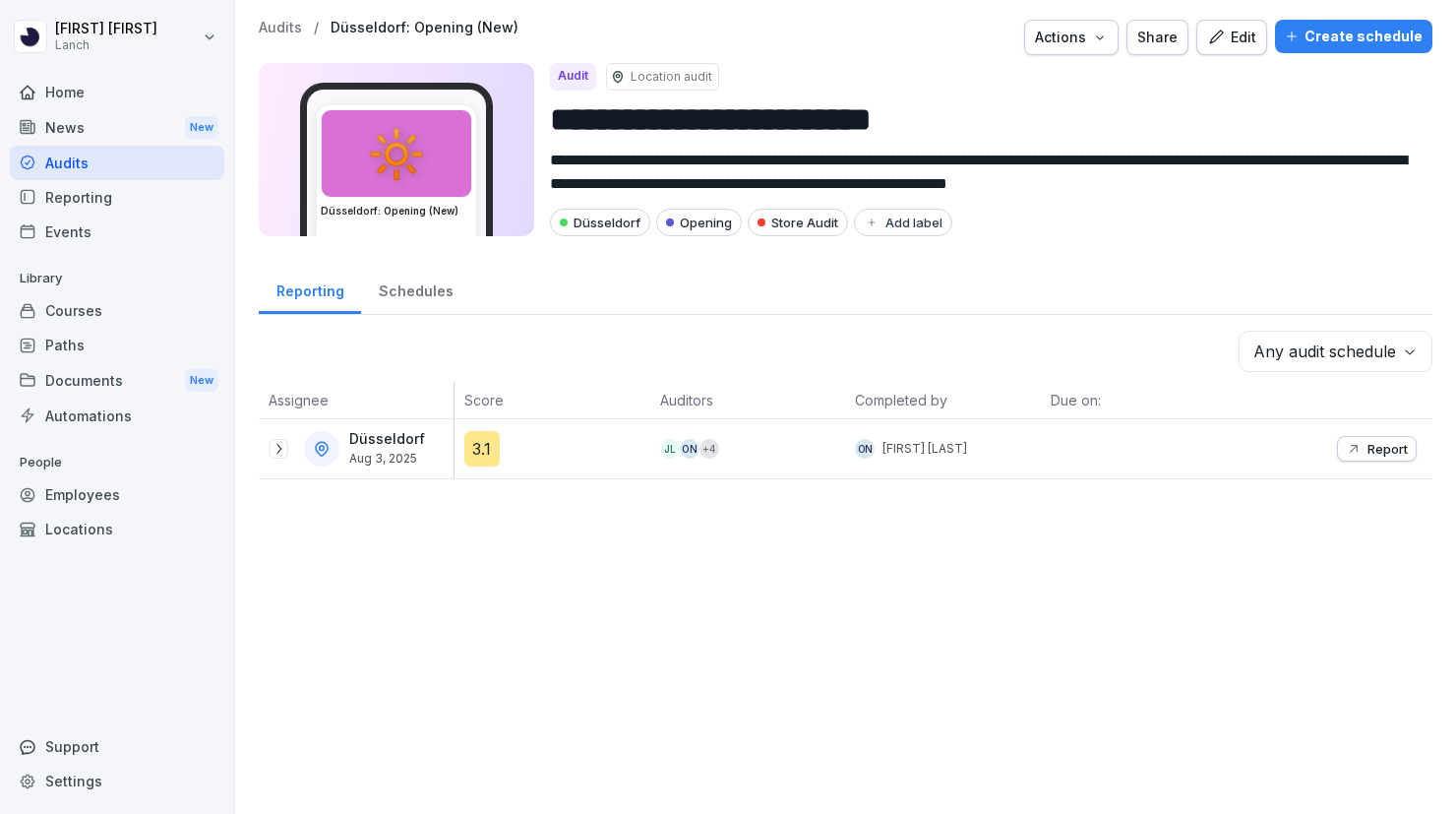 click on "Location audit" at bounding box center (671, 77) 